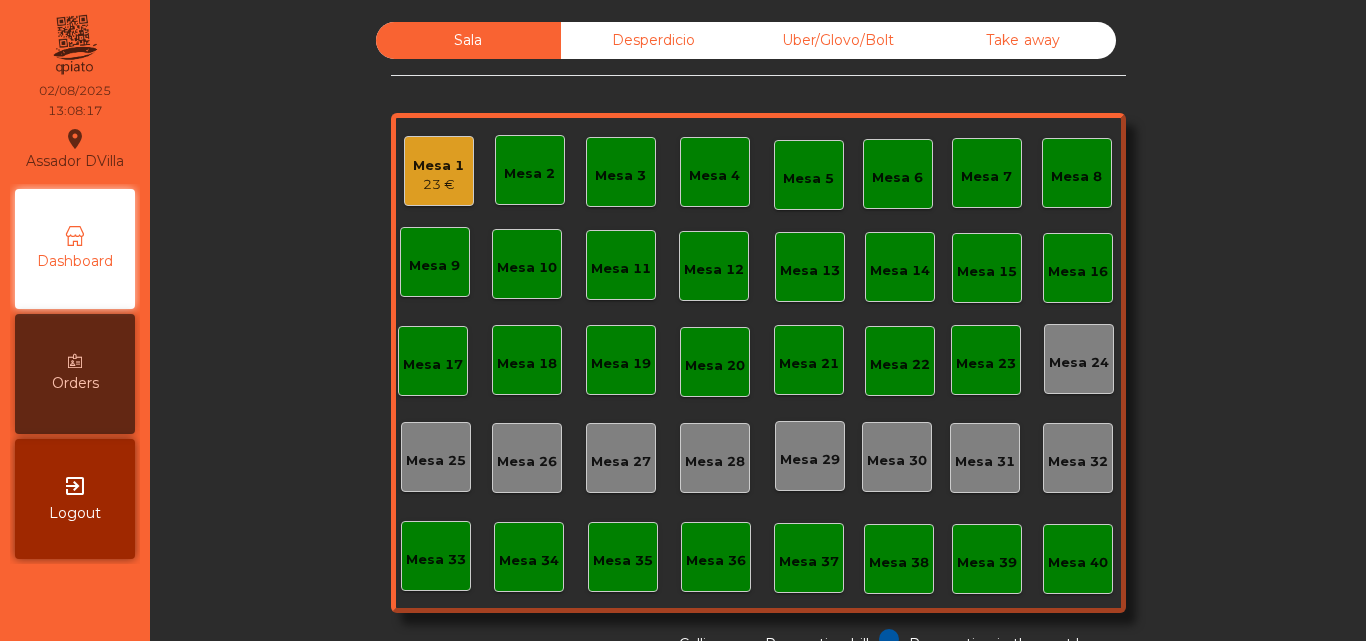 scroll, scrollTop: 0, scrollLeft: 0, axis: both 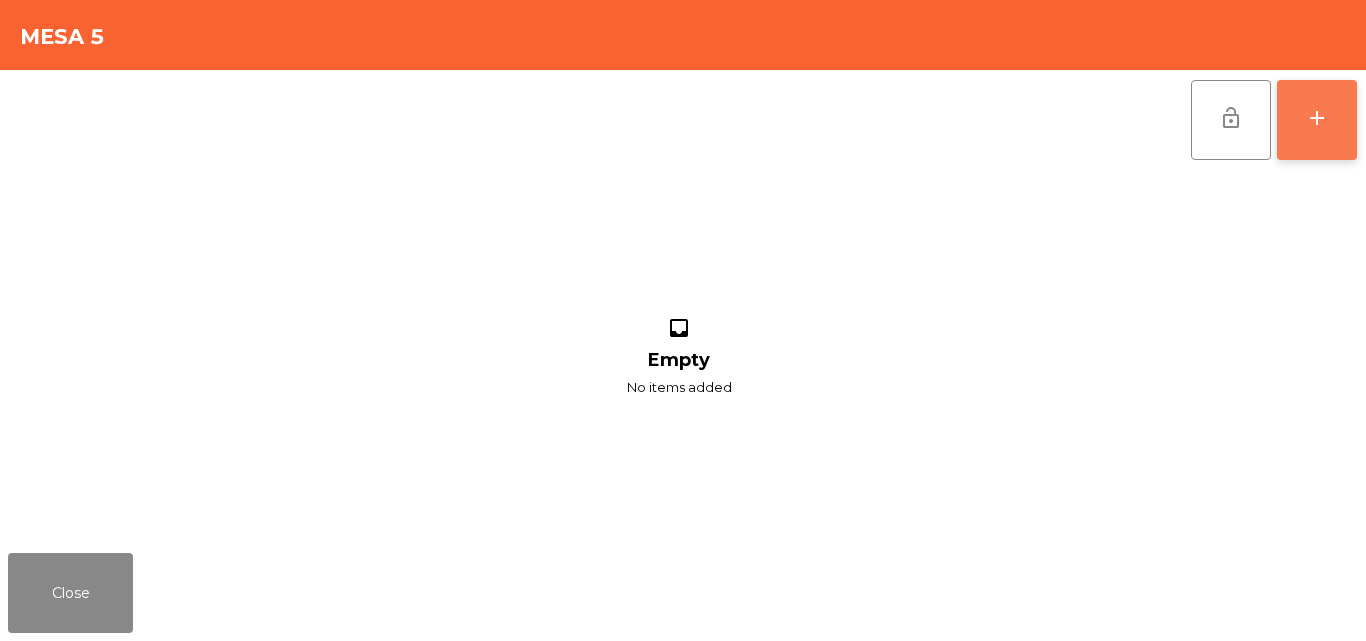 click on "add" 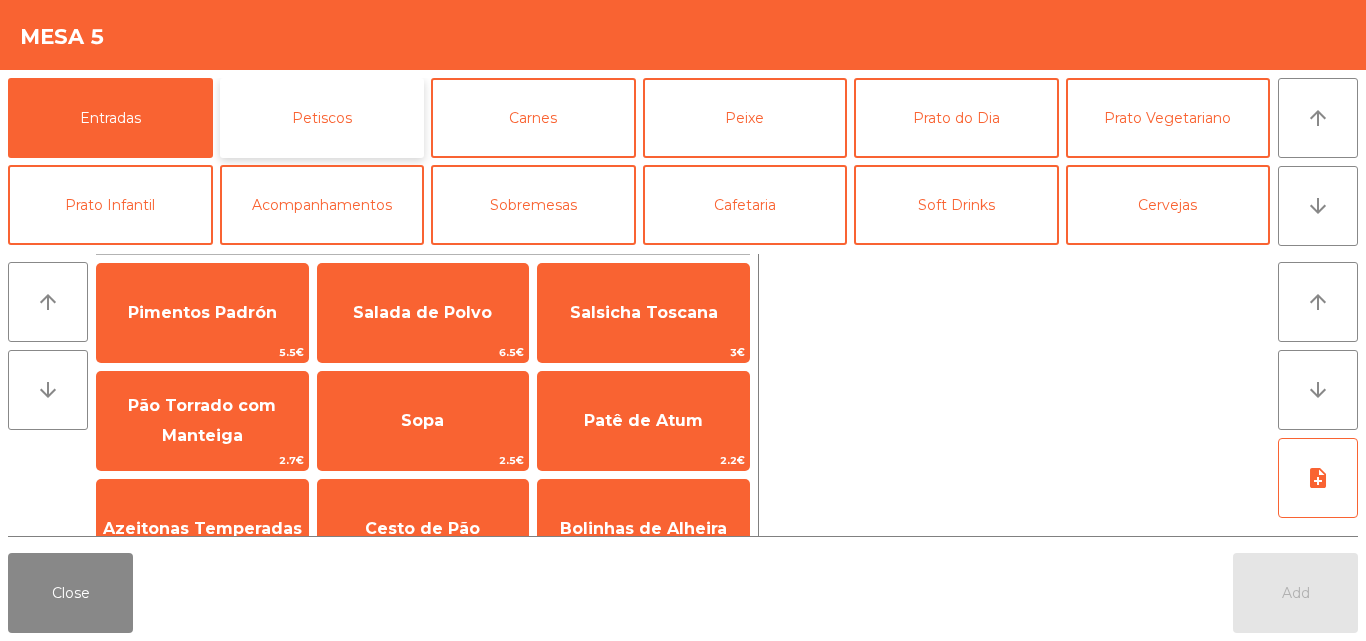 click on "Petiscos" 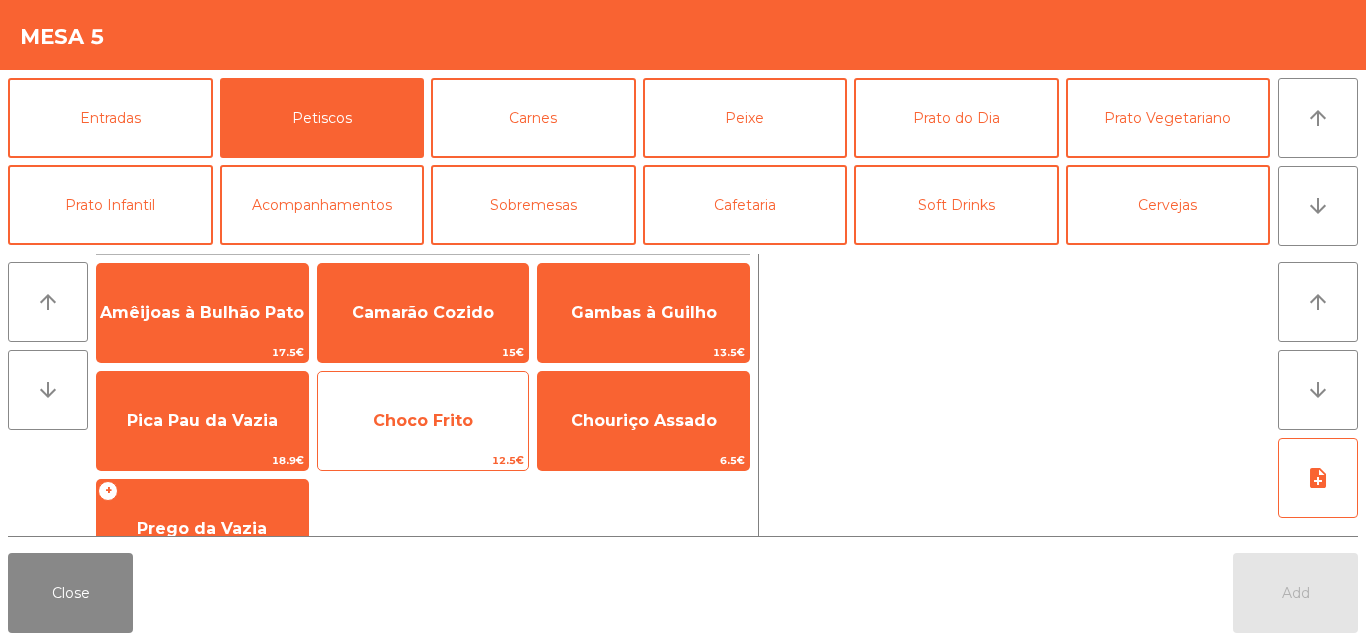 click on "Choco Frito" 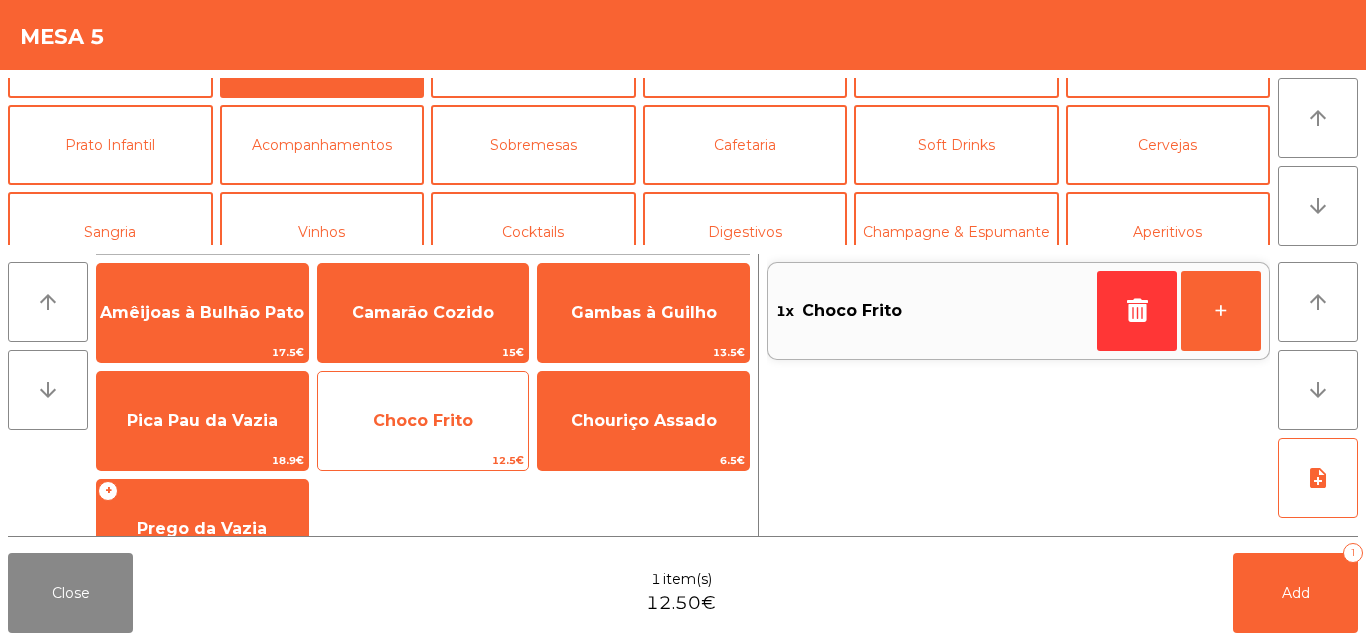 scroll, scrollTop: 61, scrollLeft: 0, axis: vertical 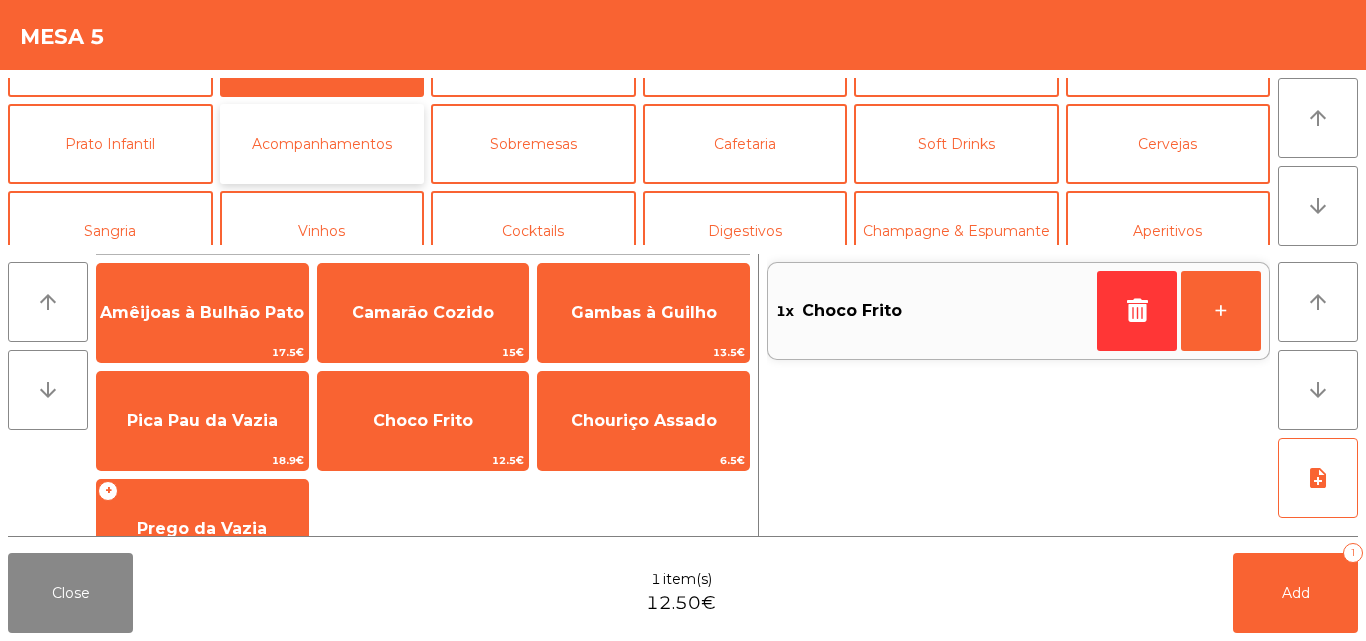 click on "Acompanhamentos" 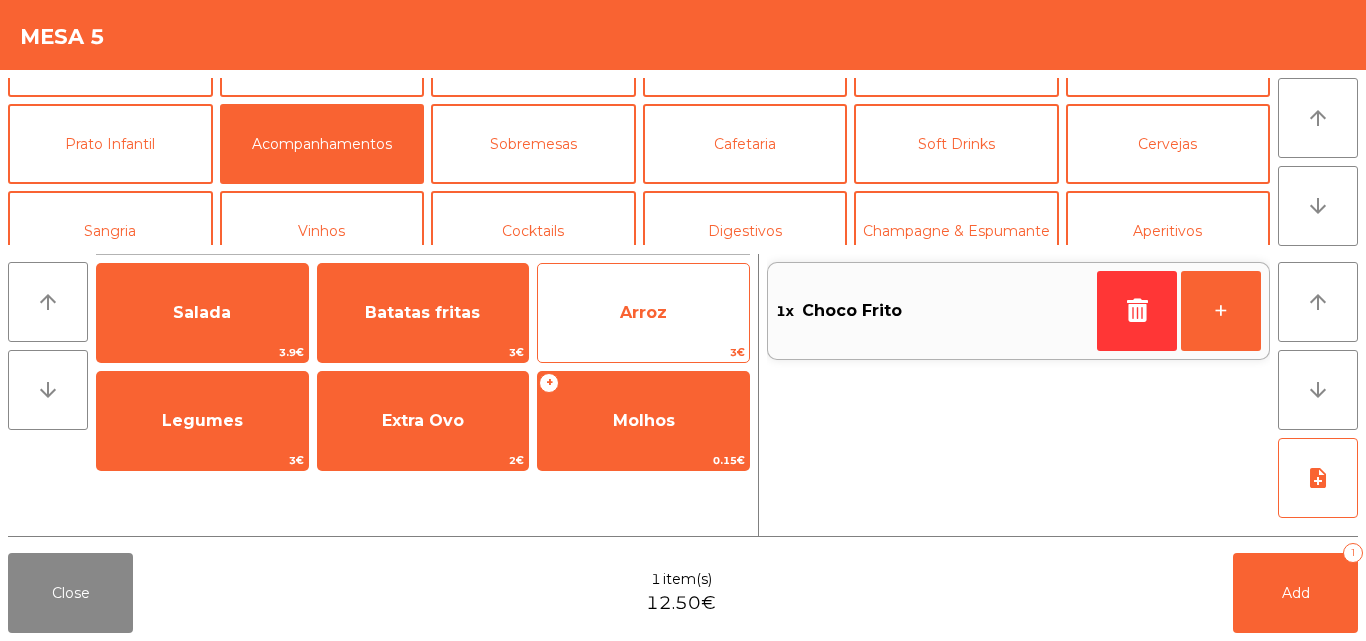 click on "Arroz" 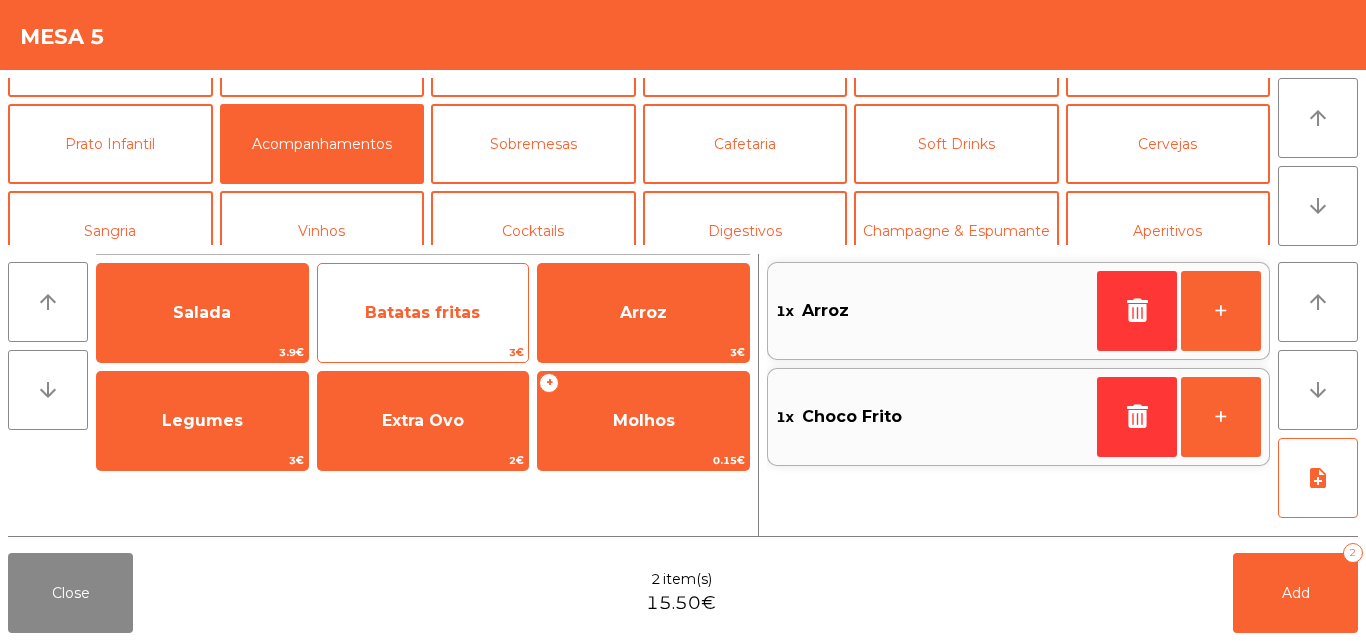 click on "Batatas fritas" 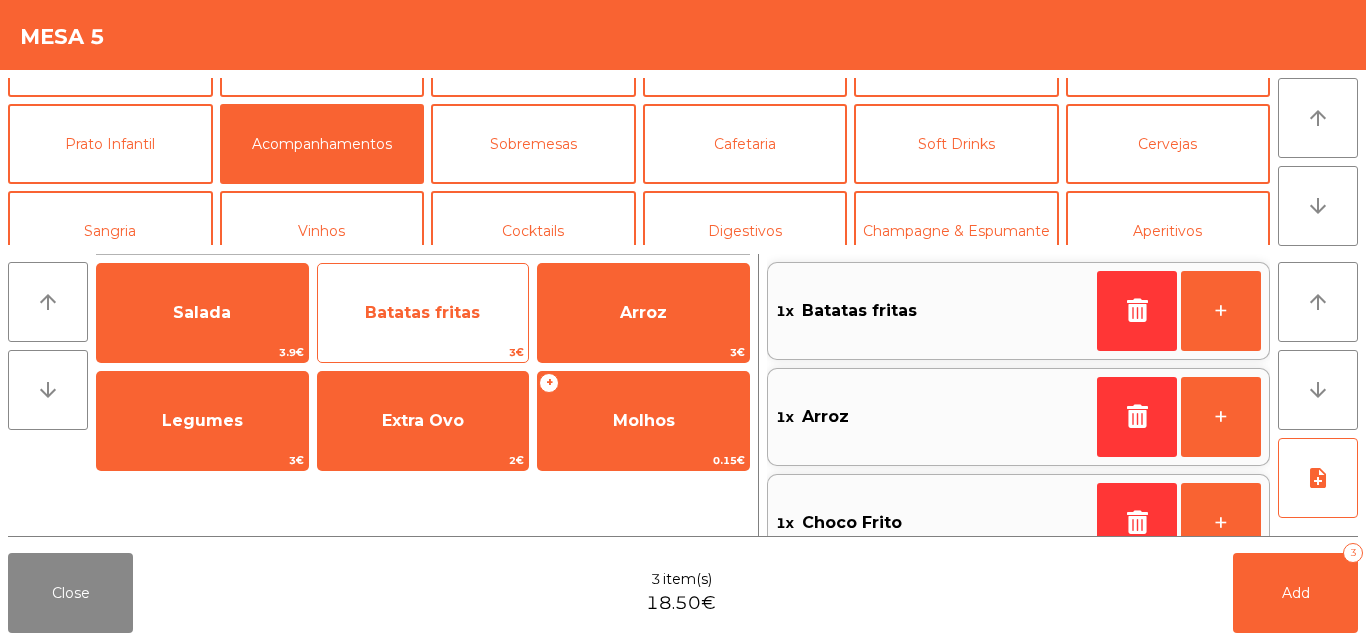 scroll, scrollTop: 0, scrollLeft: 0, axis: both 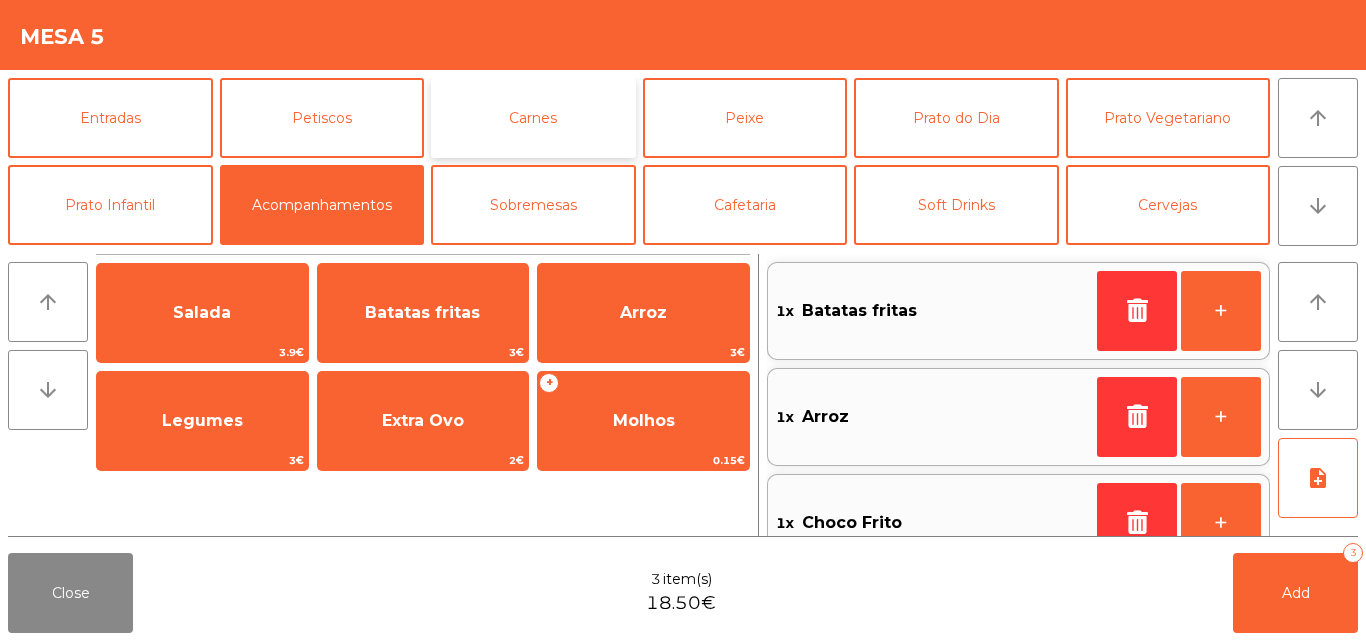 click on "Carnes" 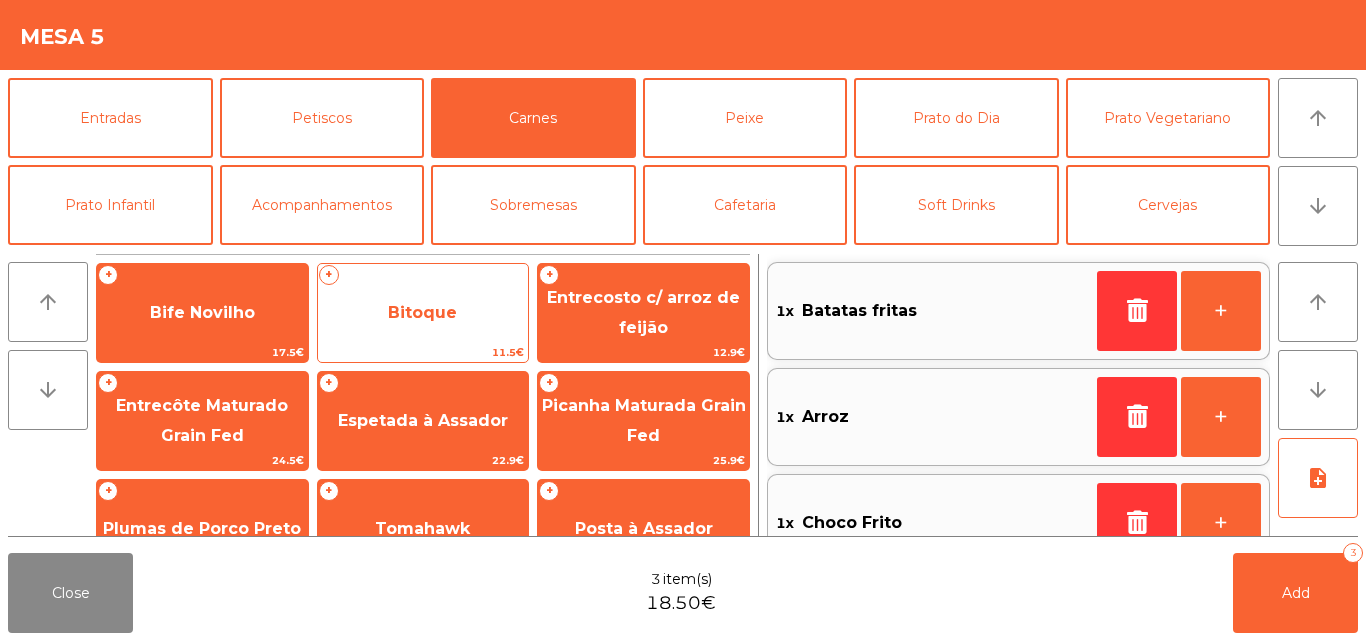 click on "Bitoque" 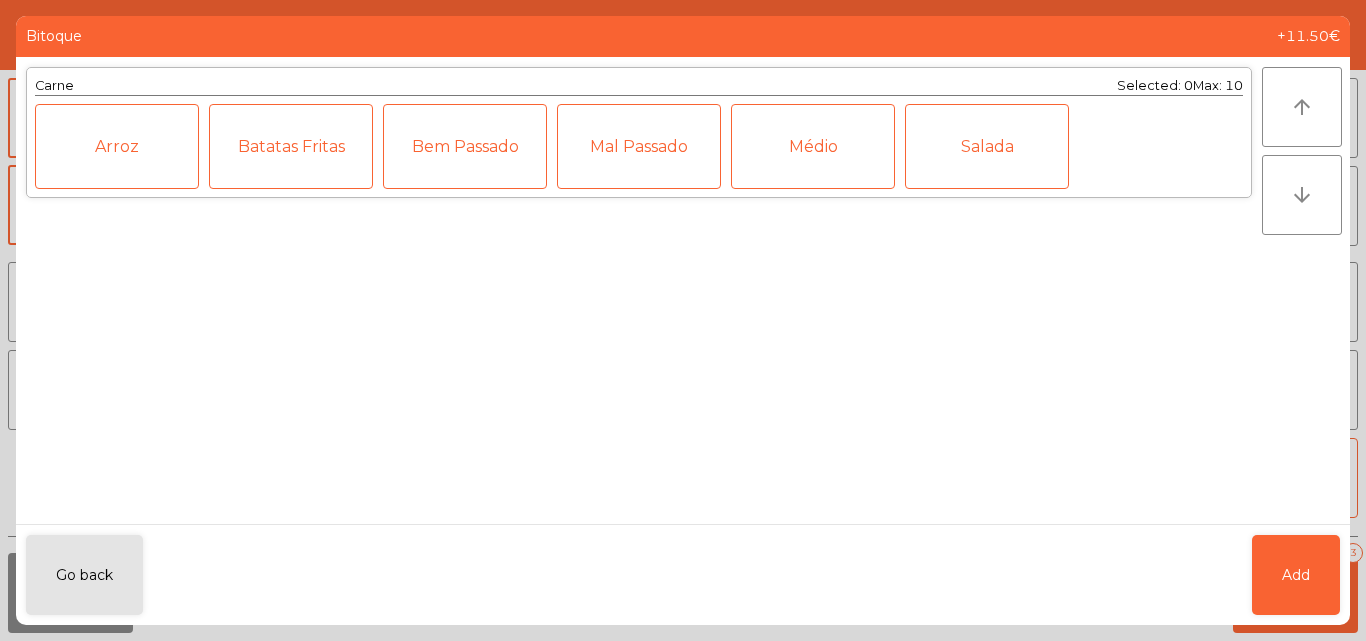 click on "Mal Passado" 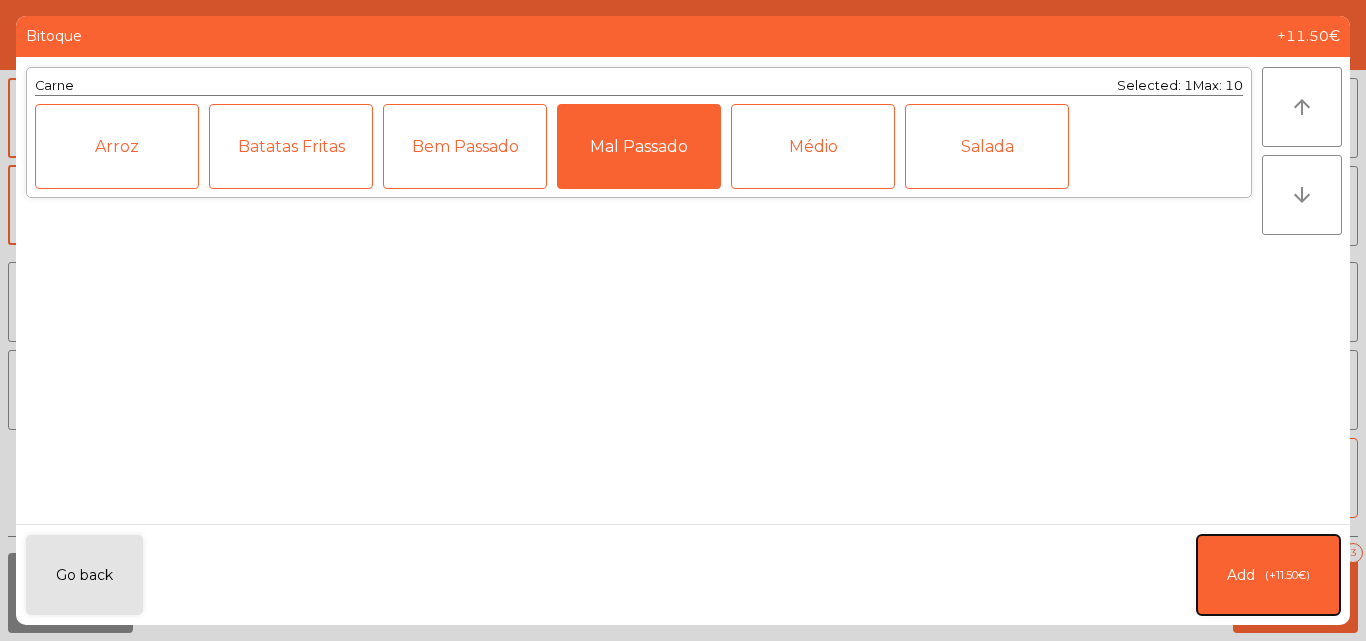click on "Add (+11.50€)" 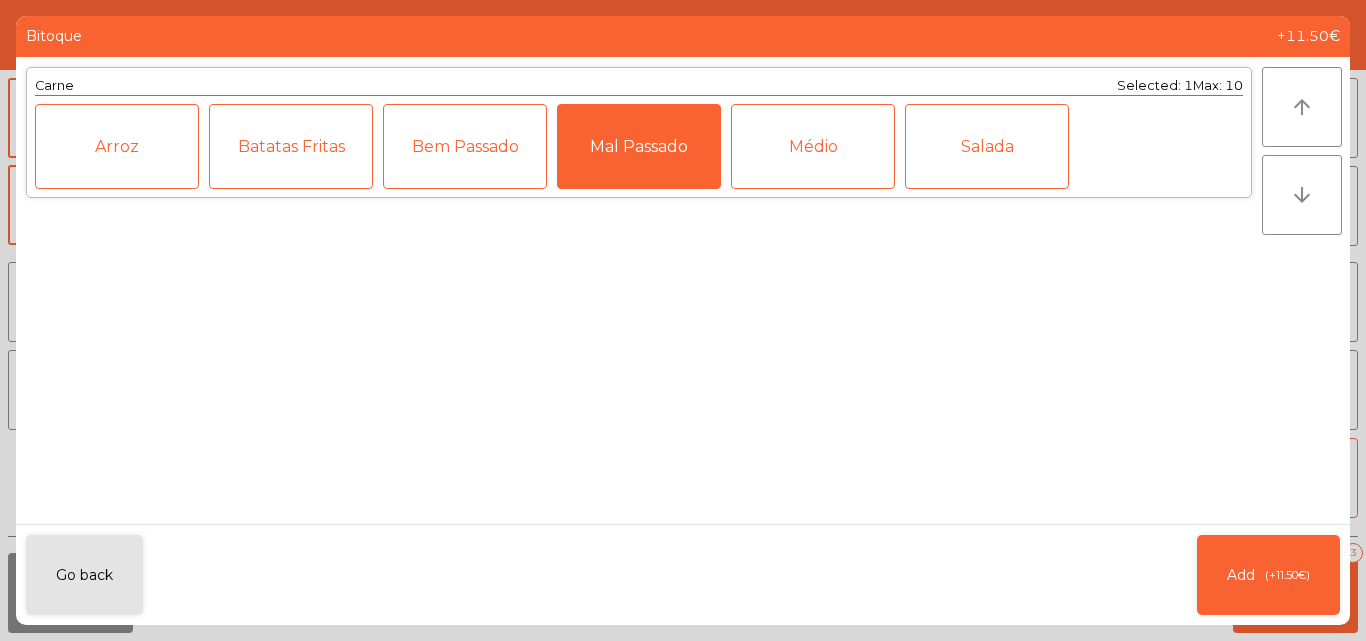 scroll, scrollTop: 8, scrollLeft: 0, axis: vertical 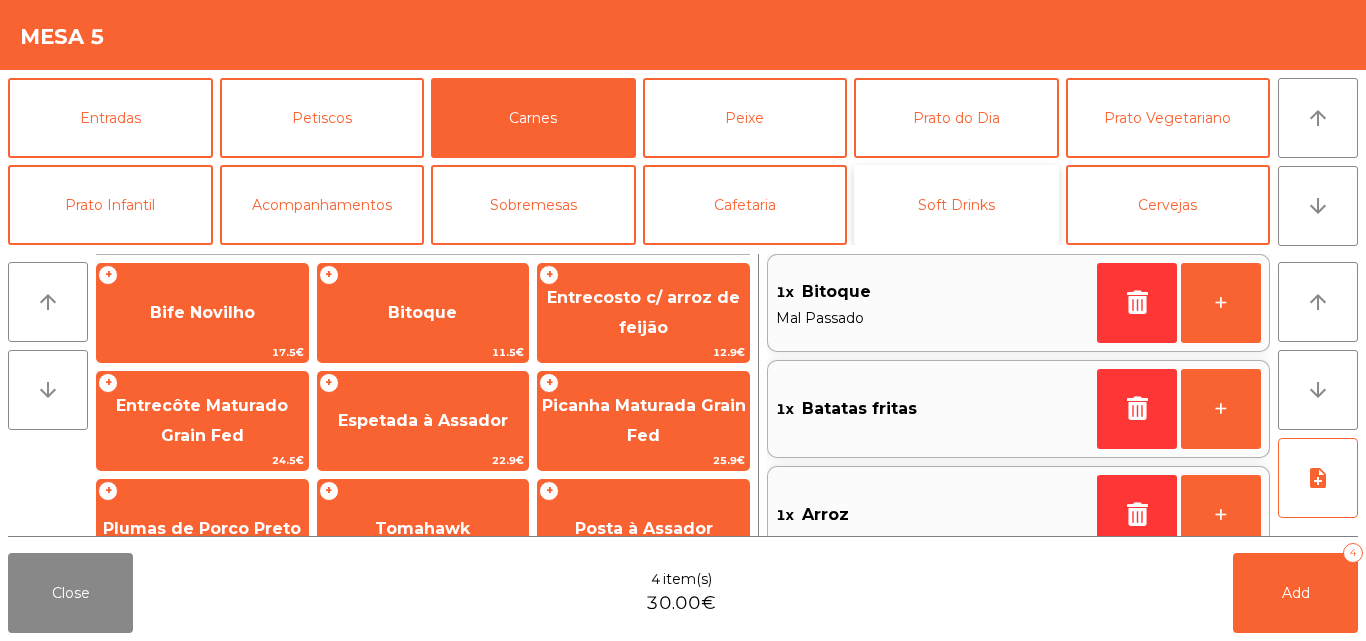 click on "Soft Drinks" 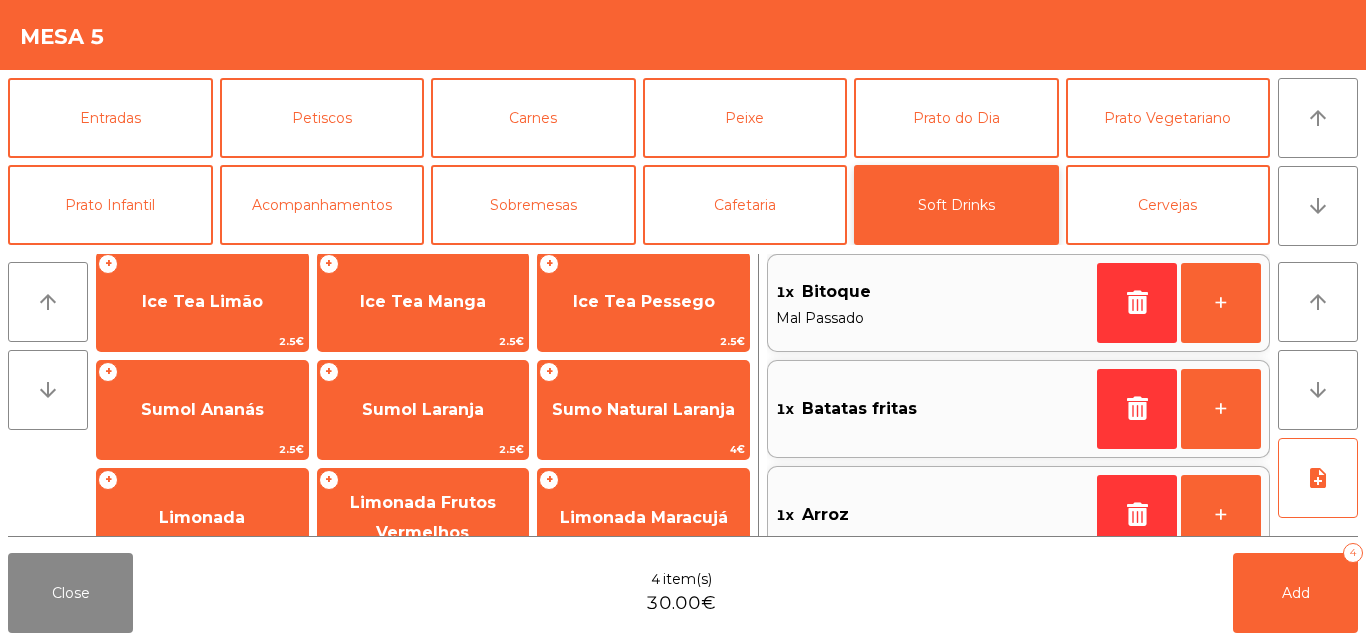 scroll, scrollTop: 375, scrollLeft: 0, axis: vertical 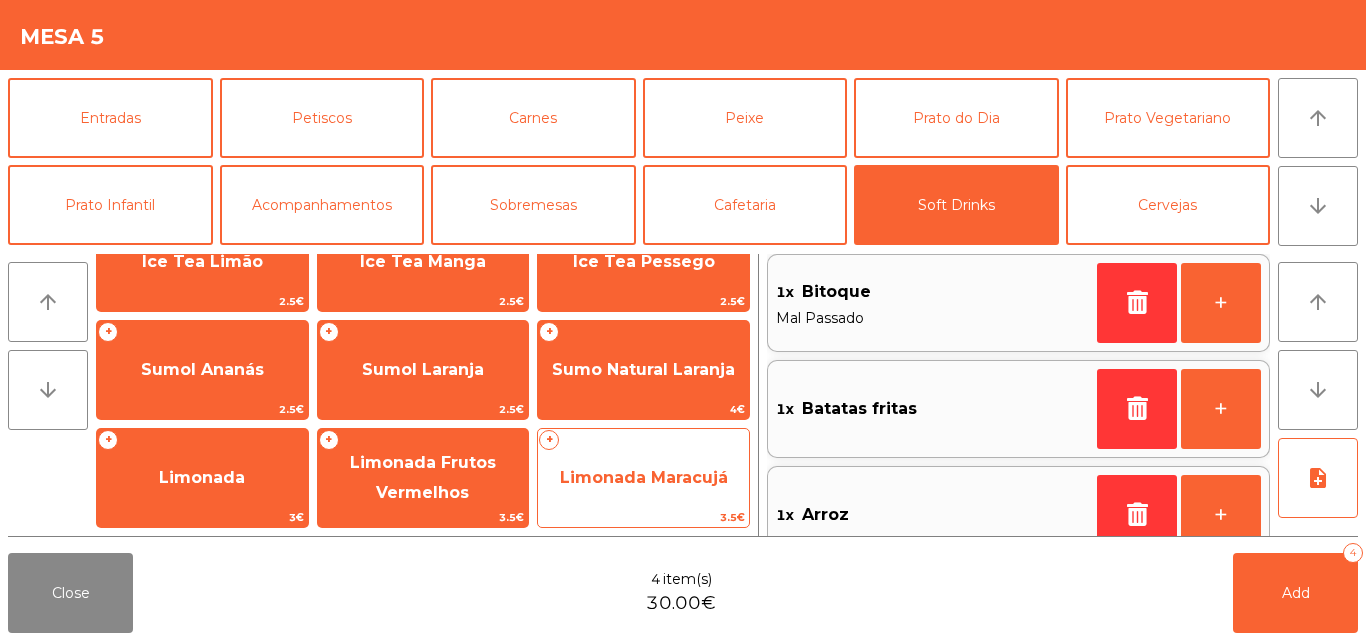 click on "Limonada Maracujá" 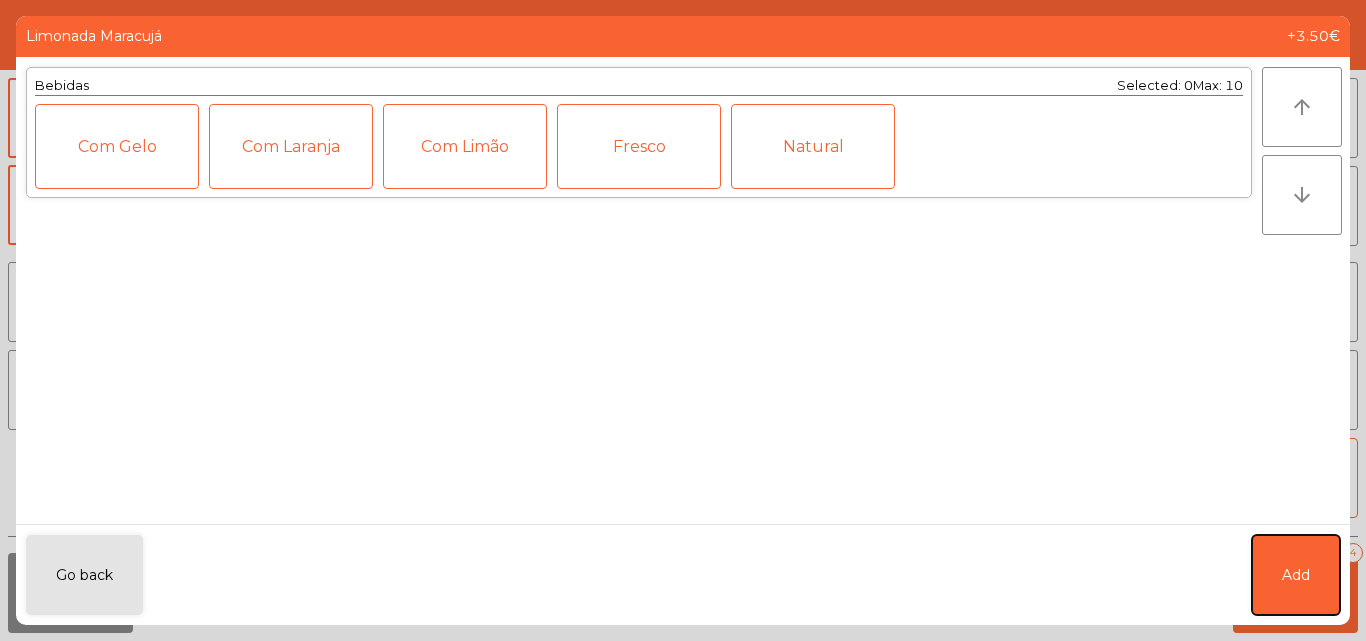 click on "Add" 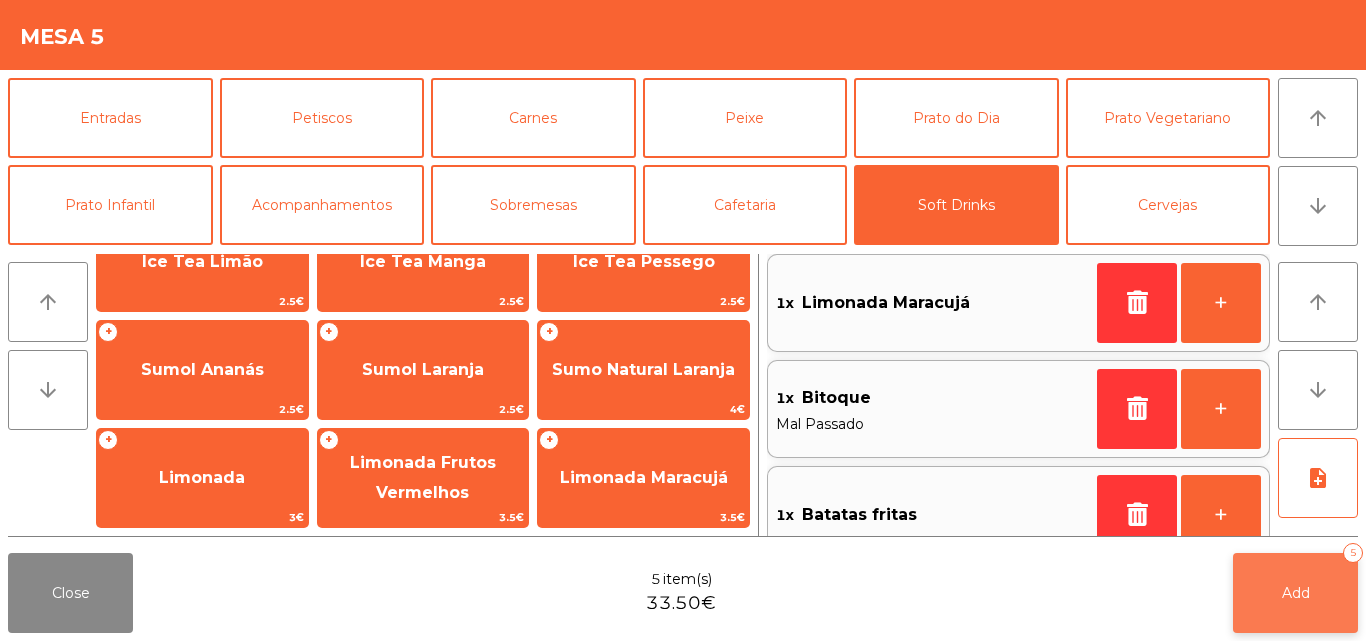 click on "Add   5" 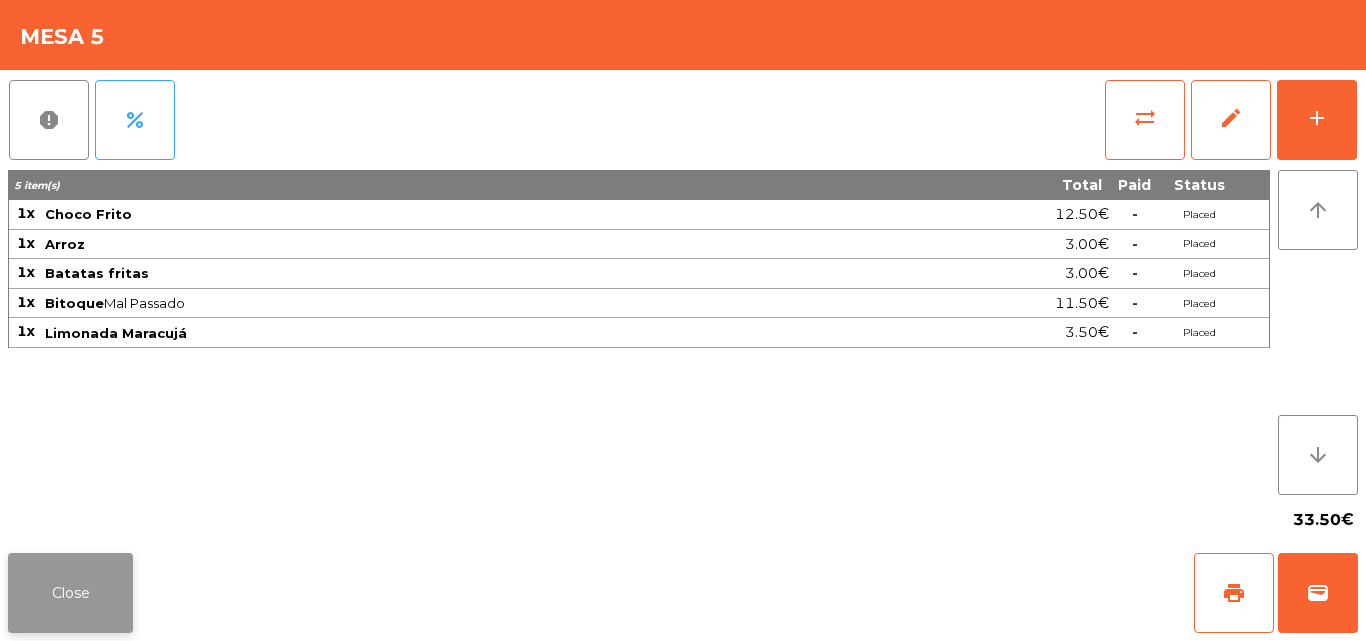 click on "Close" 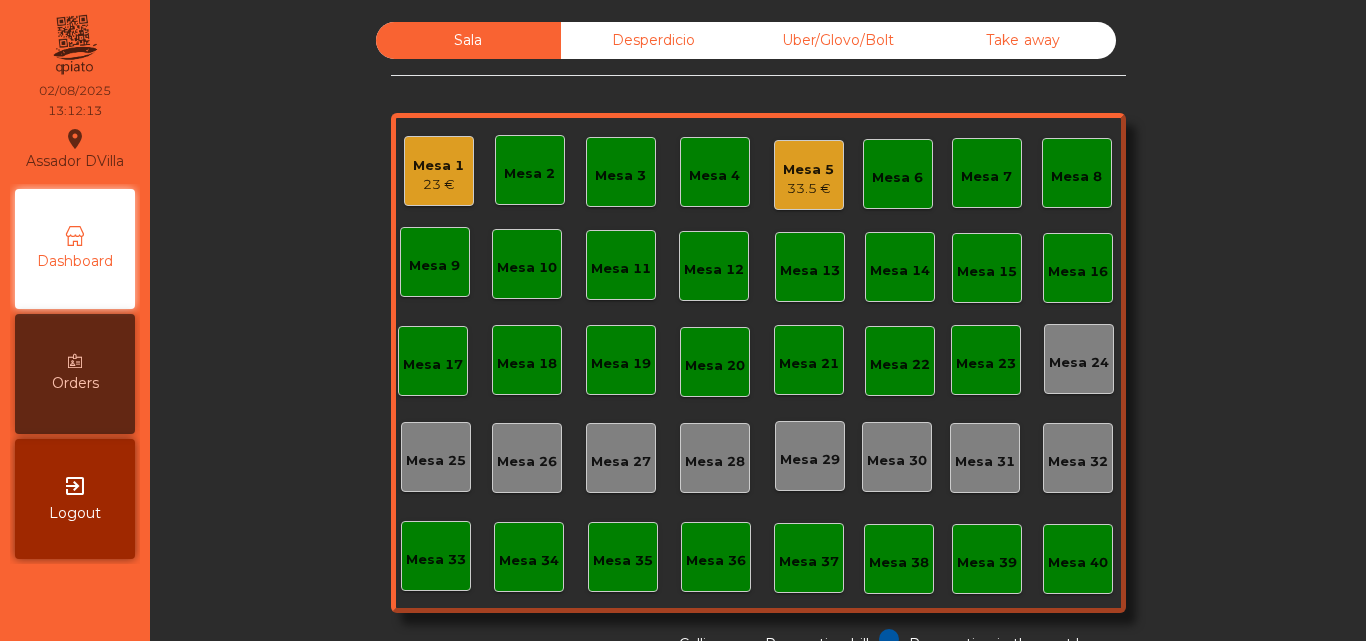 click on "Mesa 1 23 €" 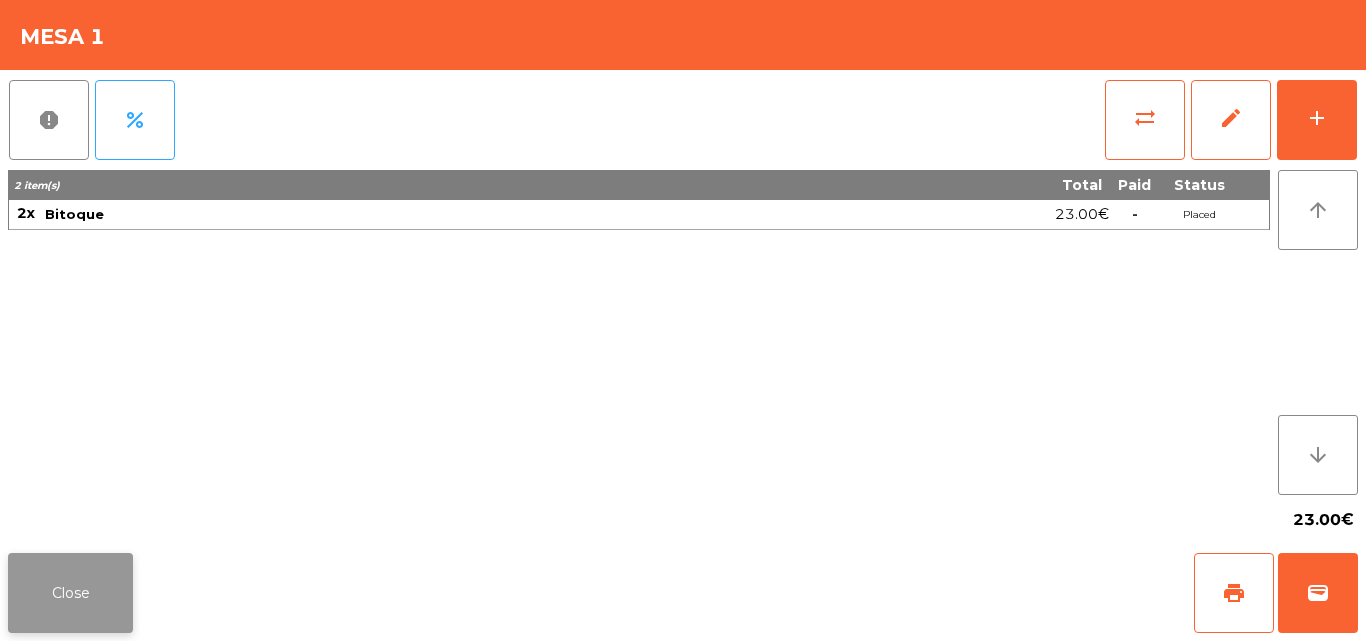 click on "Close" 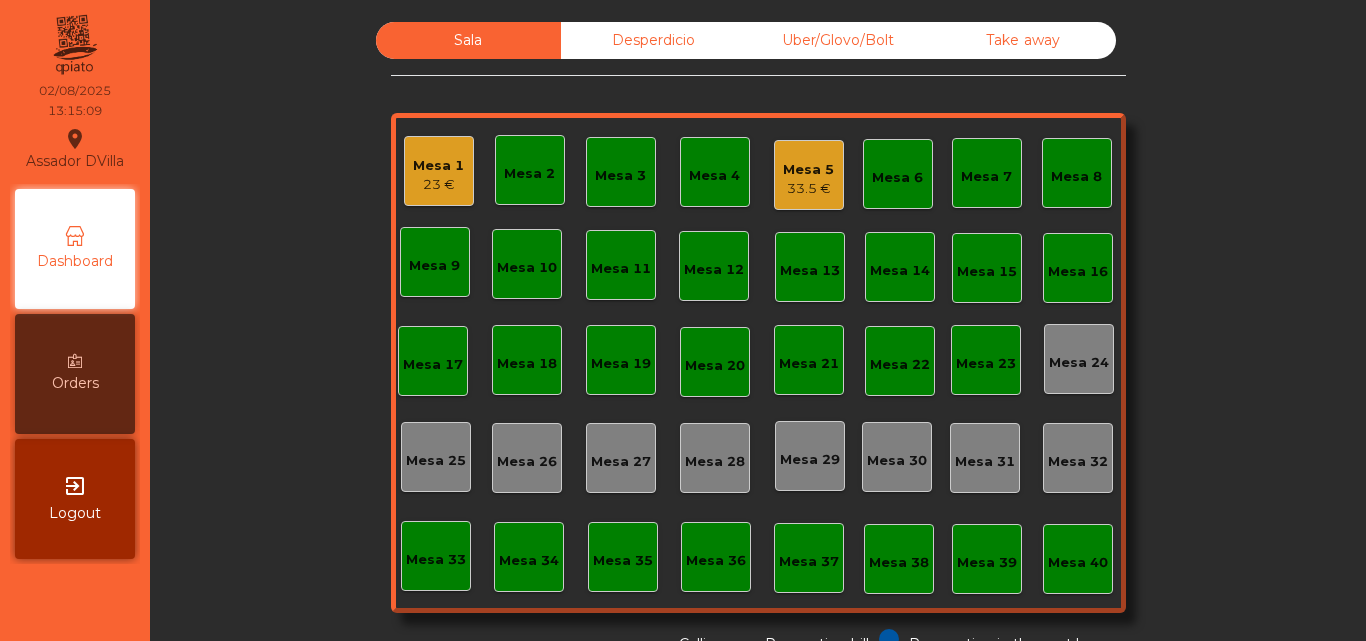 click on "Mesa 1" 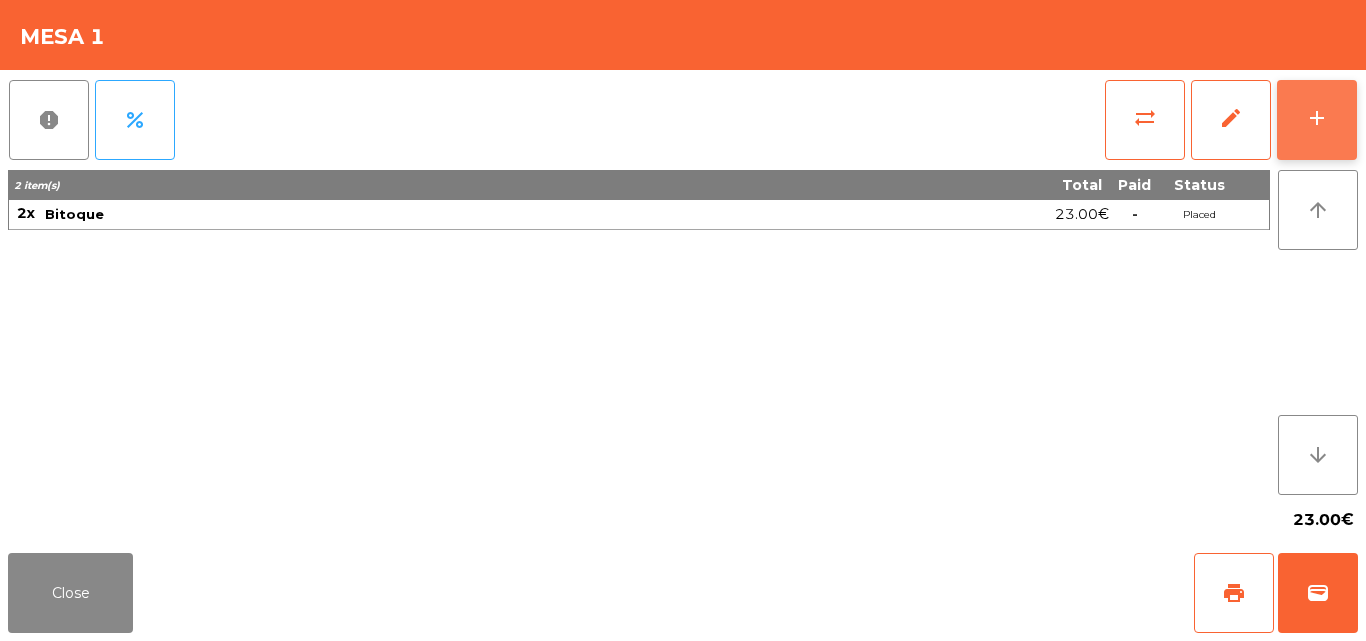 click on "add" 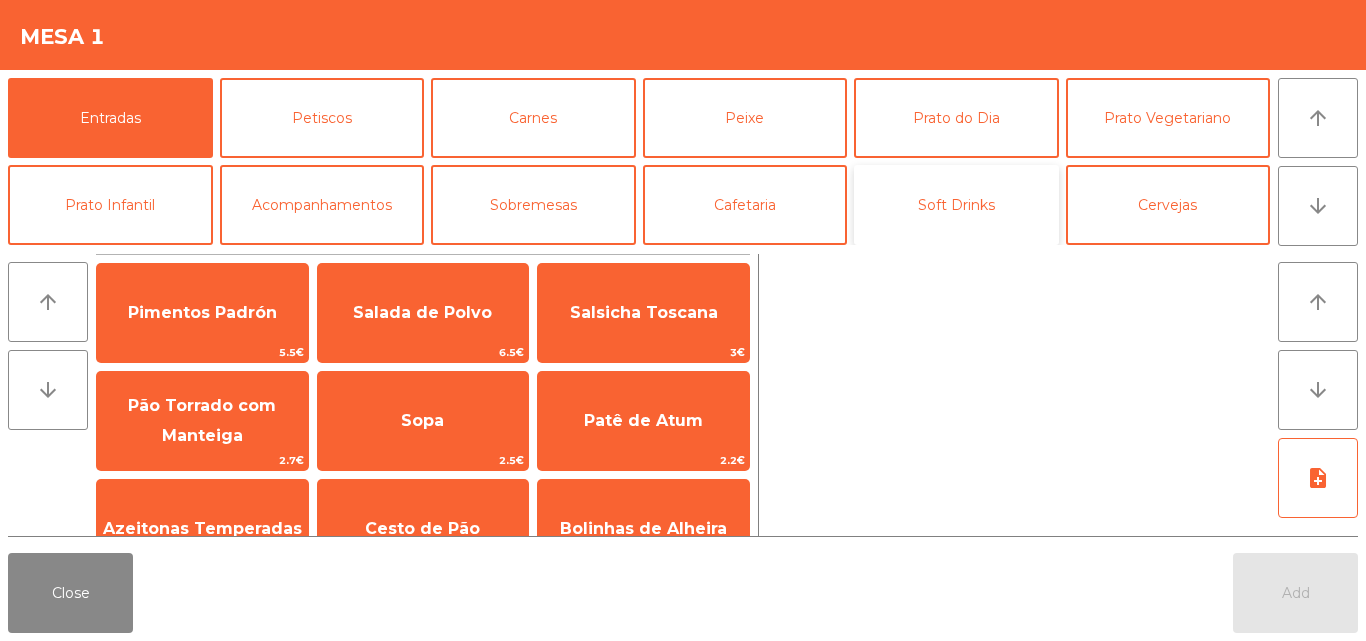 click on "Soft Drinks" 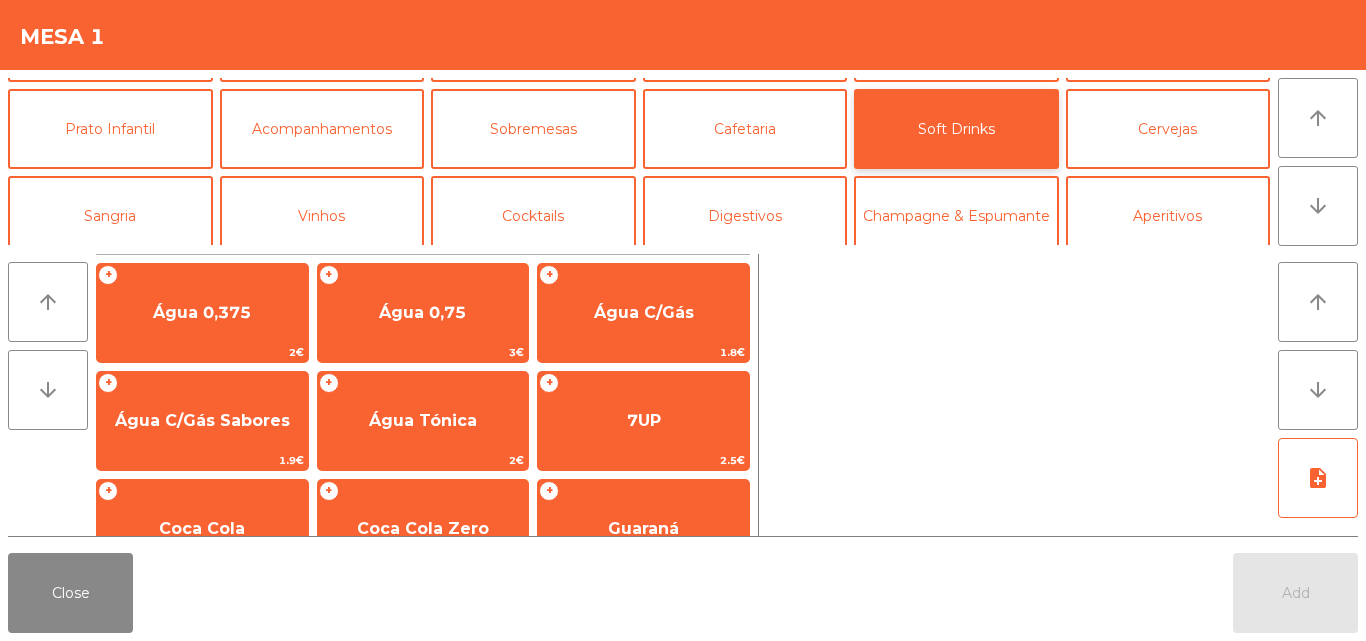 scroll, scrollTop: 75, scrollLeft: 0, axis: vertical 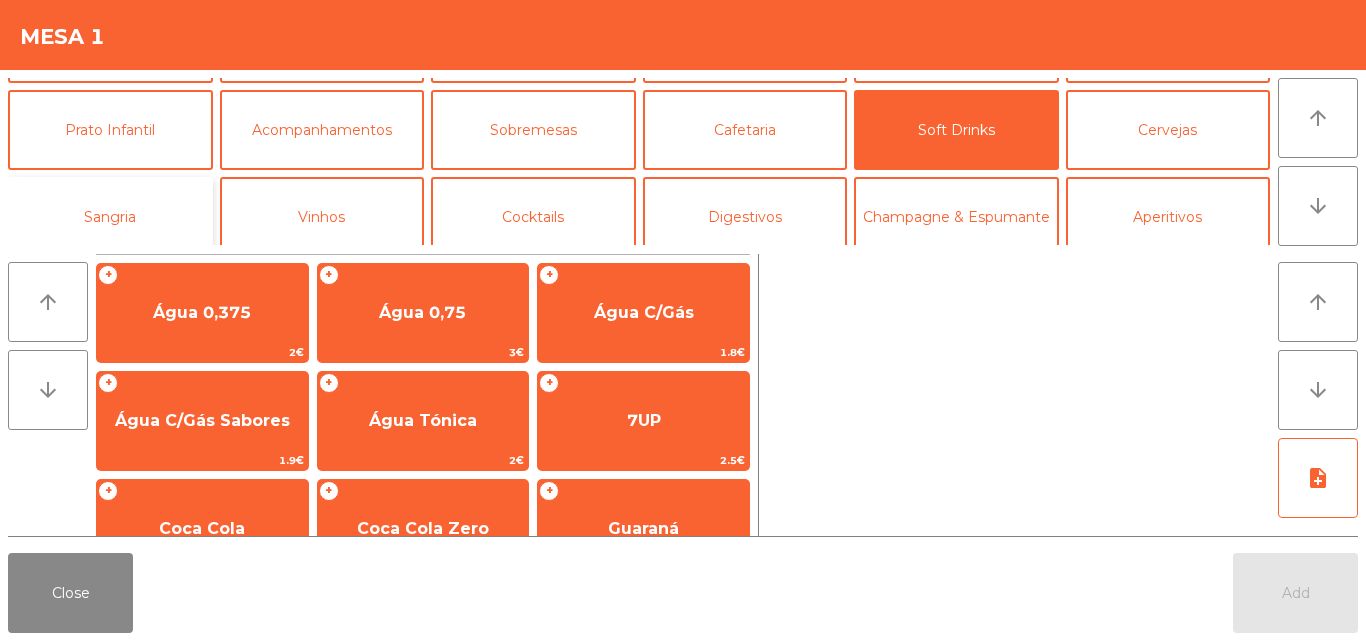 click on "Sangria" 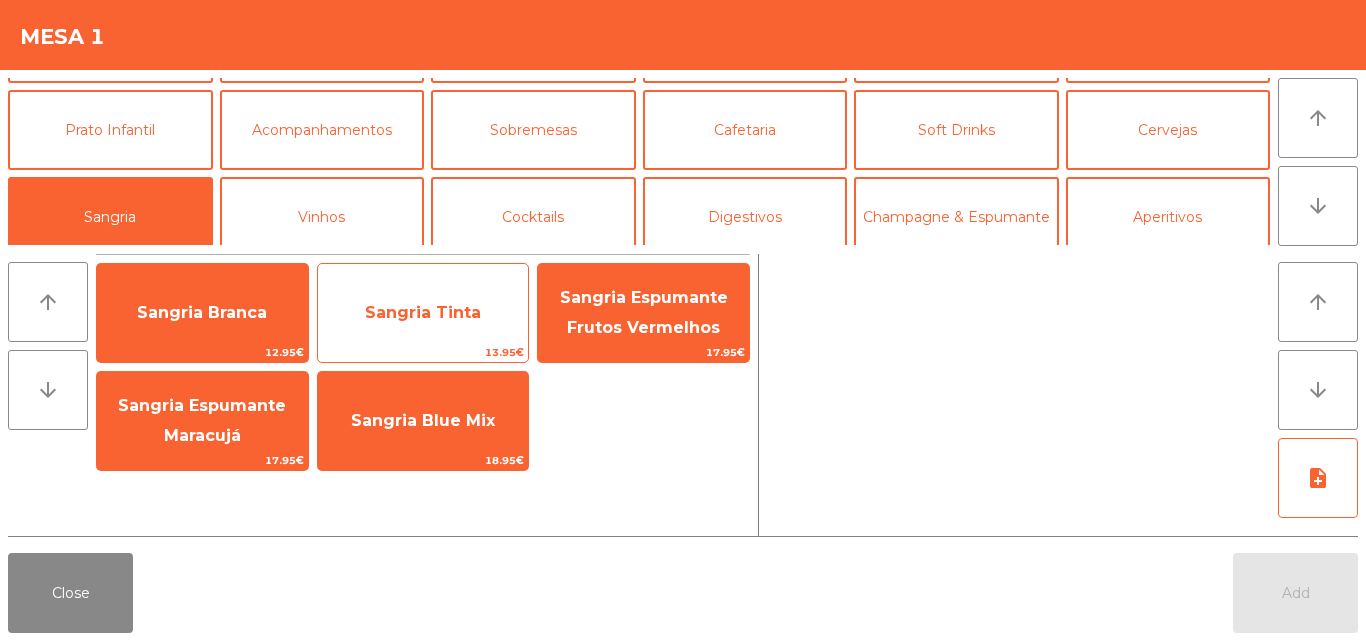 click on "Sangria Tinta" 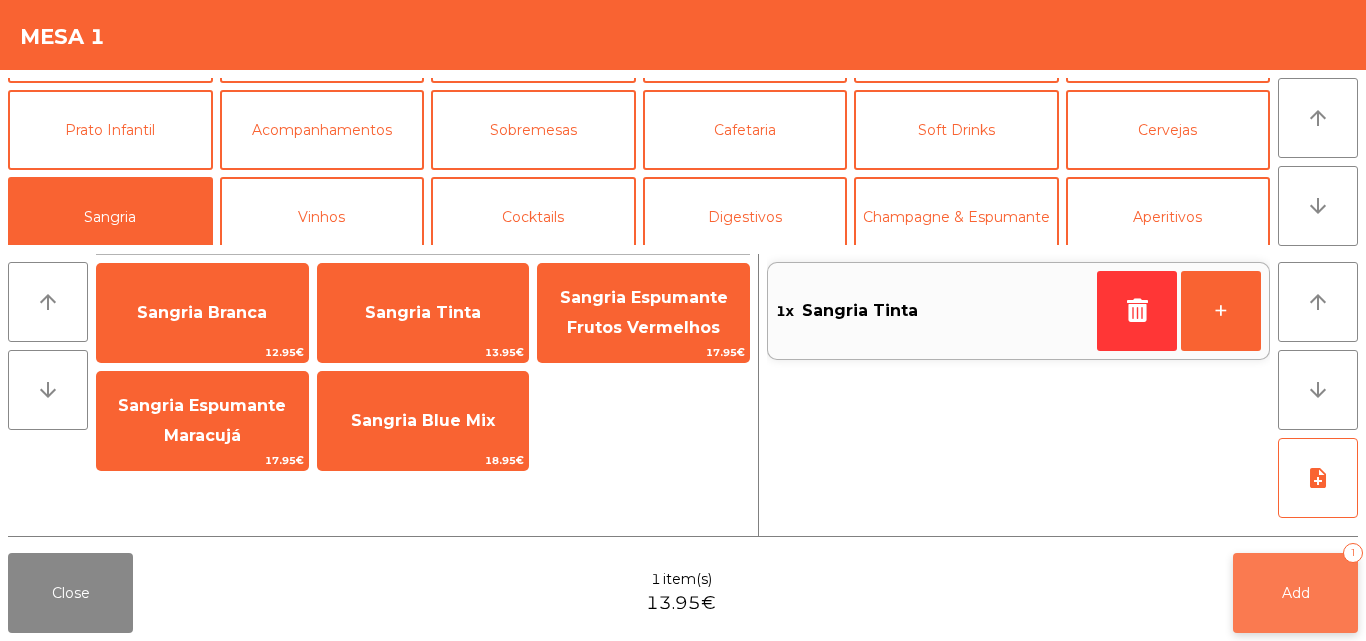 click on "Add   1" 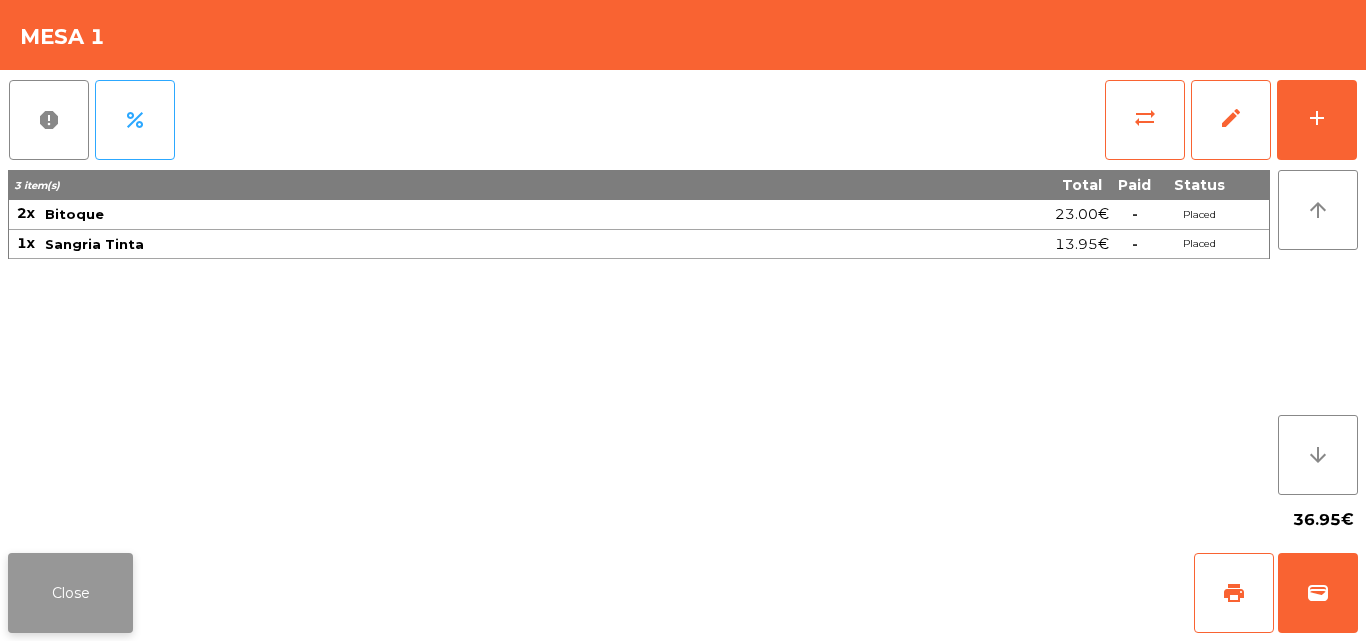click on "Close" 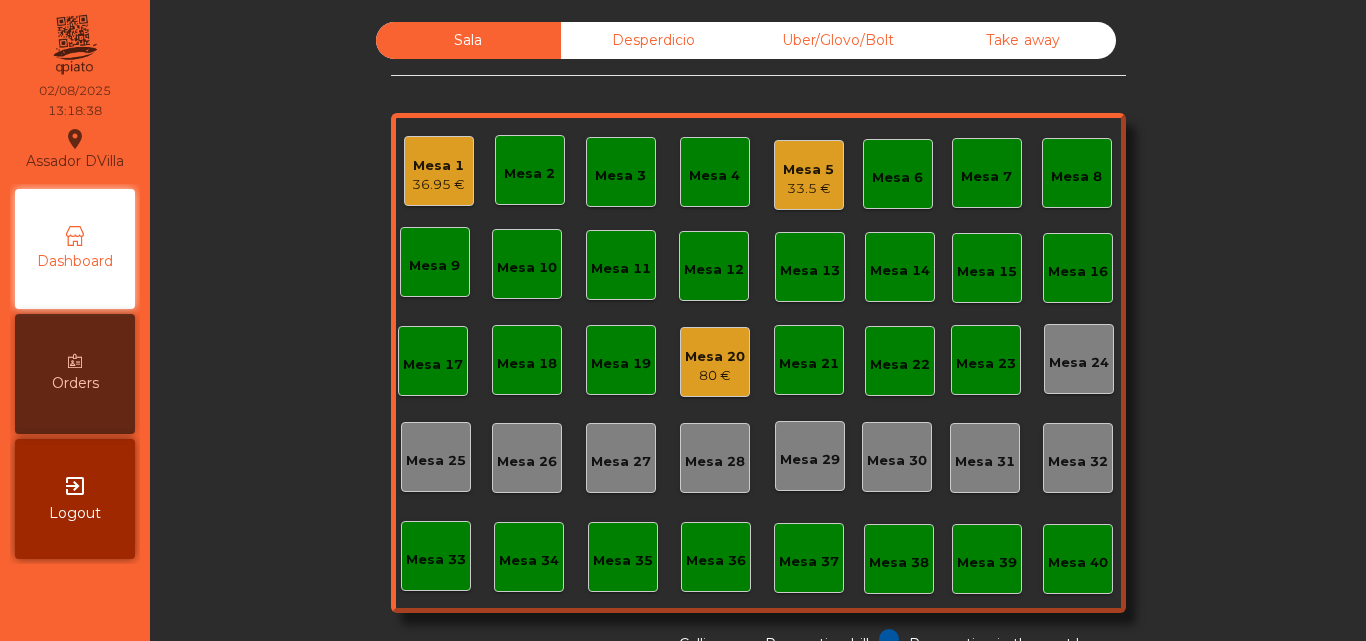 drag, startPoint x: 391, startPoint y: 210, endPoint x: 487, endPoint y: 151, distance: 112.68097 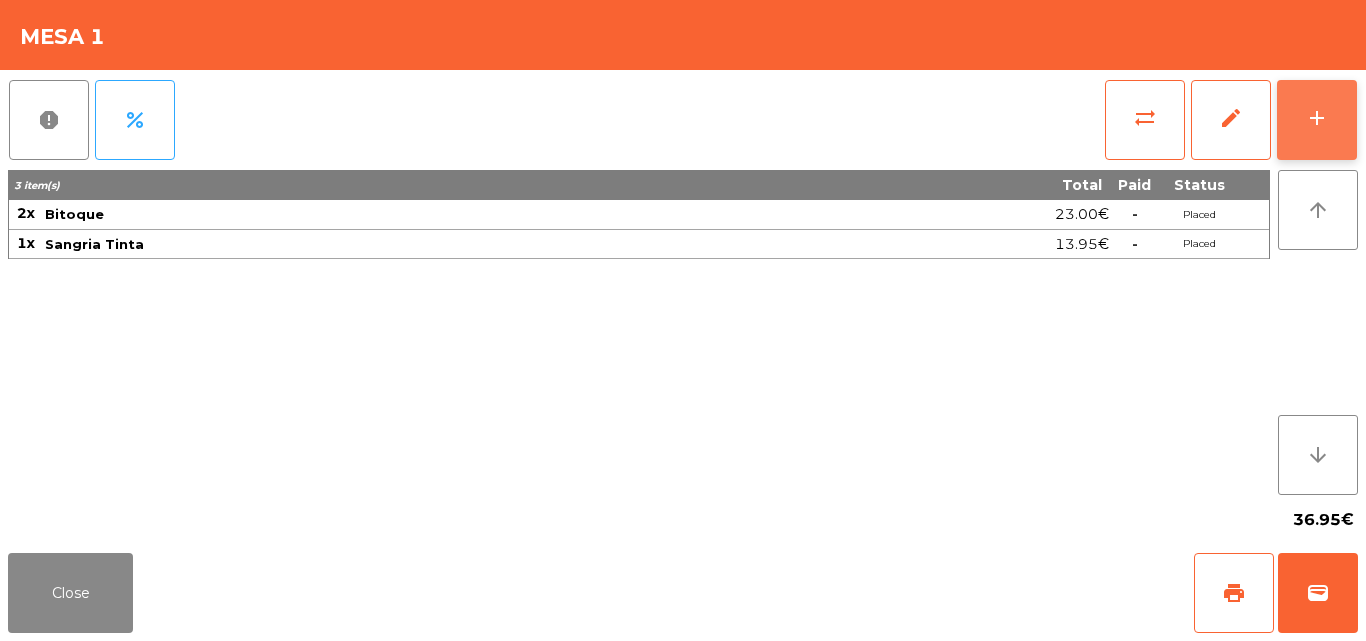 drag, startPoint x: 1347, startPoint y: 87, endPoint x: 1331, endPoint y: 87, distance: 16 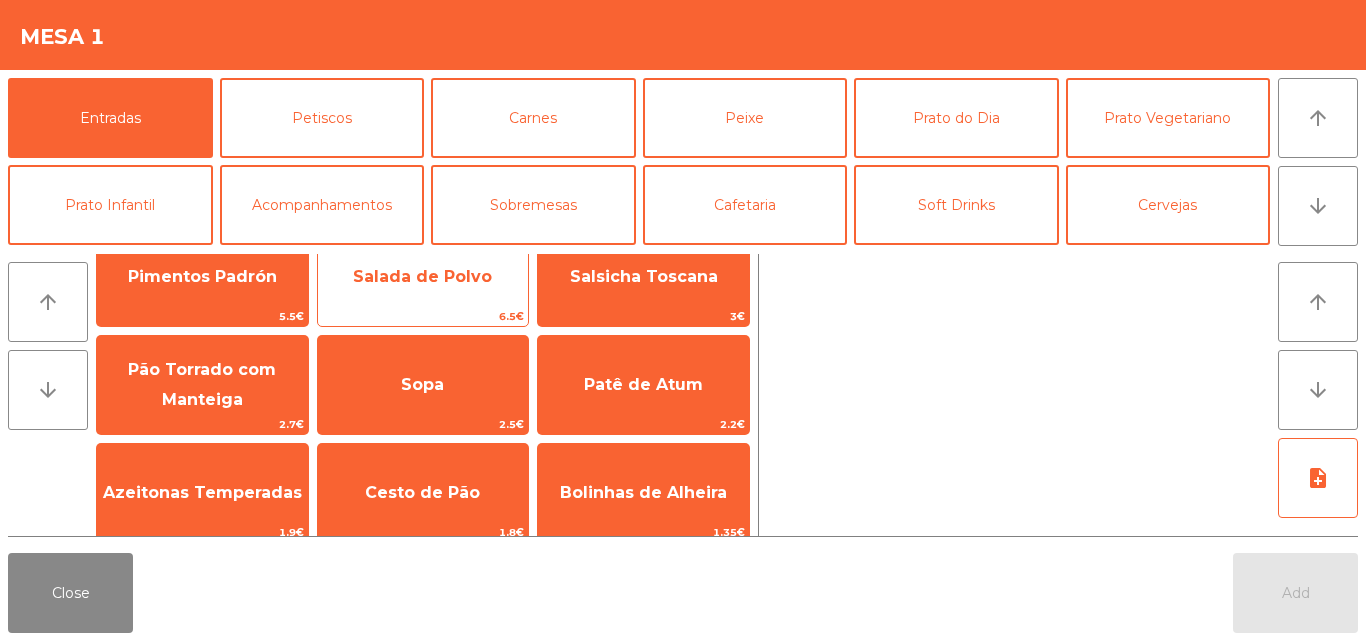 scroll, scrollTop: 0, scrollLeft: 0, axis: both 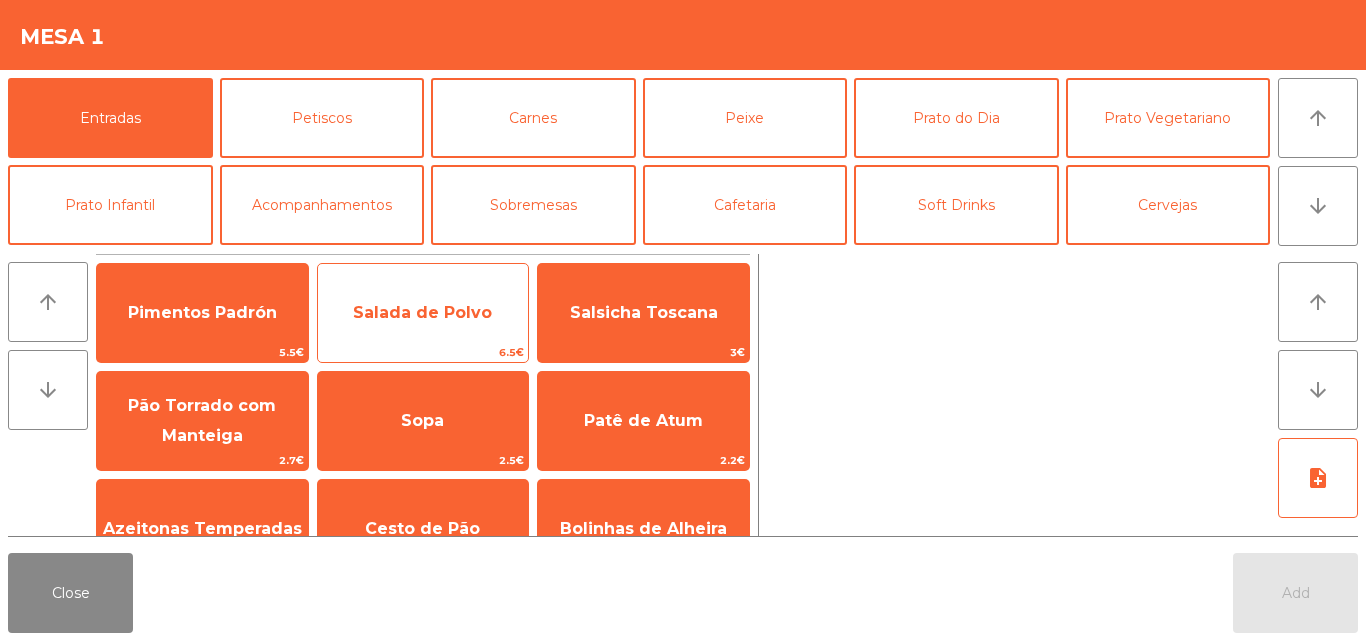 click on "Salada de Polvo" 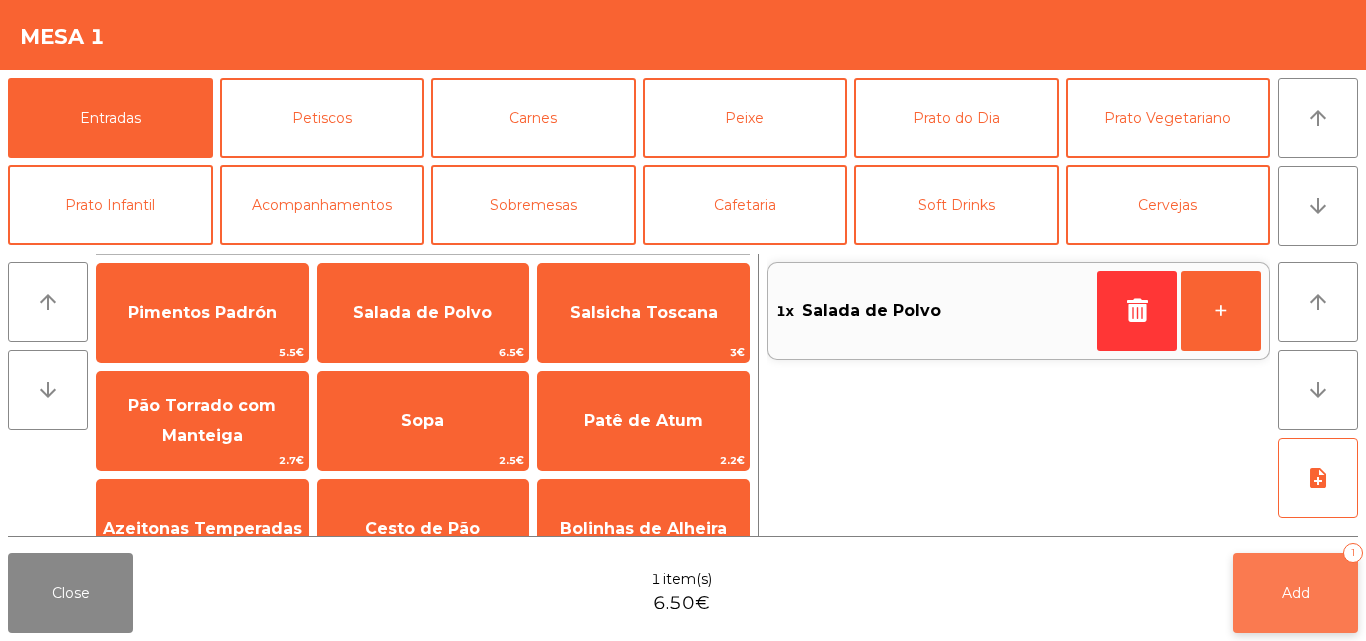 click on "Add   1" 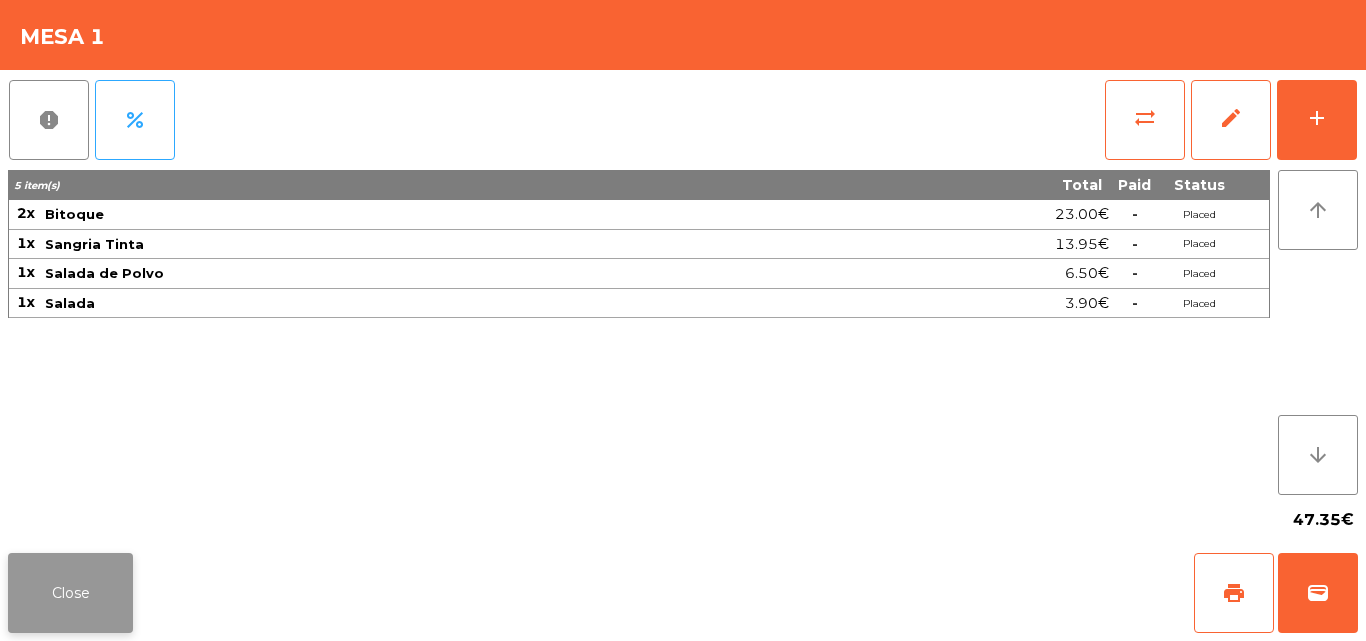 click on "Close" 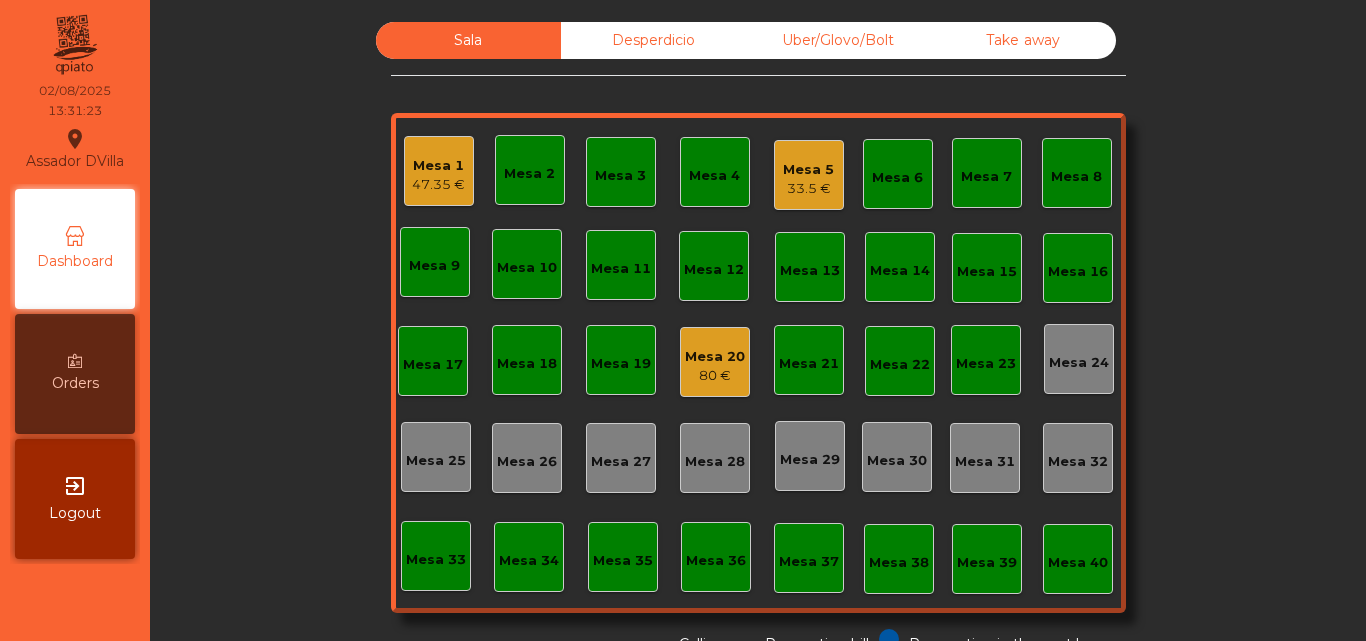 click on "Mesa 20 80 €" 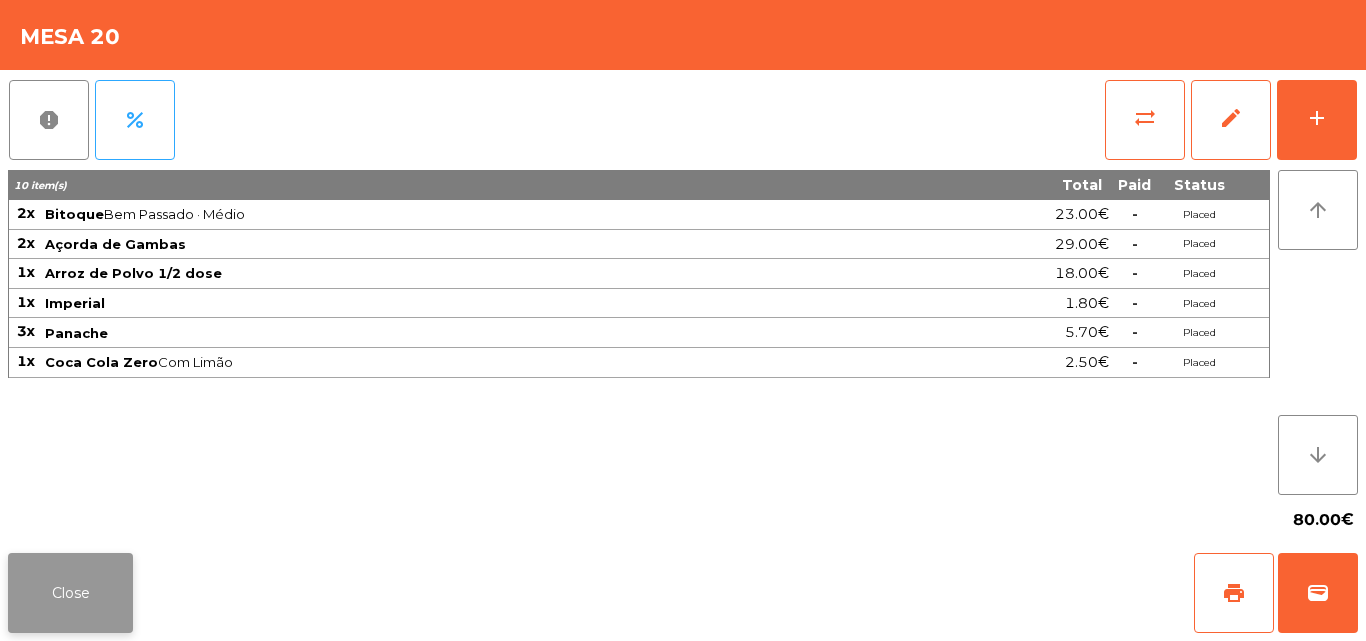 click on "Close" 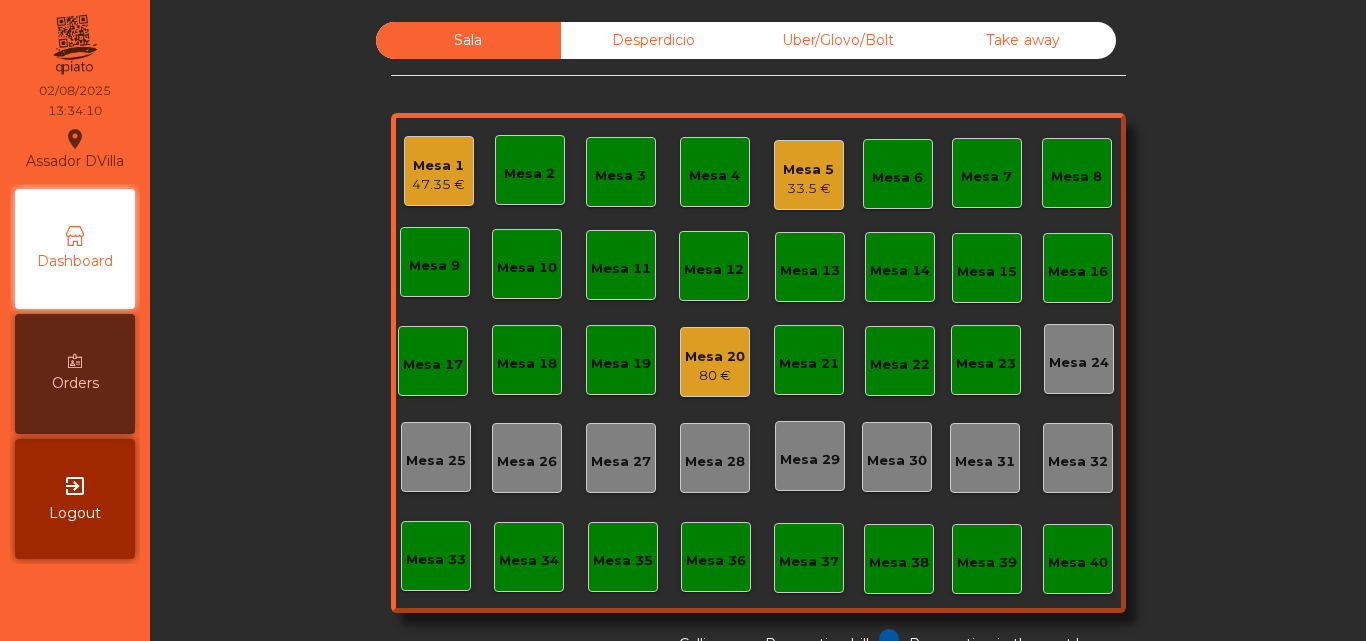 click on "Mesa 20" 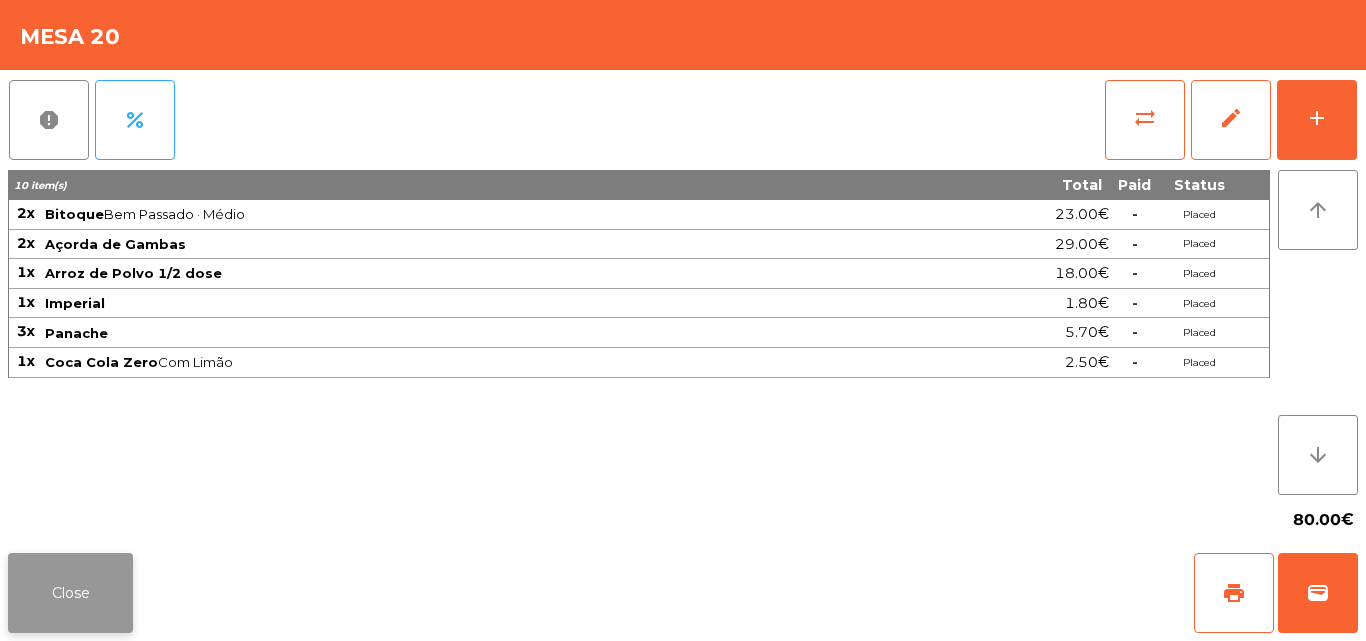 click on "Close" 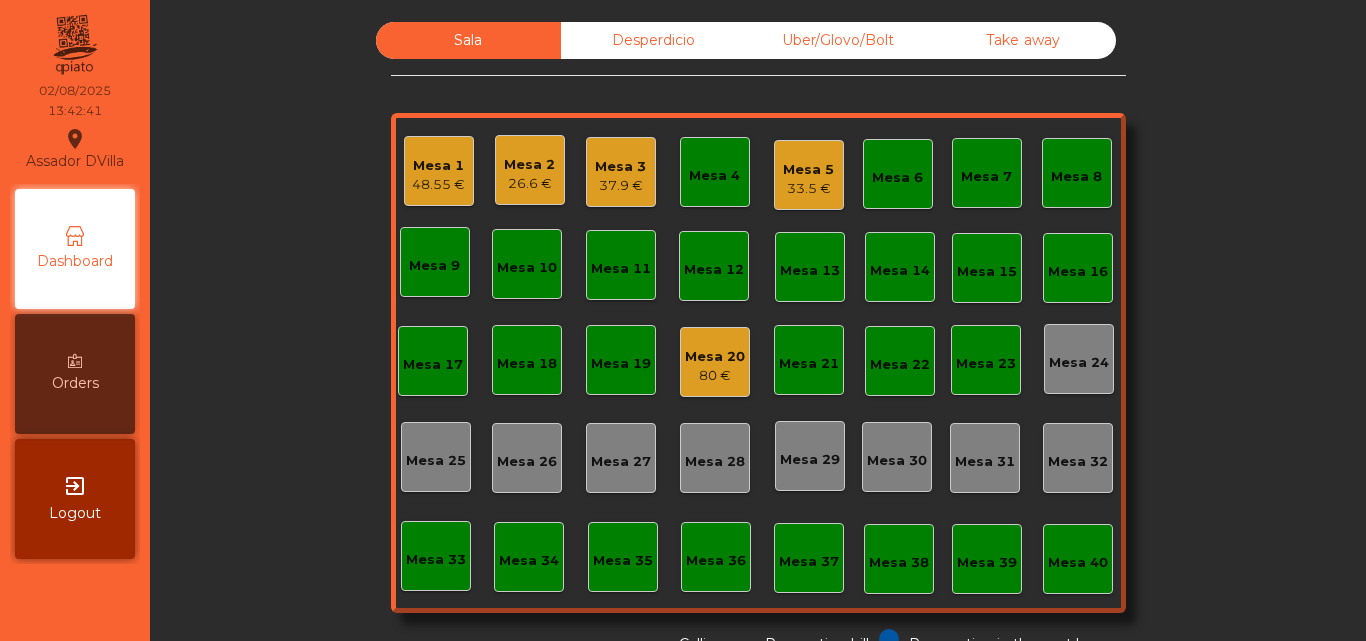 click on "48.55 €" 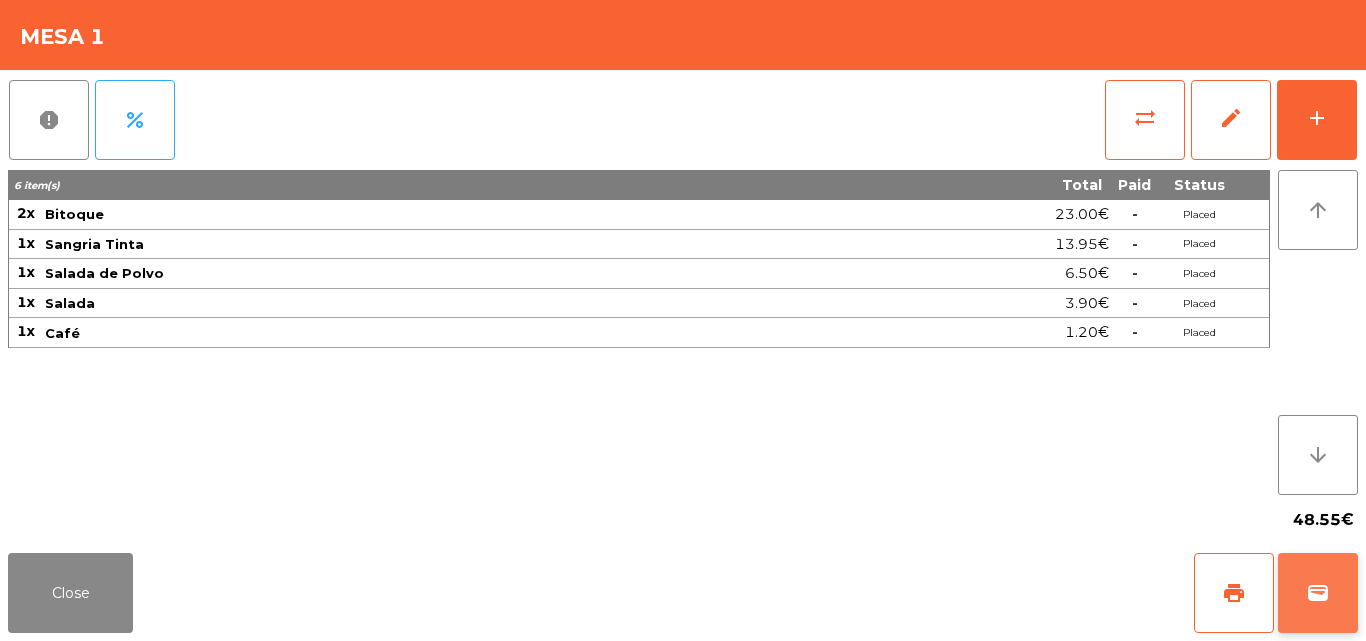 click on "wallet" 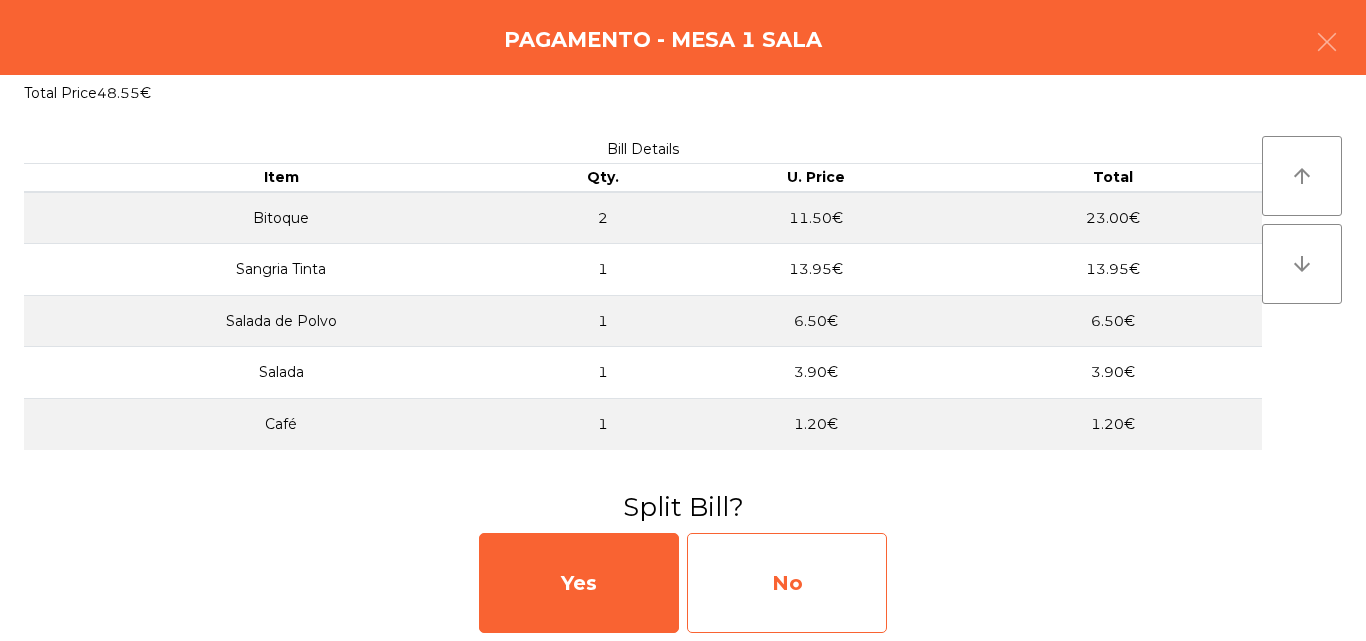 click on "No" 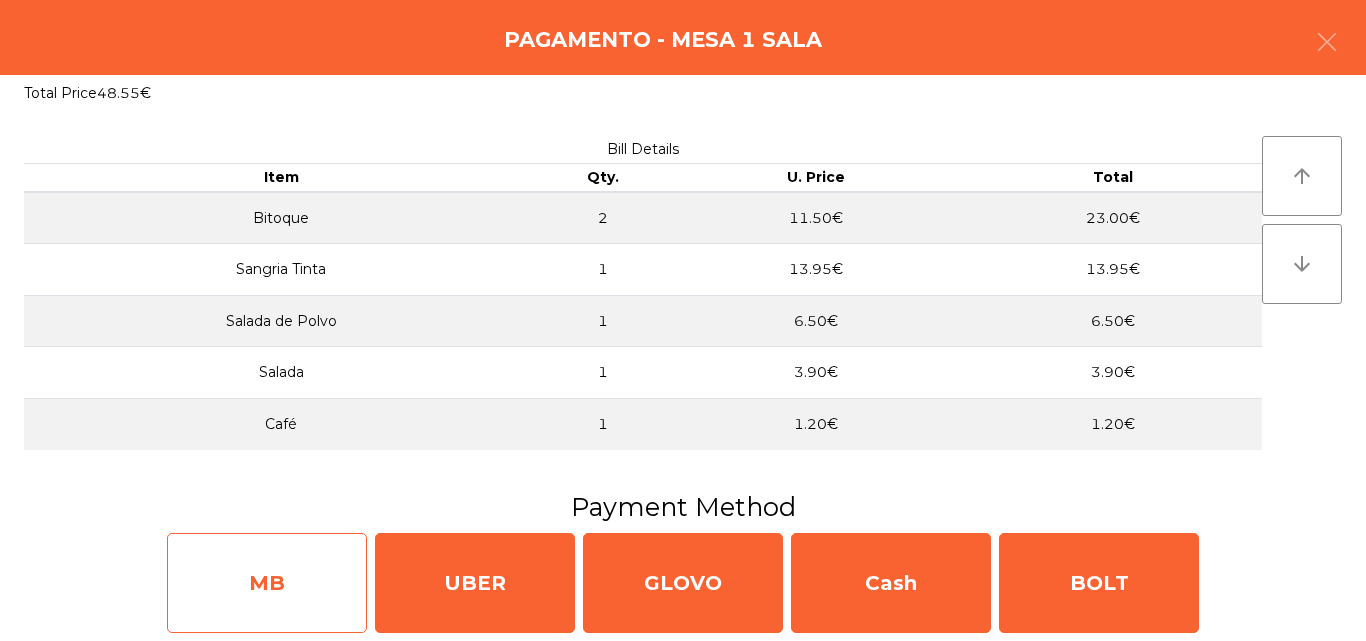 click on "MB" 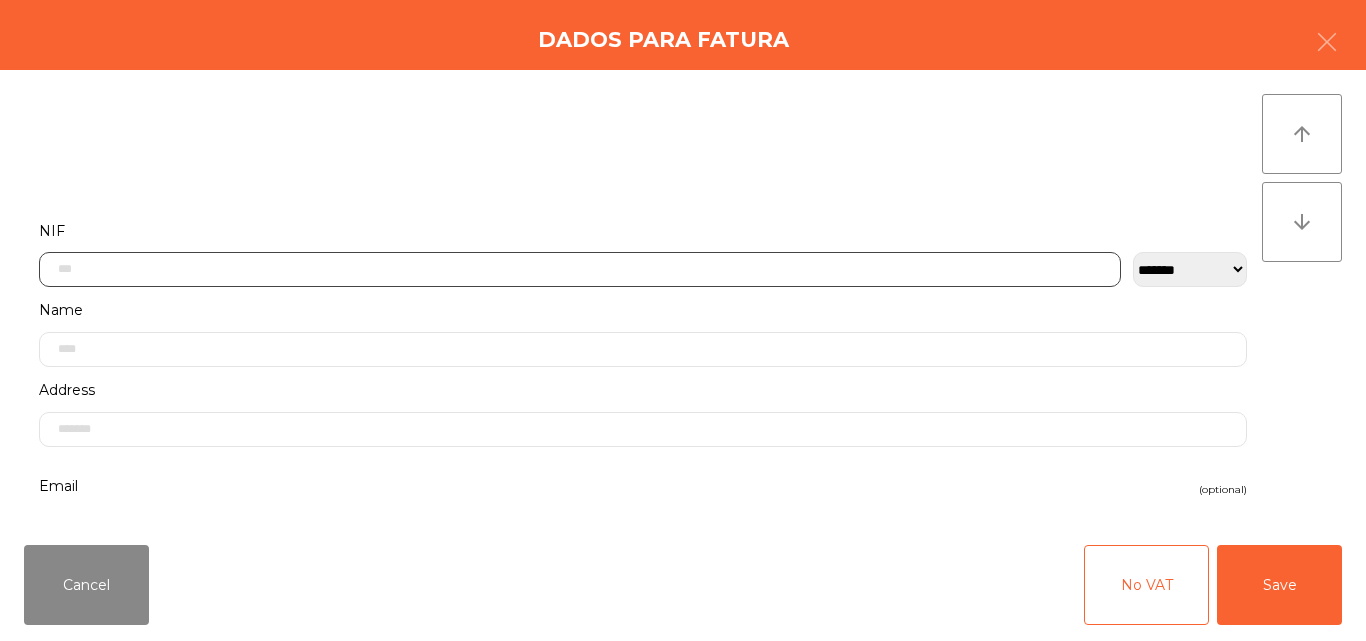 click 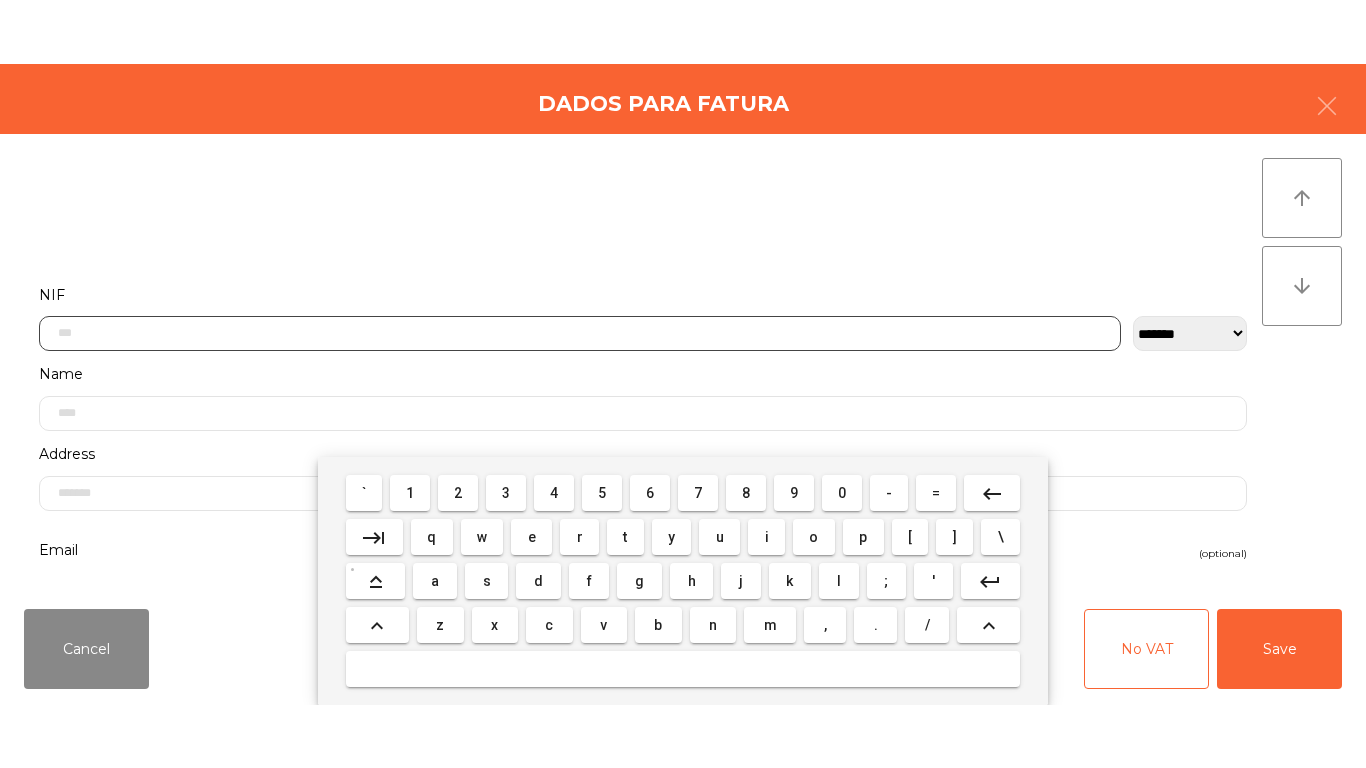scroll, scrollTop: 122, scrollLeft: 0, axis: vertical 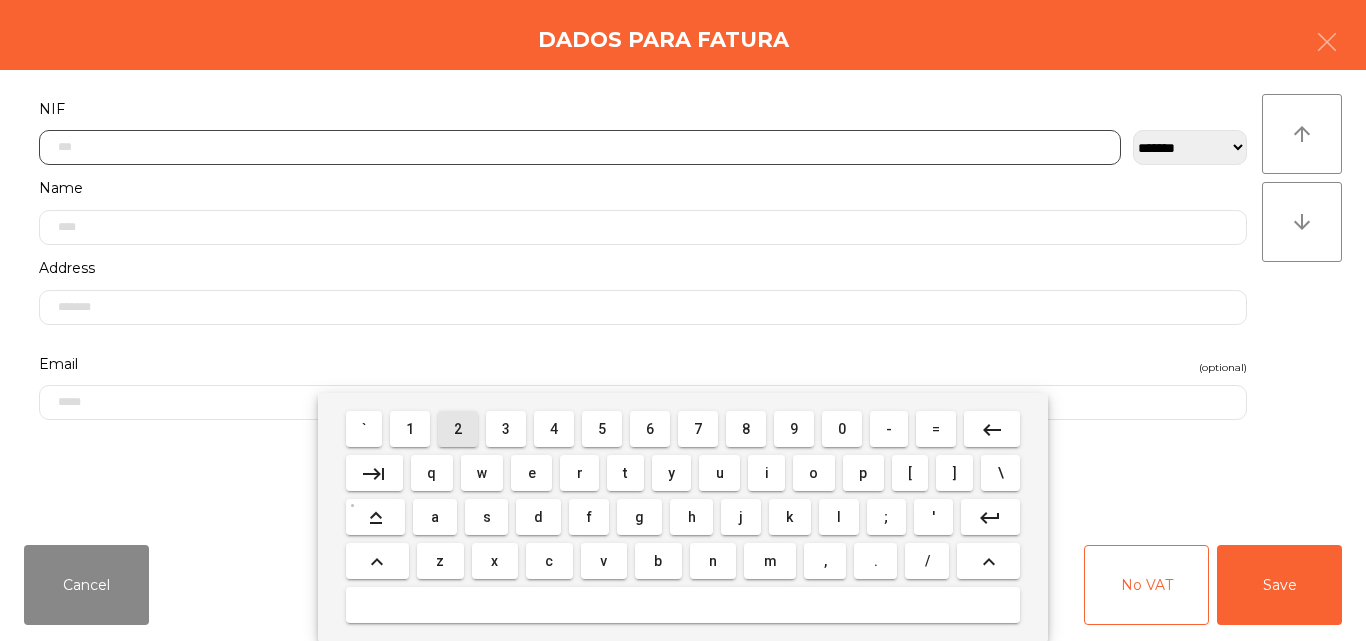 click on "2" at bounding box center [458, 429] 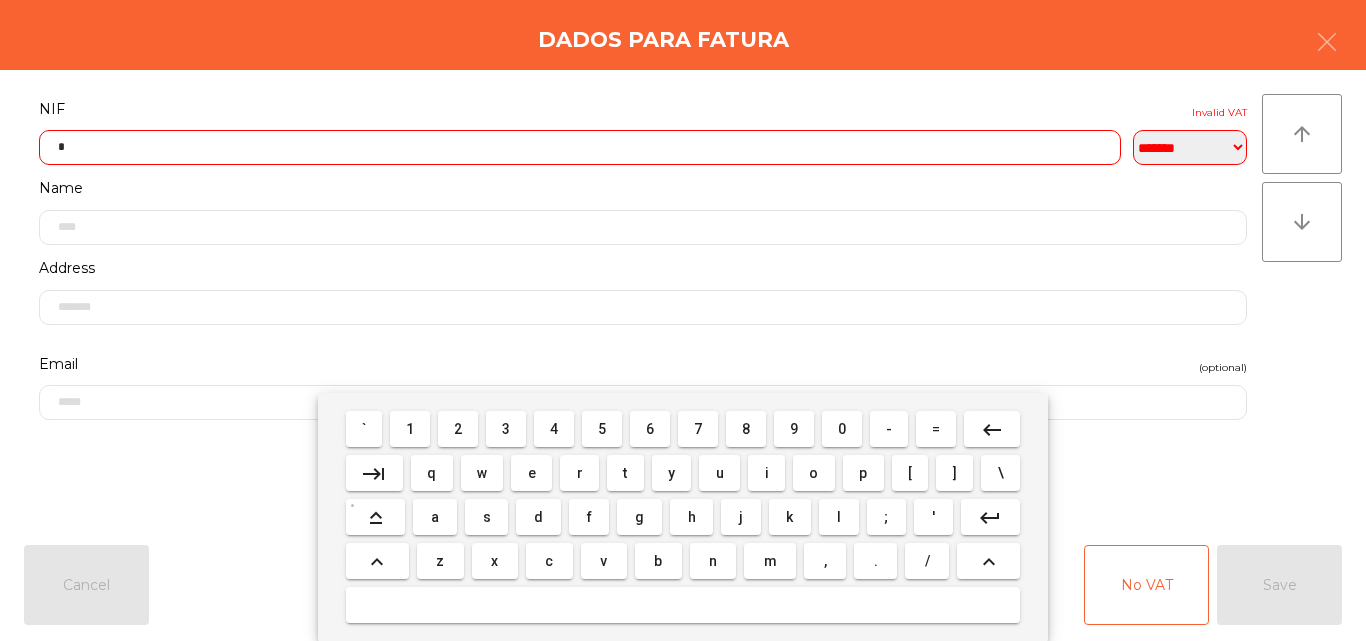 click on "0" at bounding box center (842, 429) 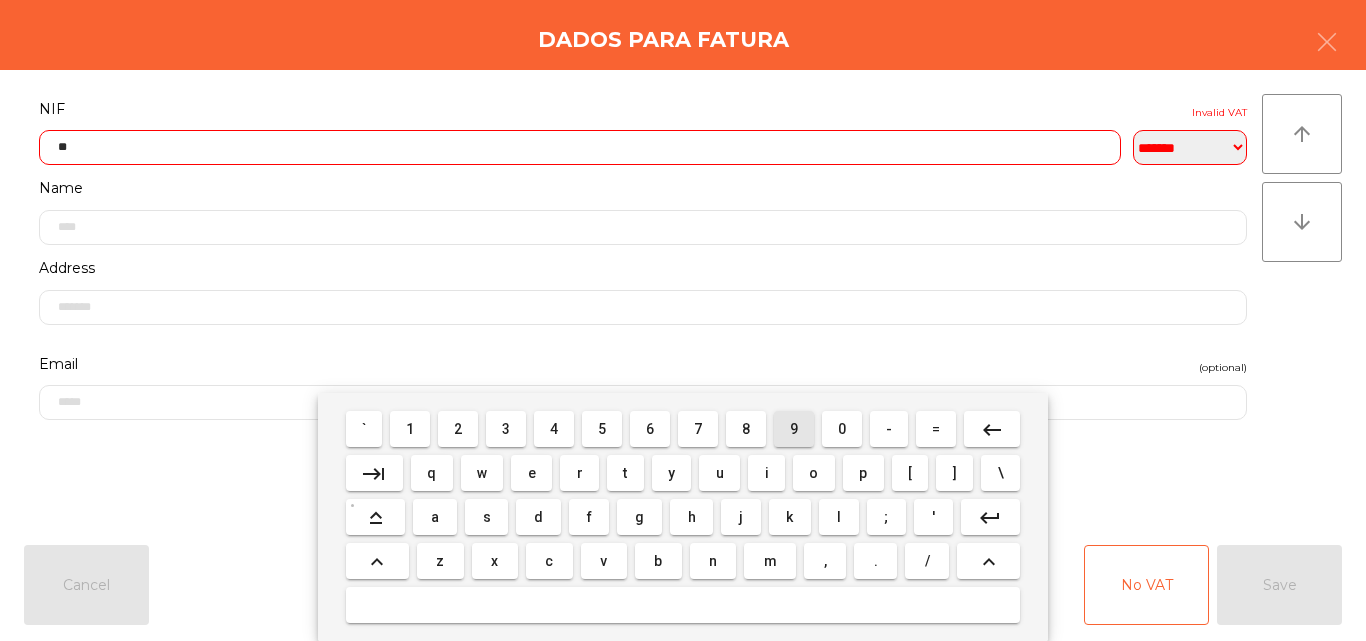 click on "9" at bounding box center [794, 429] 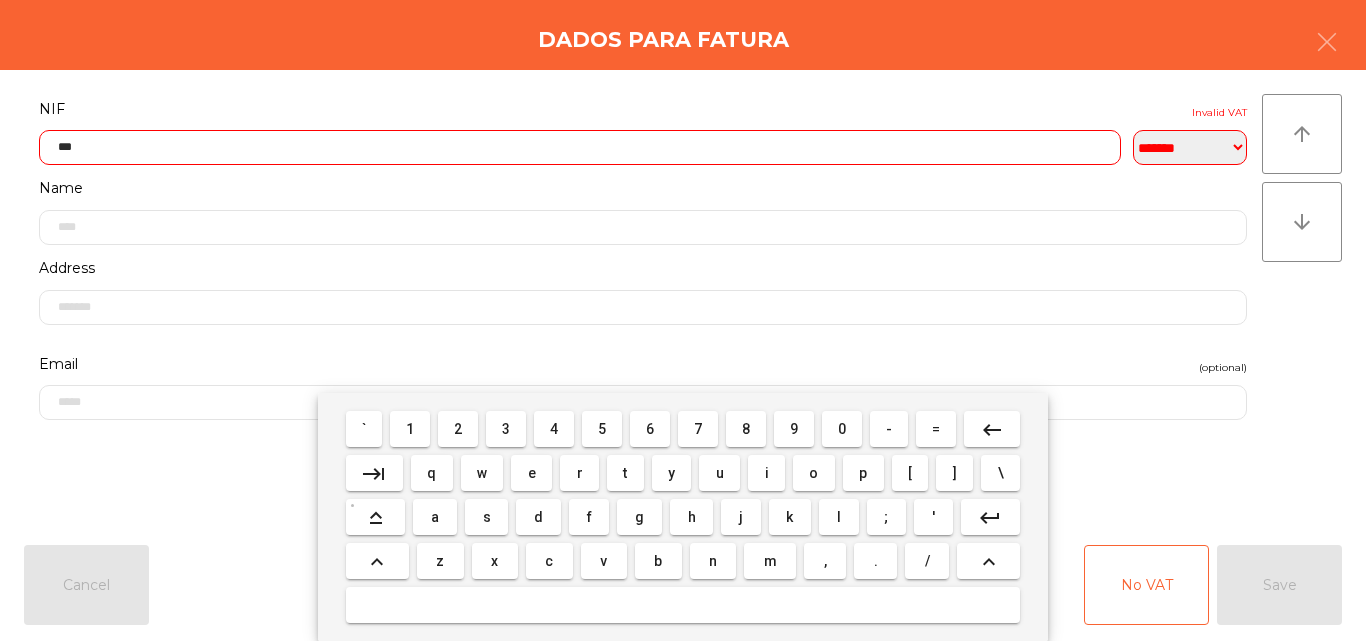 click on "5" at bounding box center (602, 429) 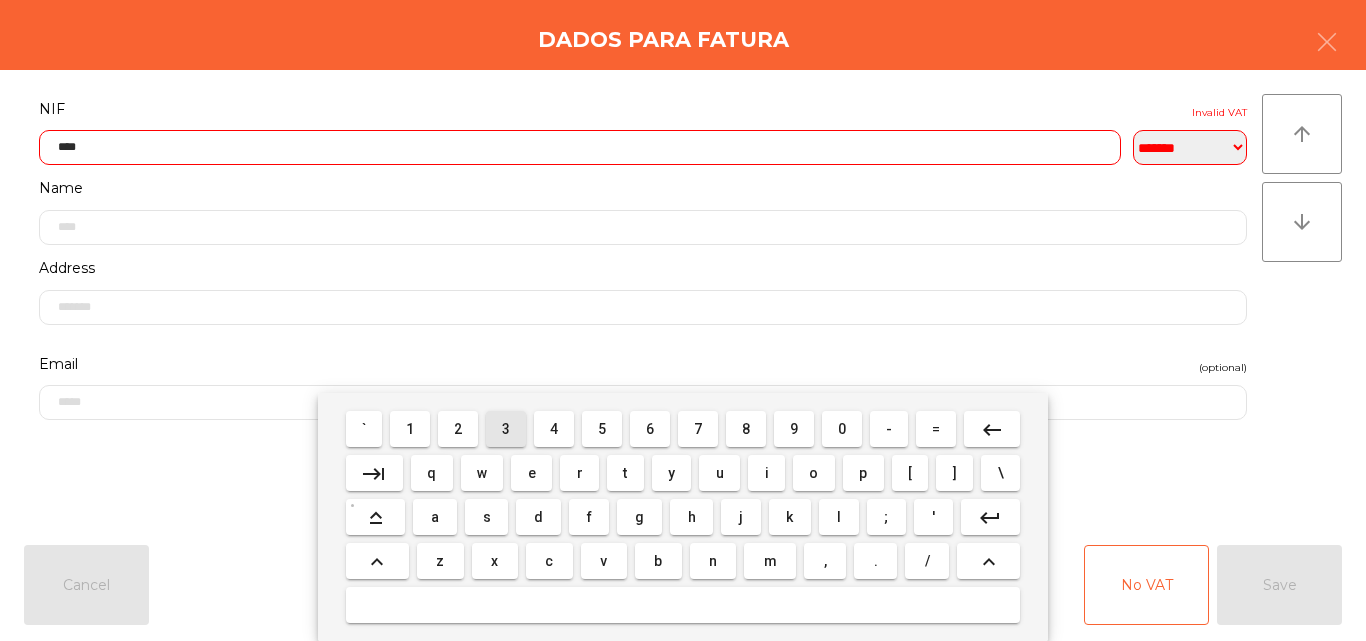 click on "3" at bounding box center [506, 429] 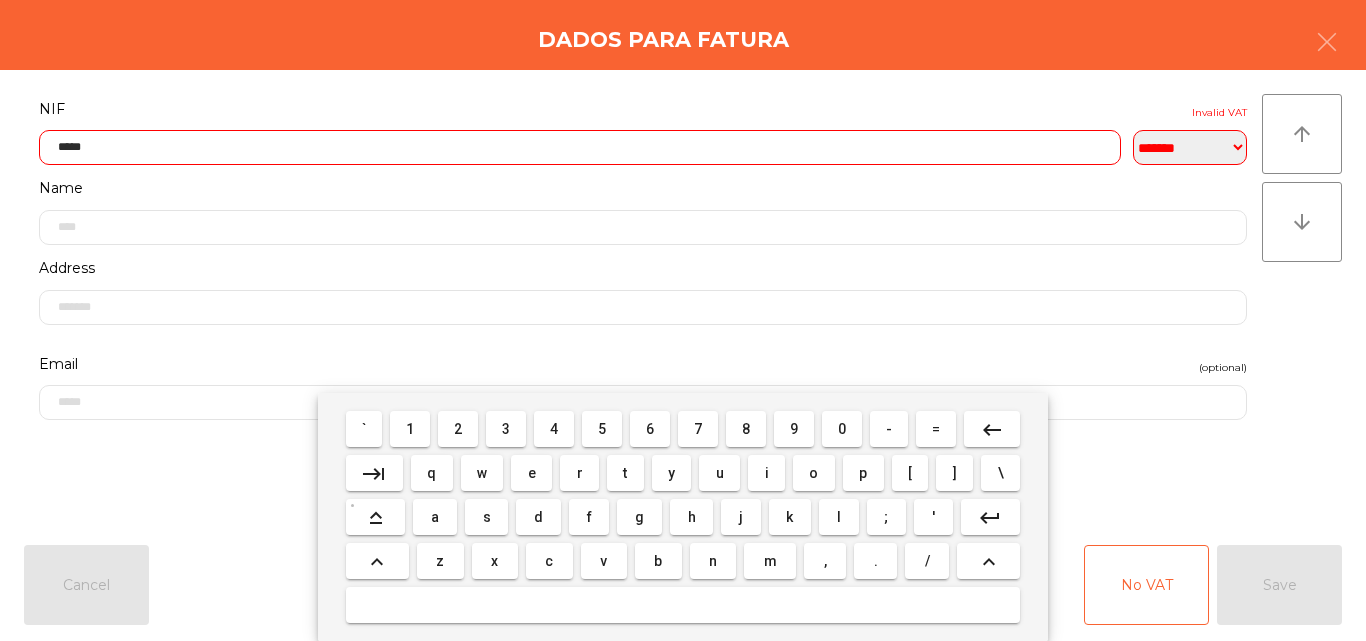 click on "6" at bounding box center (650, 429) 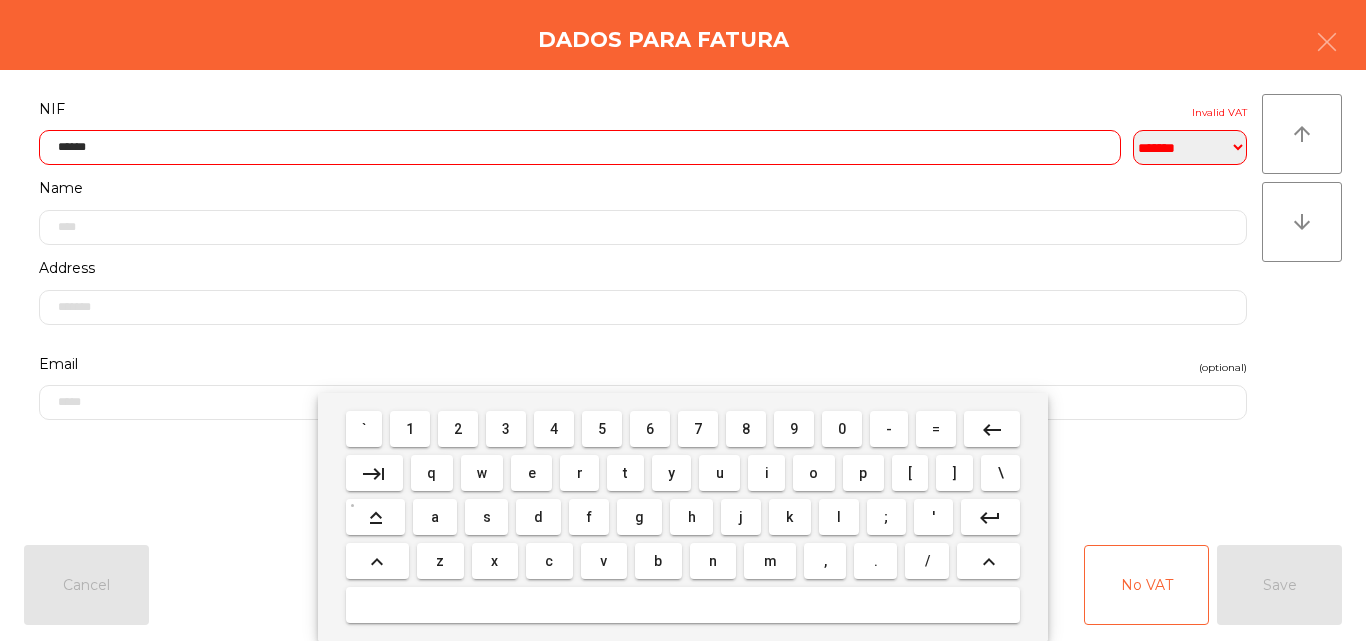 click on "0" at bounding box center [842, 429] 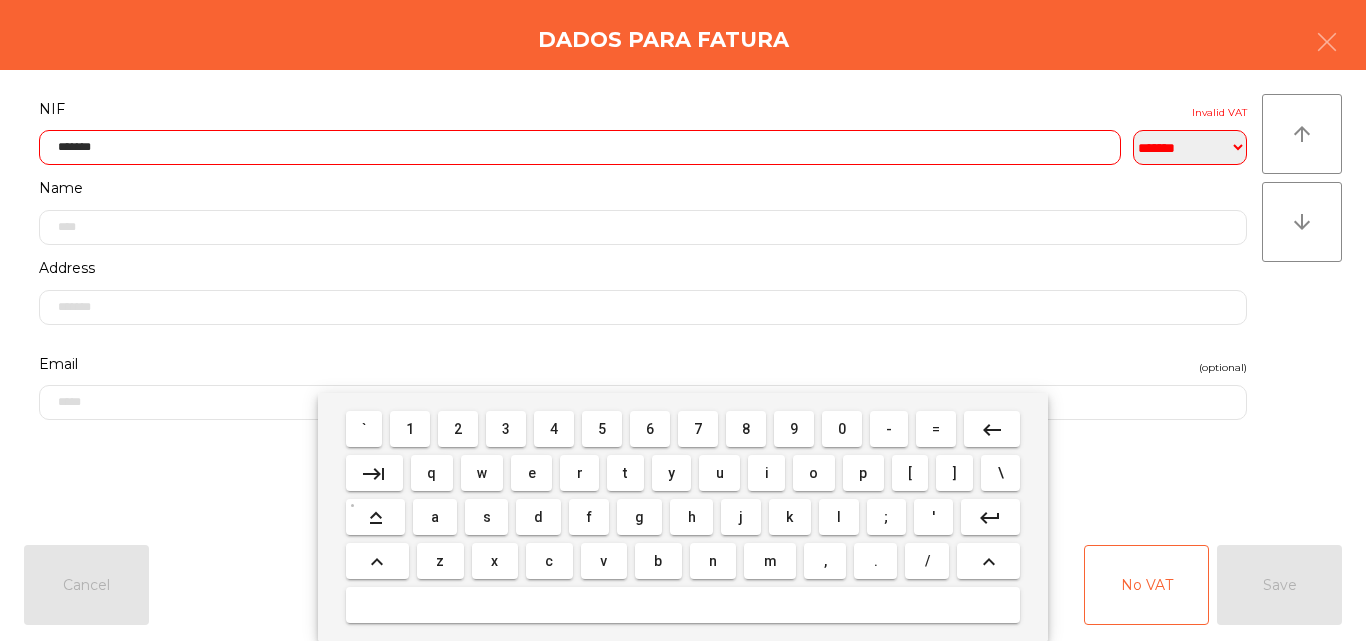 click on "1" at bounding box center [410, 429] 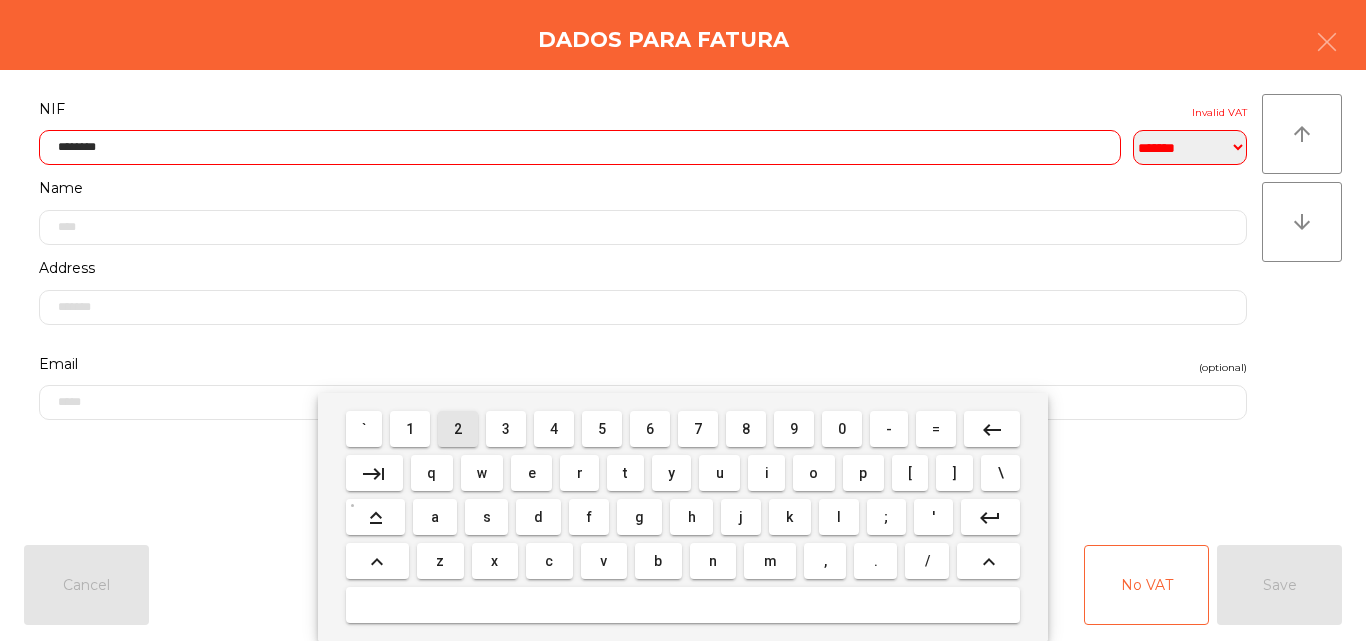 click on "2" at bounding box center (458, 429) 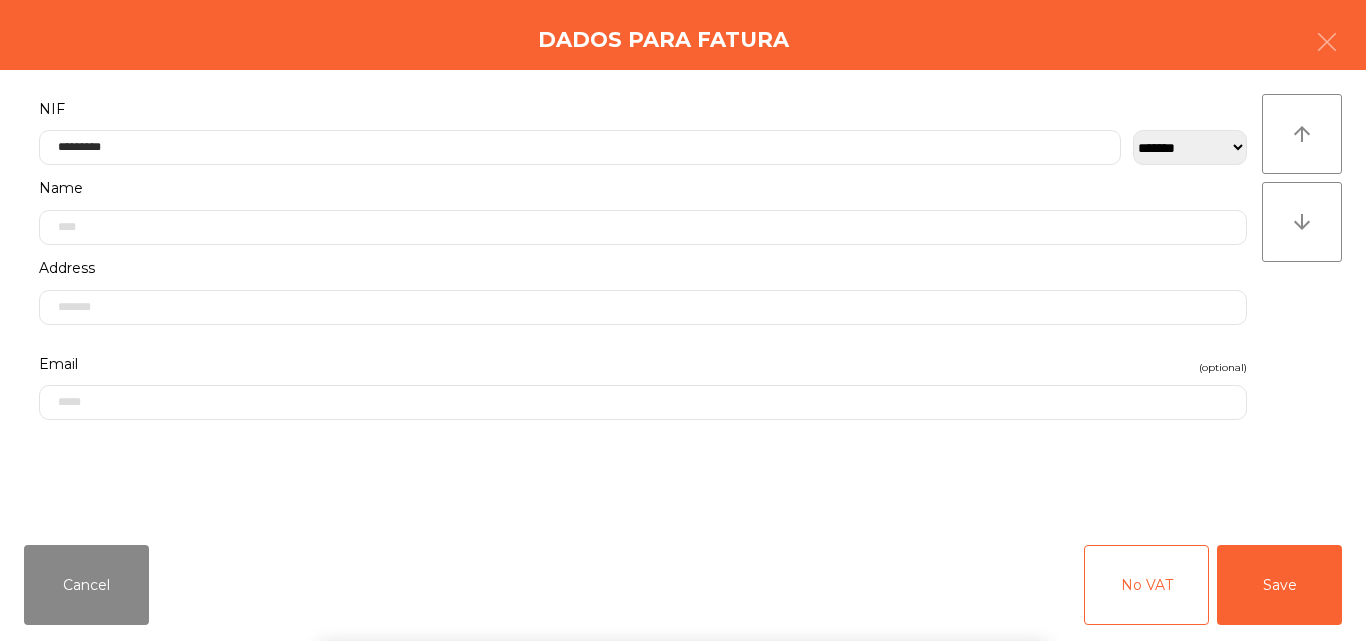 click on "` 1 2 3 4 5 6 7 8 9 0 - = keyboard_backspace keyboard_tab q w e r t y u i o p [ ] \ keyboard_capslock a s d f g h j k l ; ' keyboard_return keyboard_arrow_up z x c v b n m , . / keyboard_arrow_up" at bounding box center (683, 517) 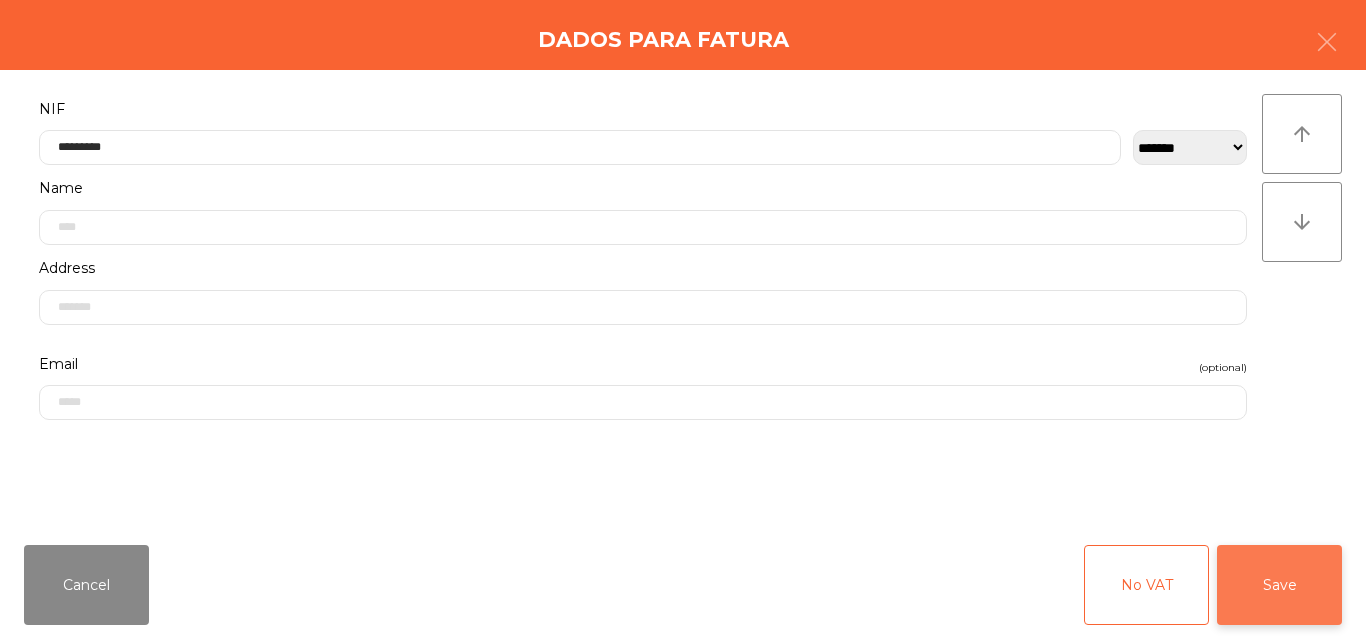 click on "Save" 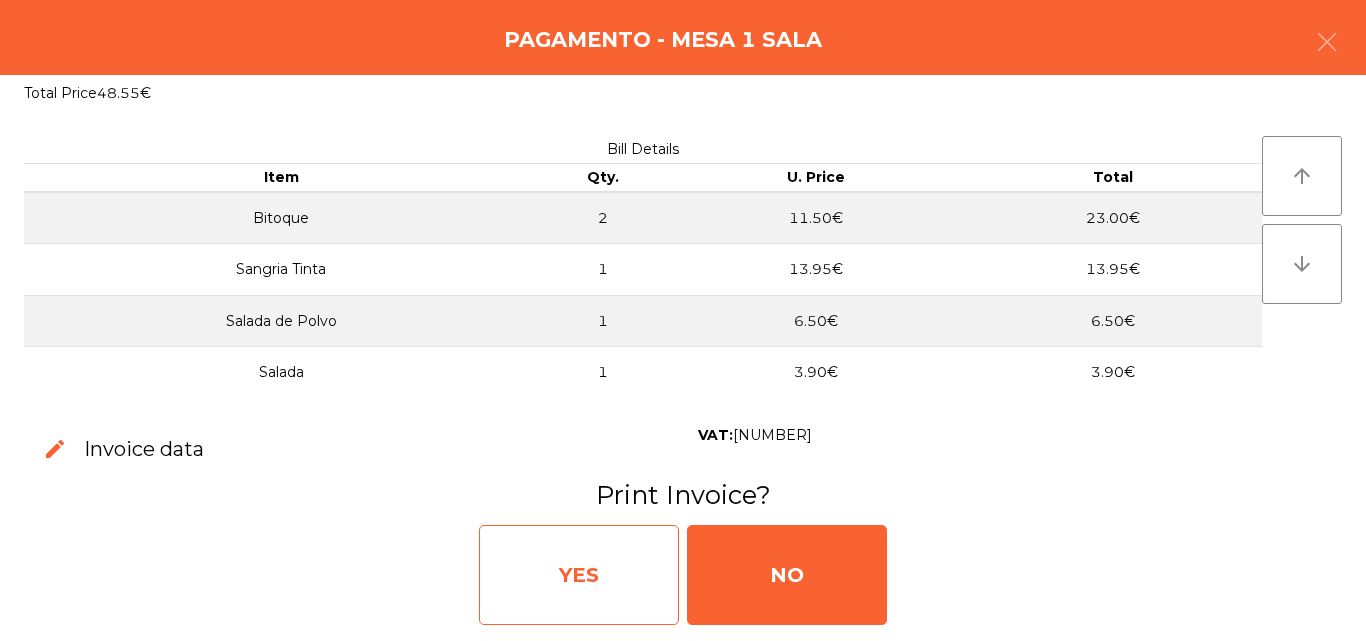 click on "YES" 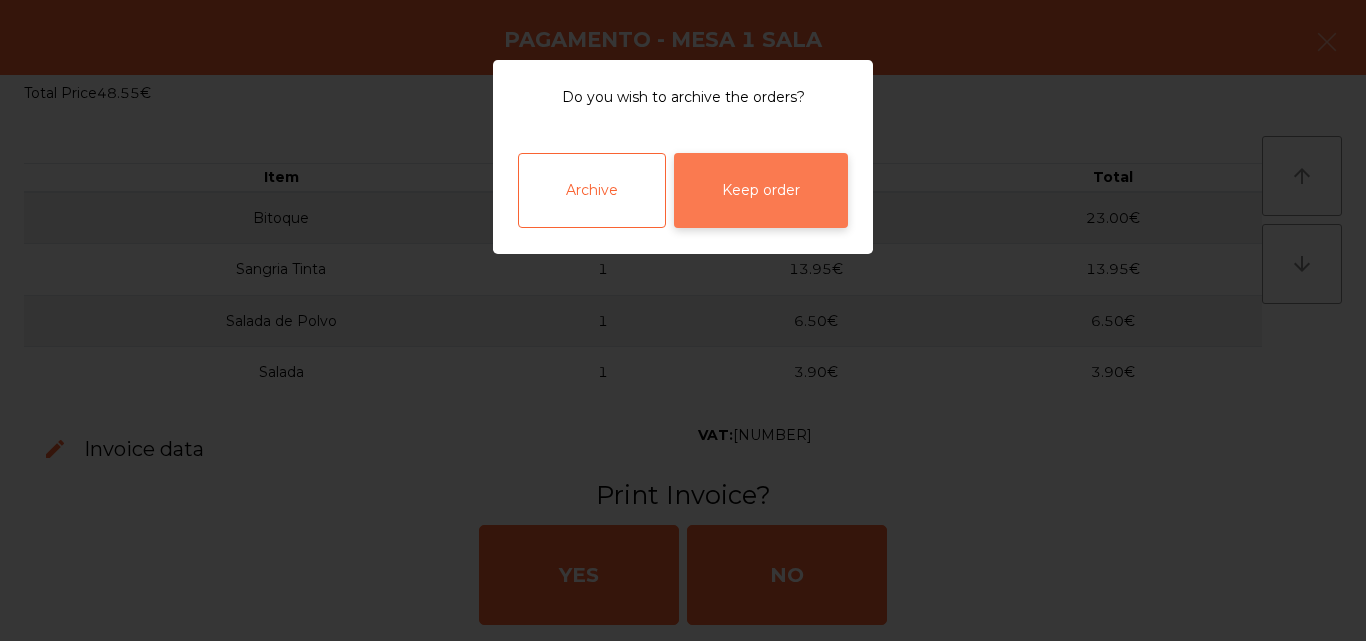 click on "Keep order" 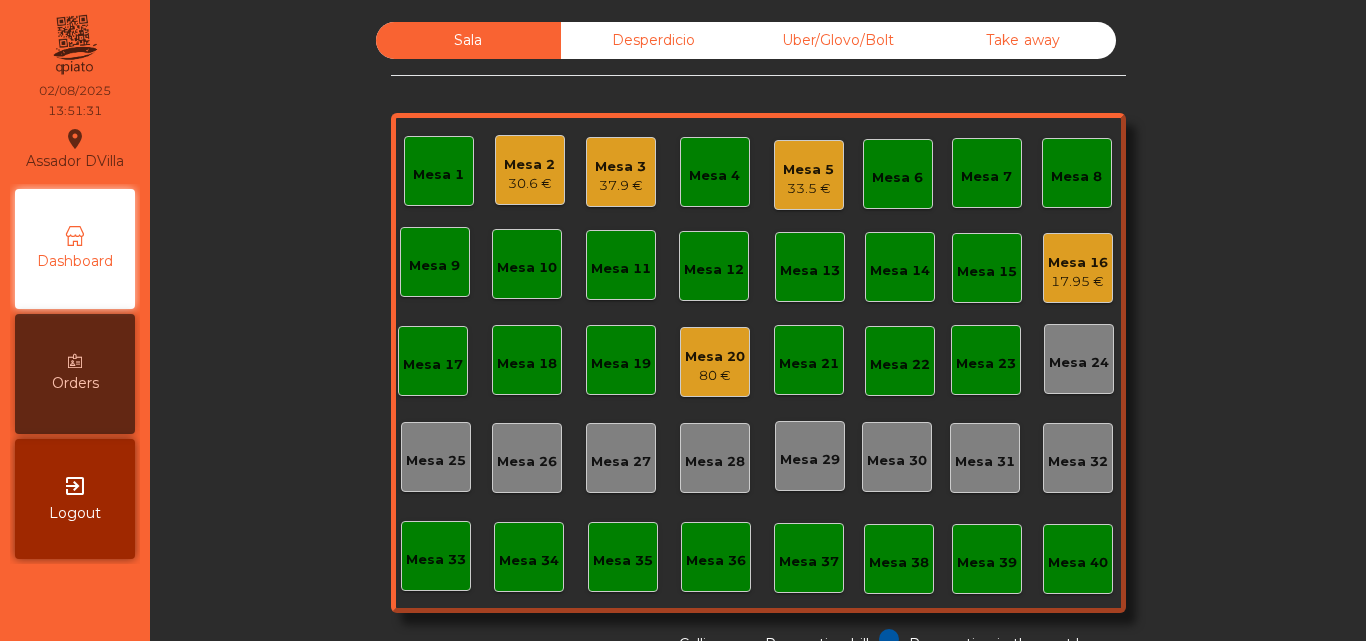 click on "Mesa 5" 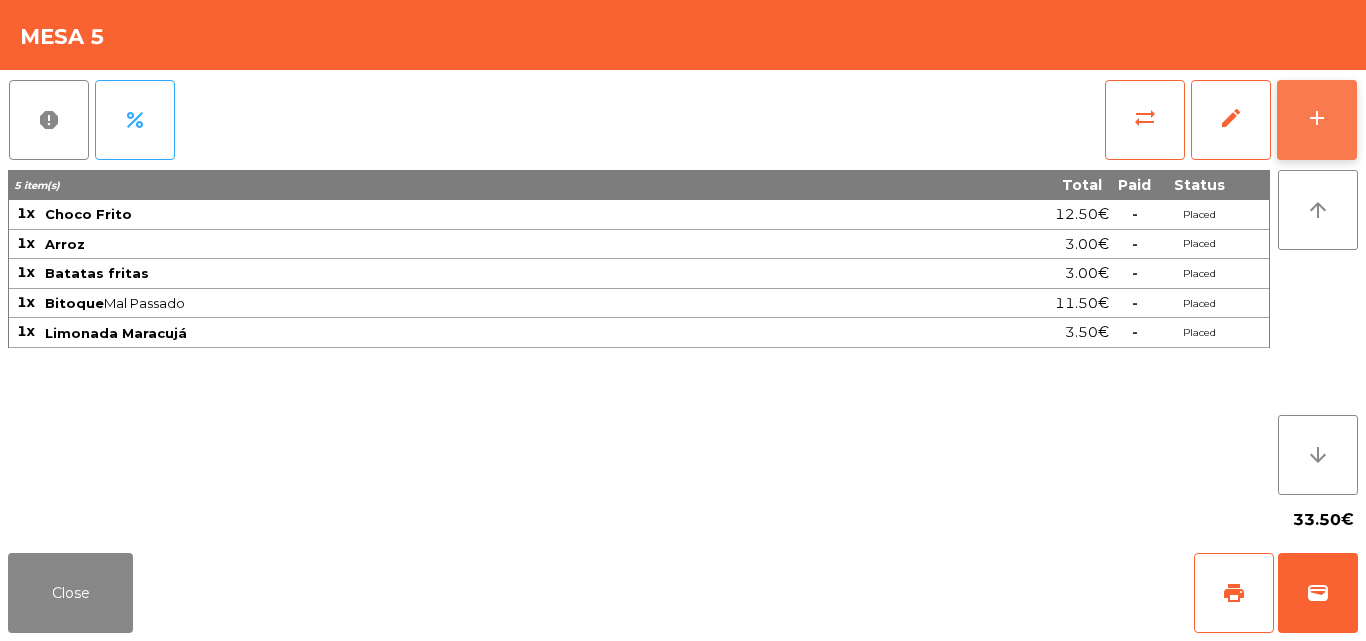 click on "add" 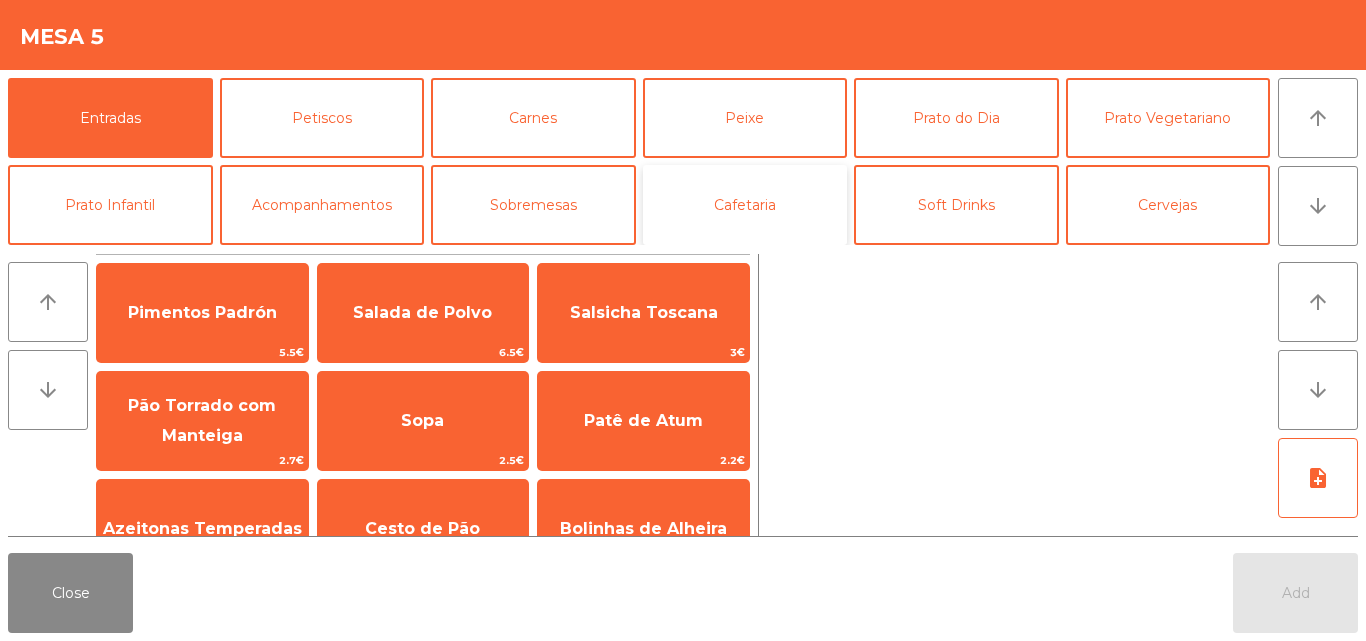 click on "Cafetaria" 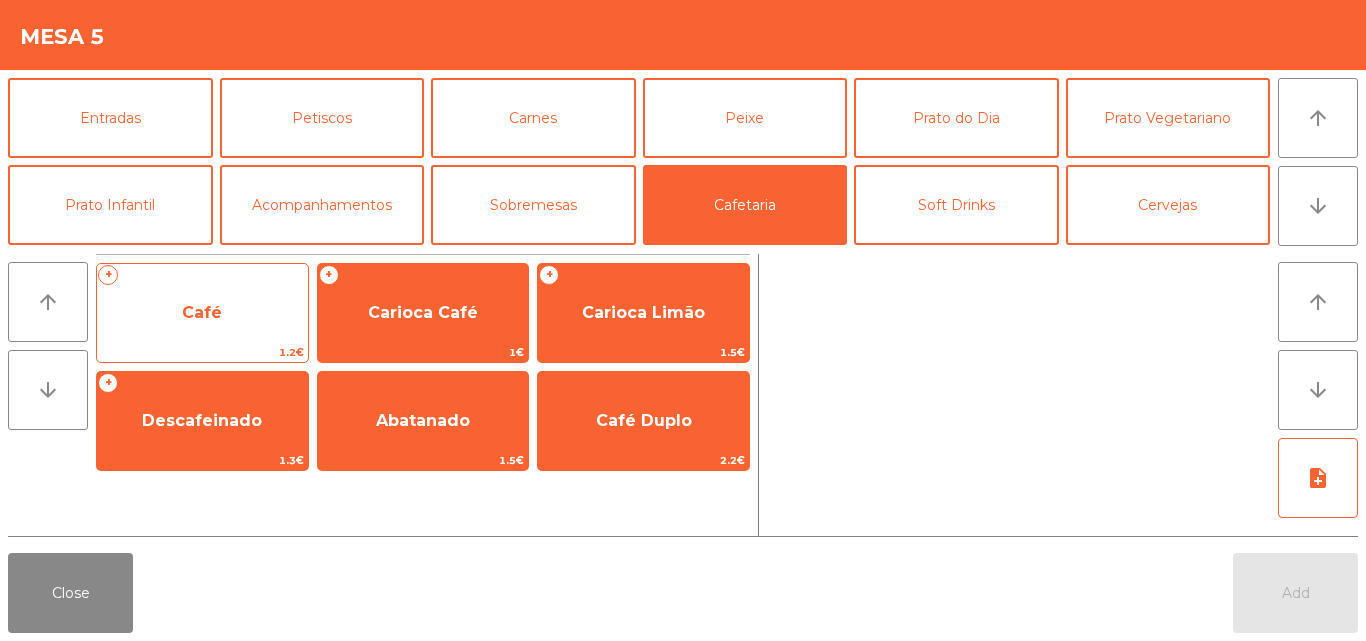 click on "Café" 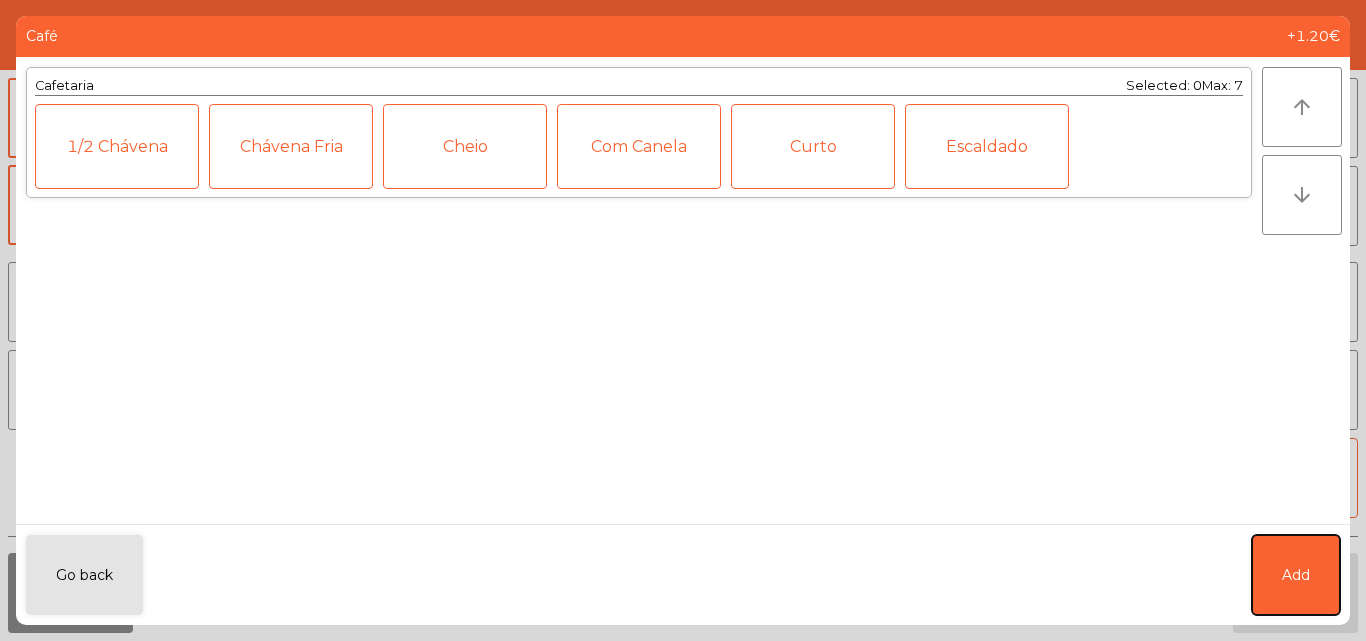 click on "Add" 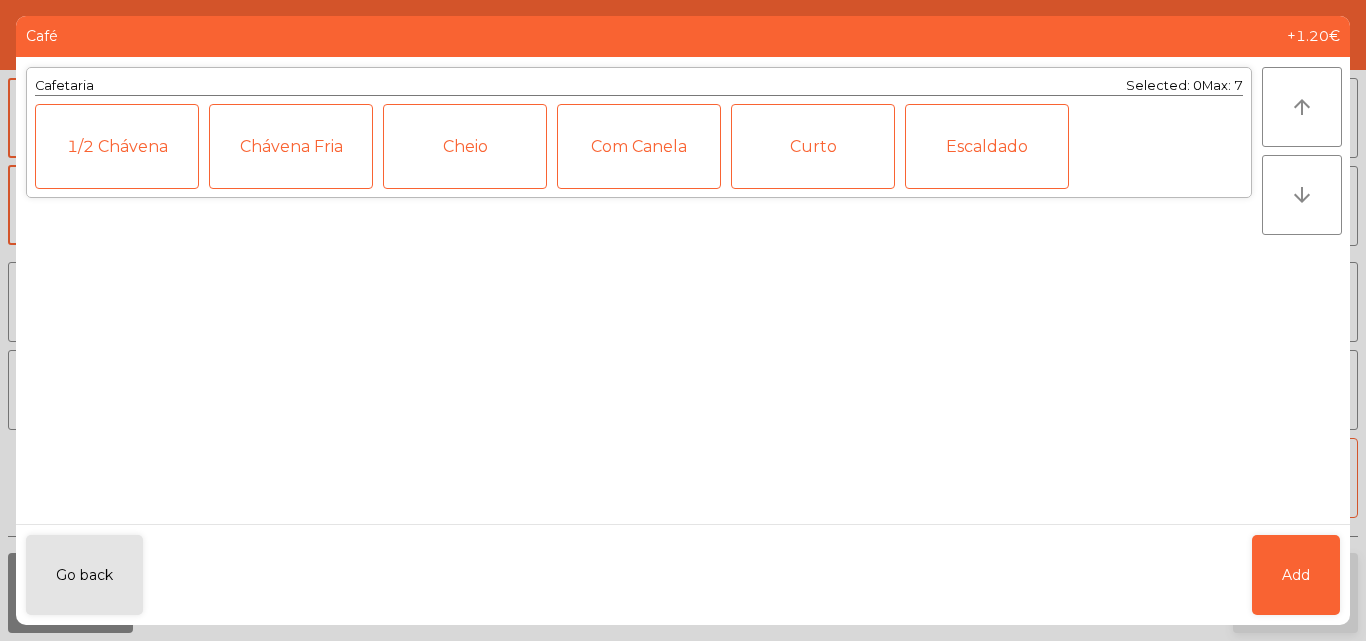click on "Add" 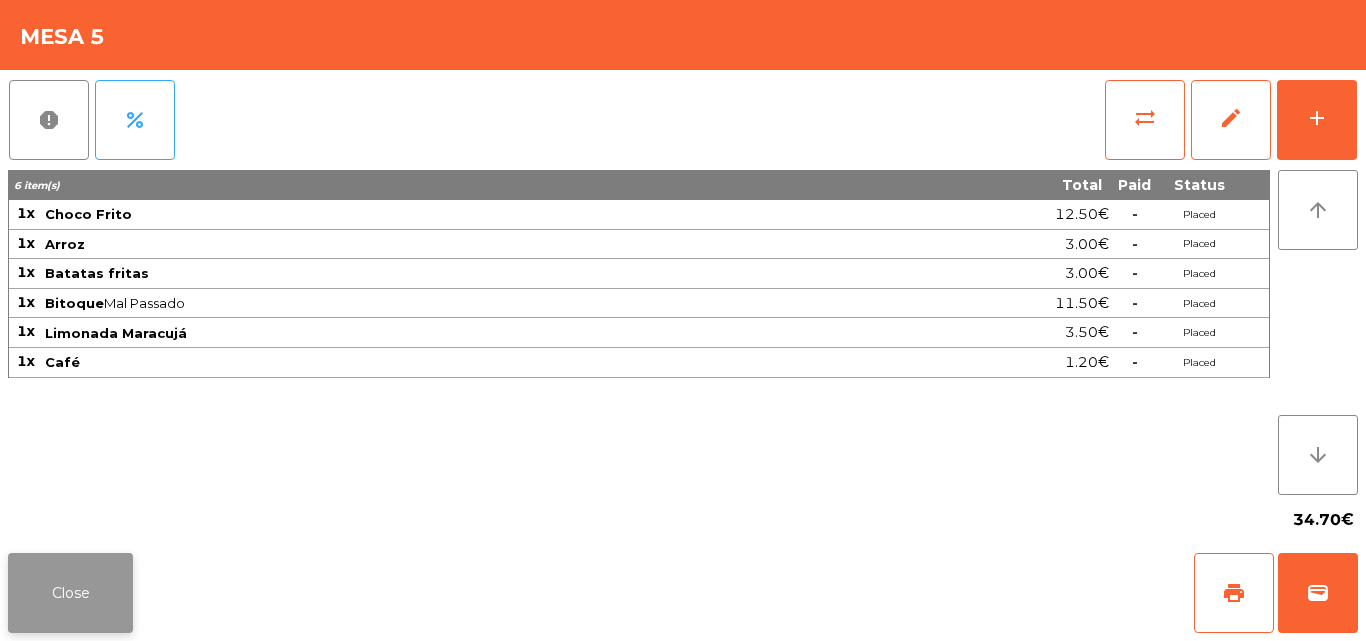 click on "Close" 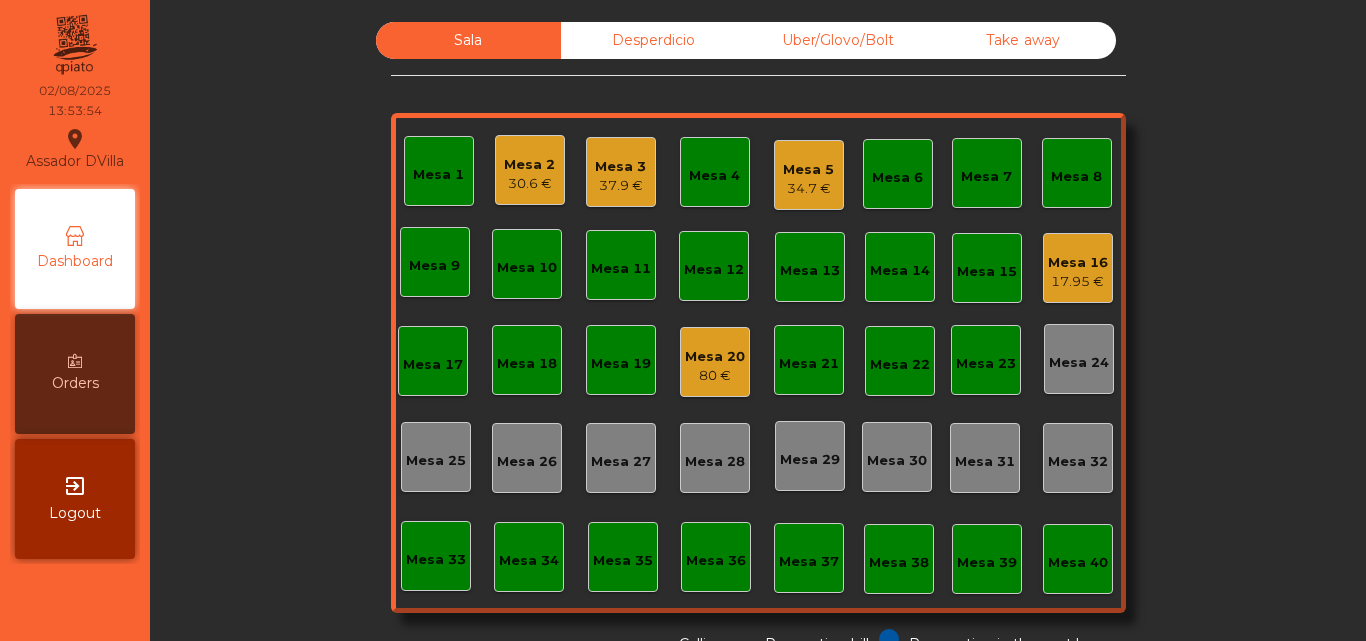 click on "37.9 €" 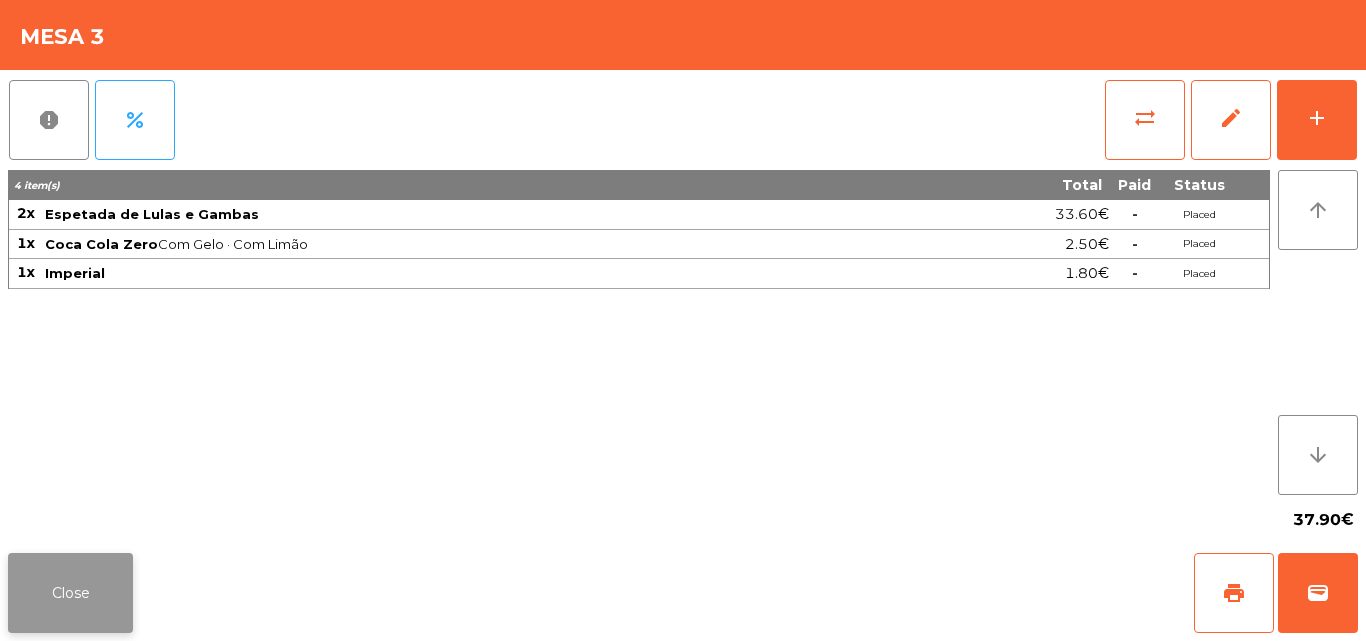 click on "Close" 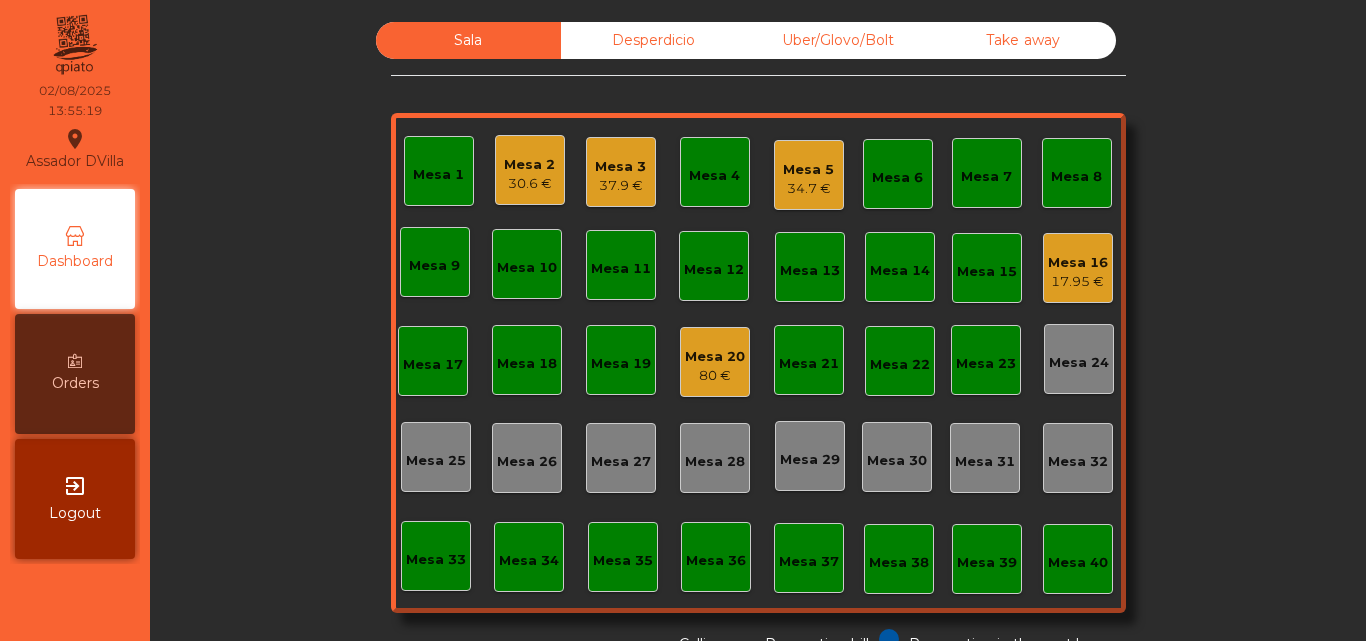 click on "Mesa 3" 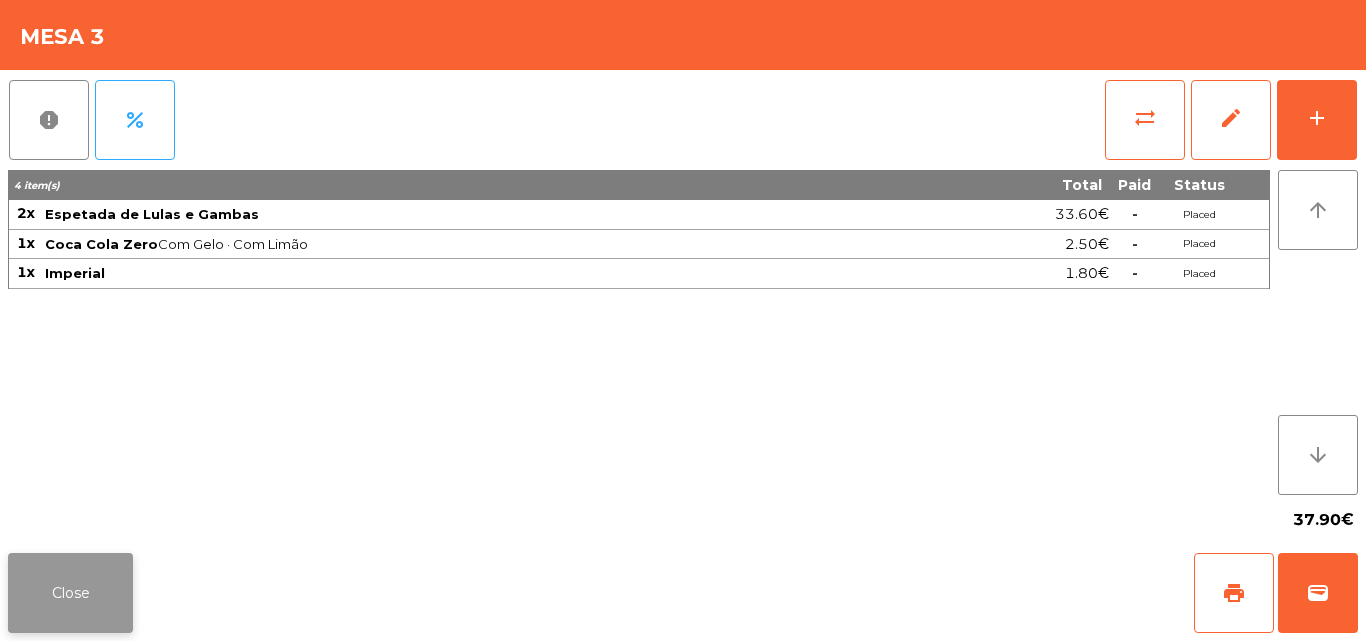 click on "Close" 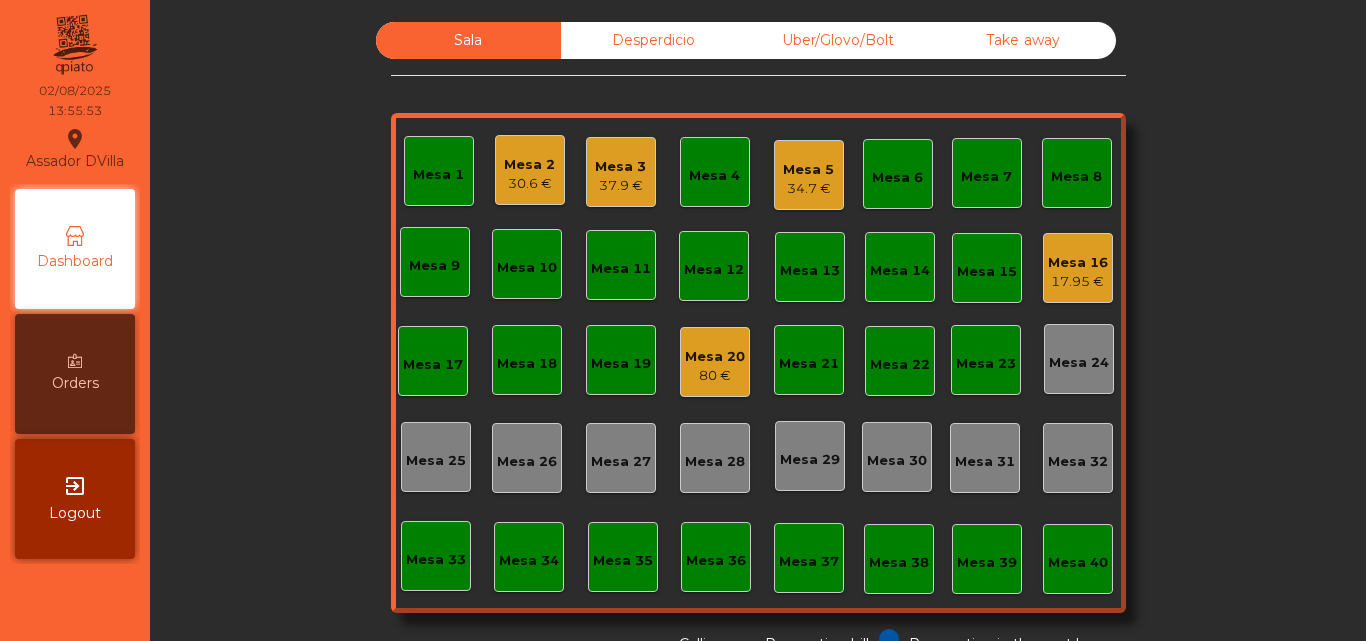 click on "Mesa 16" 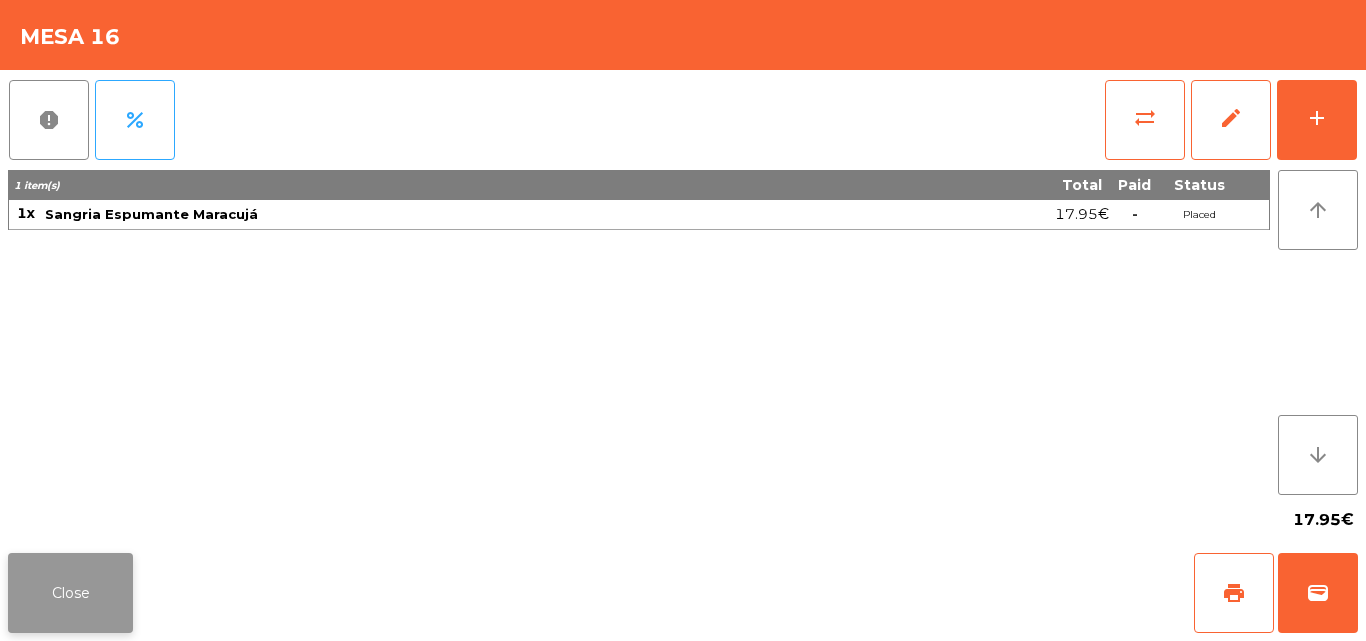 click on "Close" 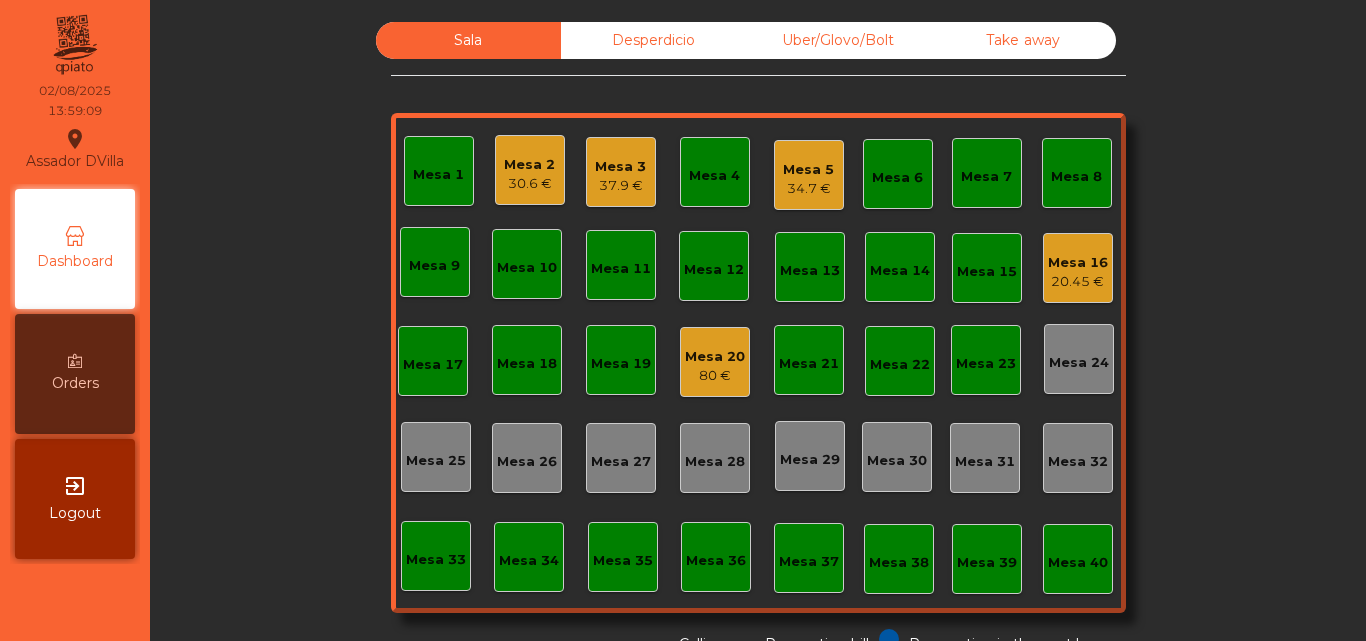 click on "Mesa 3" 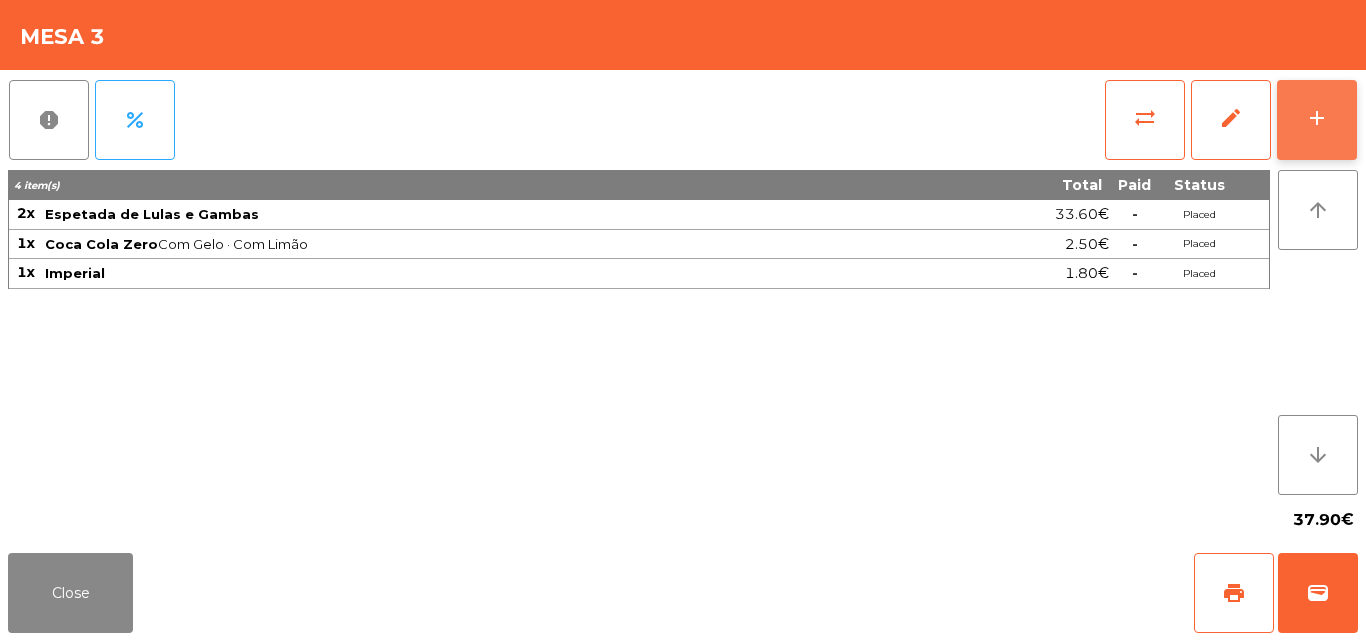 click on "add" 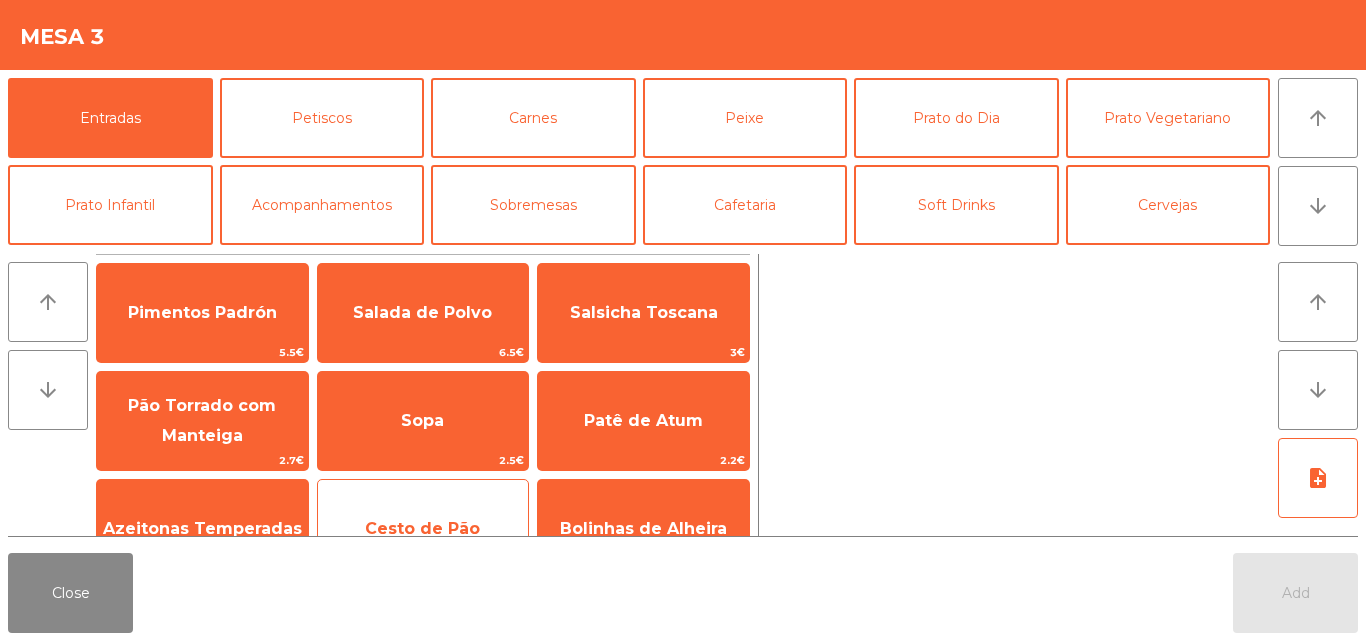 click on "Cesto de Pão" 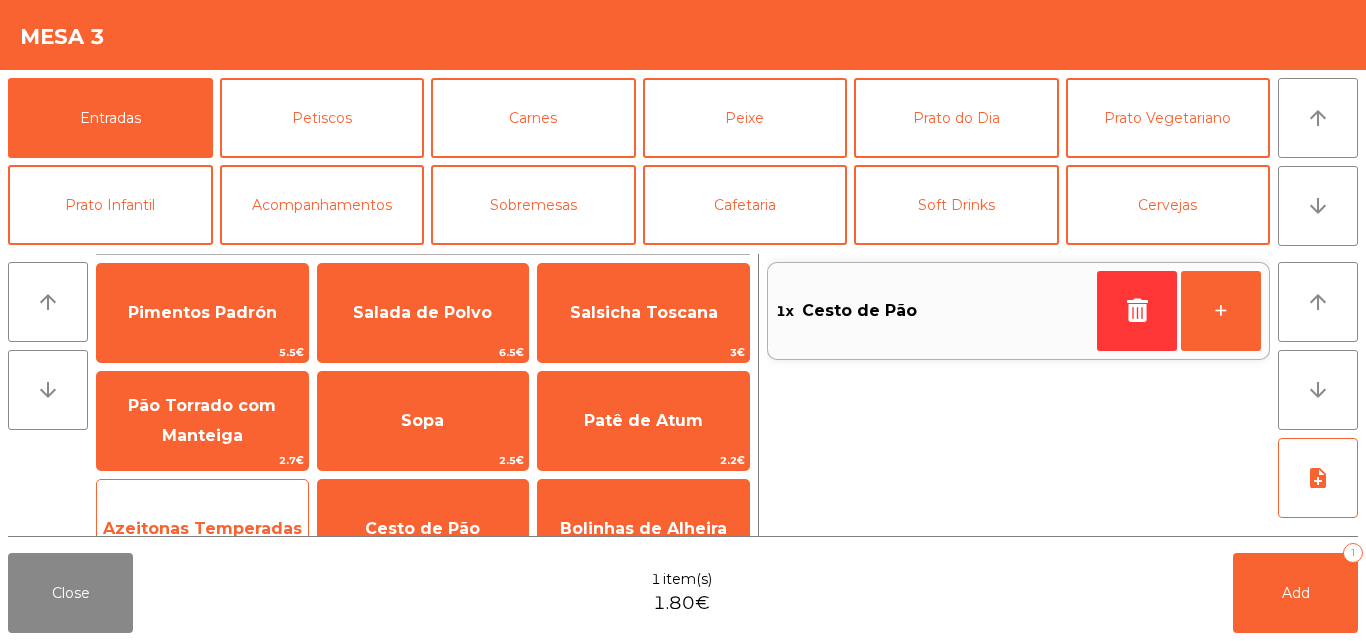 click on "Azeitonas Temperadas" 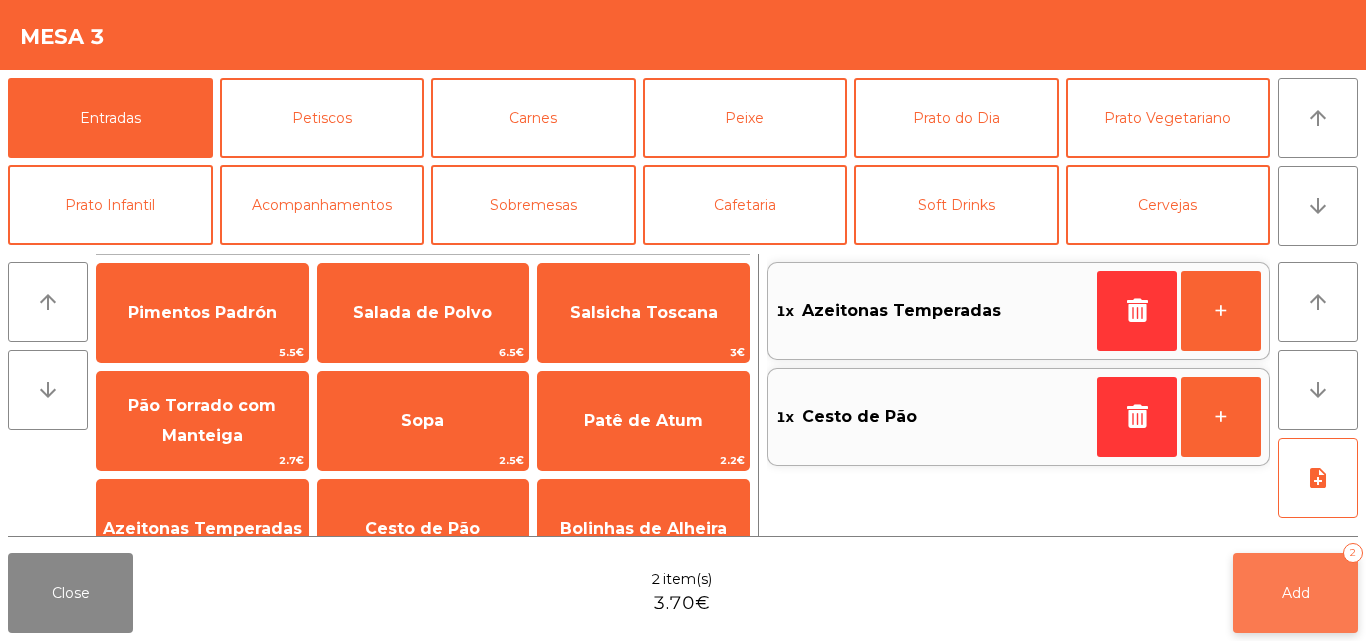 click on "Add   2" 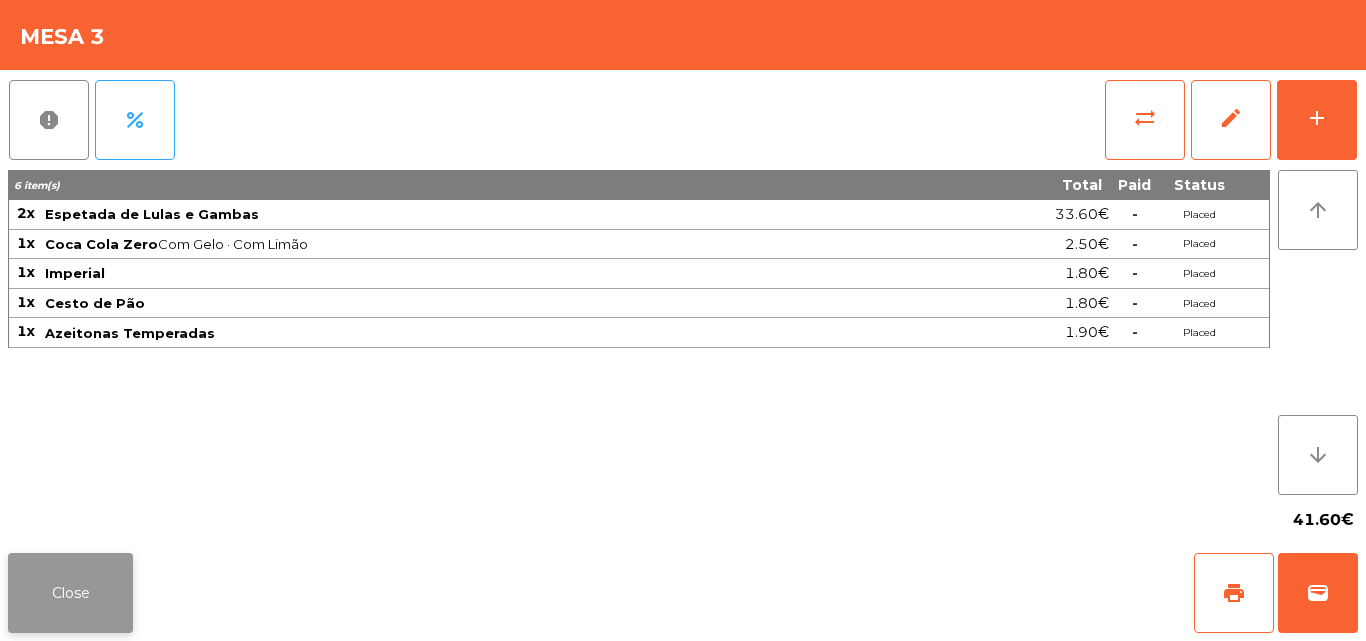 click on "Close" 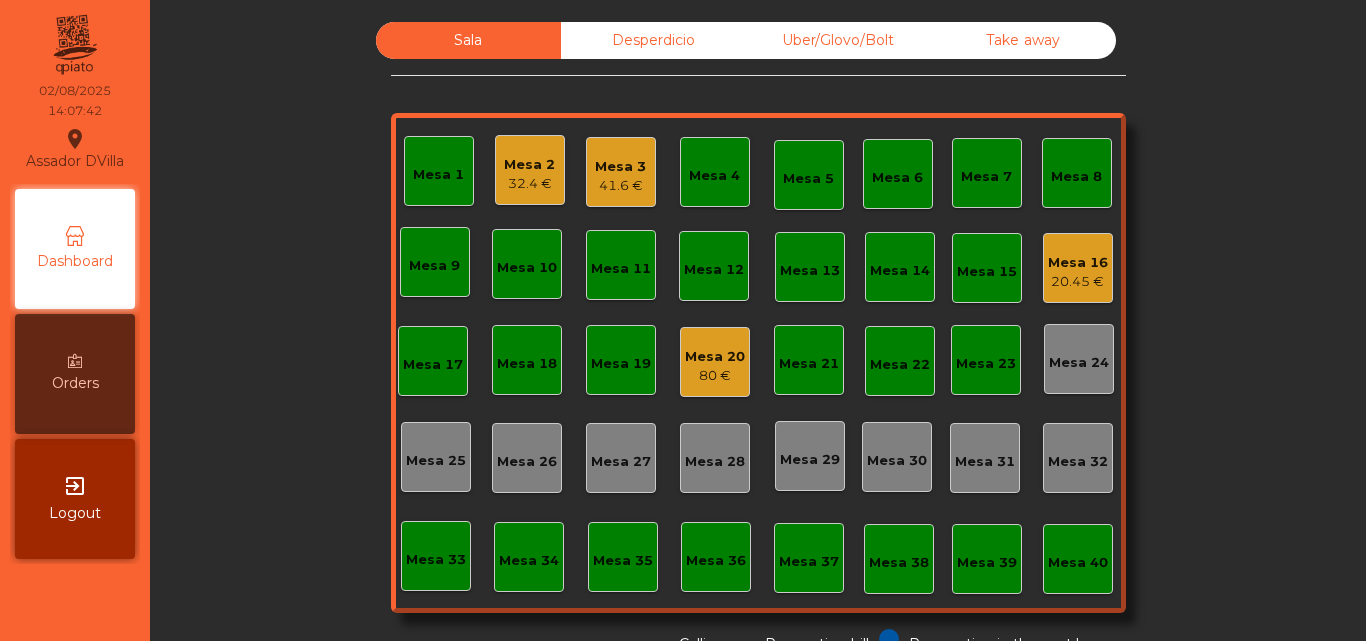 click on "Mesa 3" 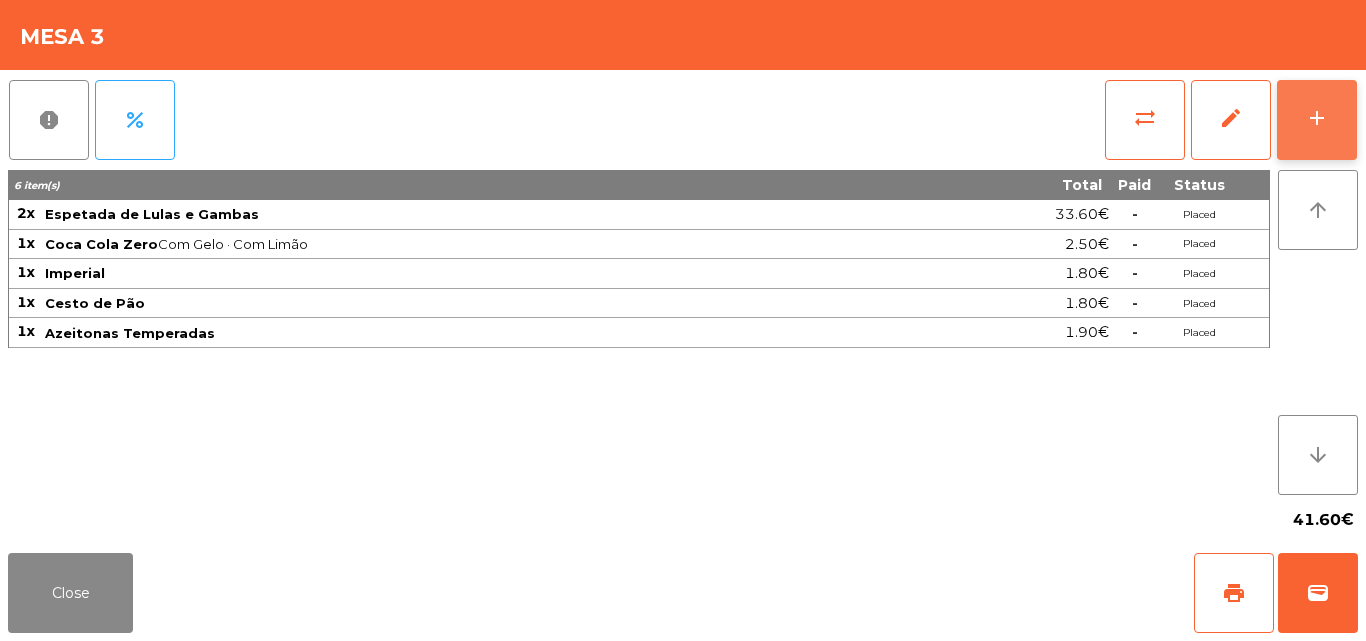 click on "add" 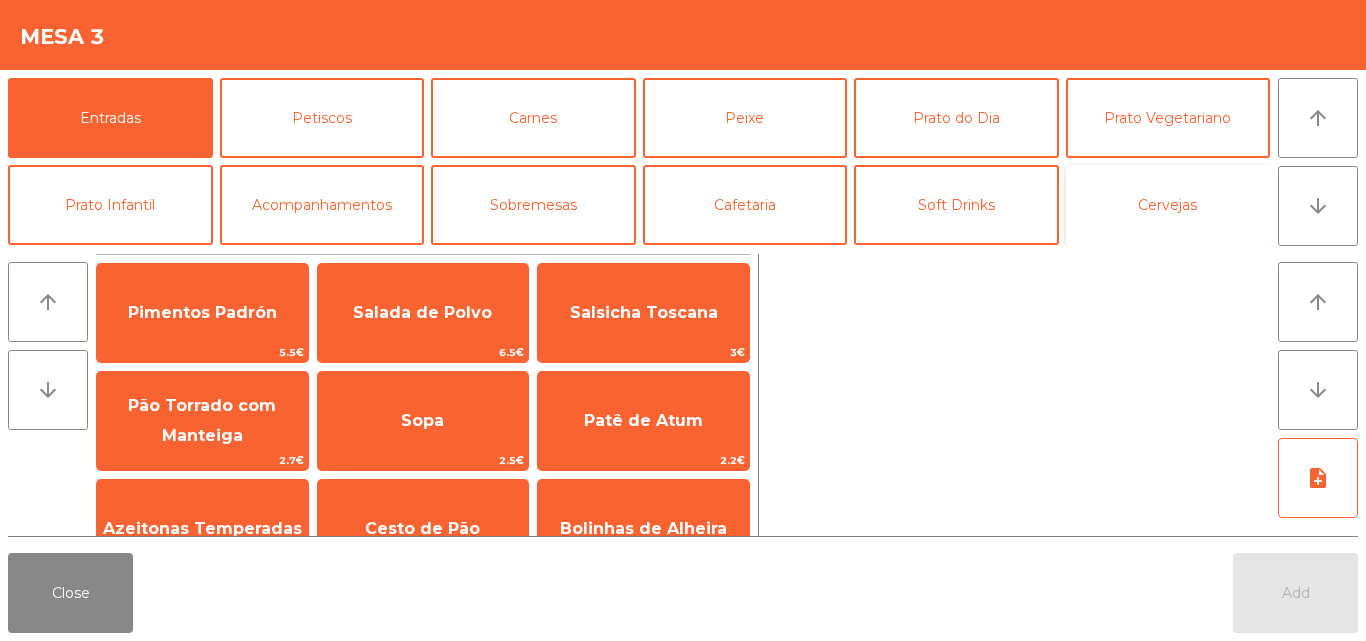 click on "Cervejas" 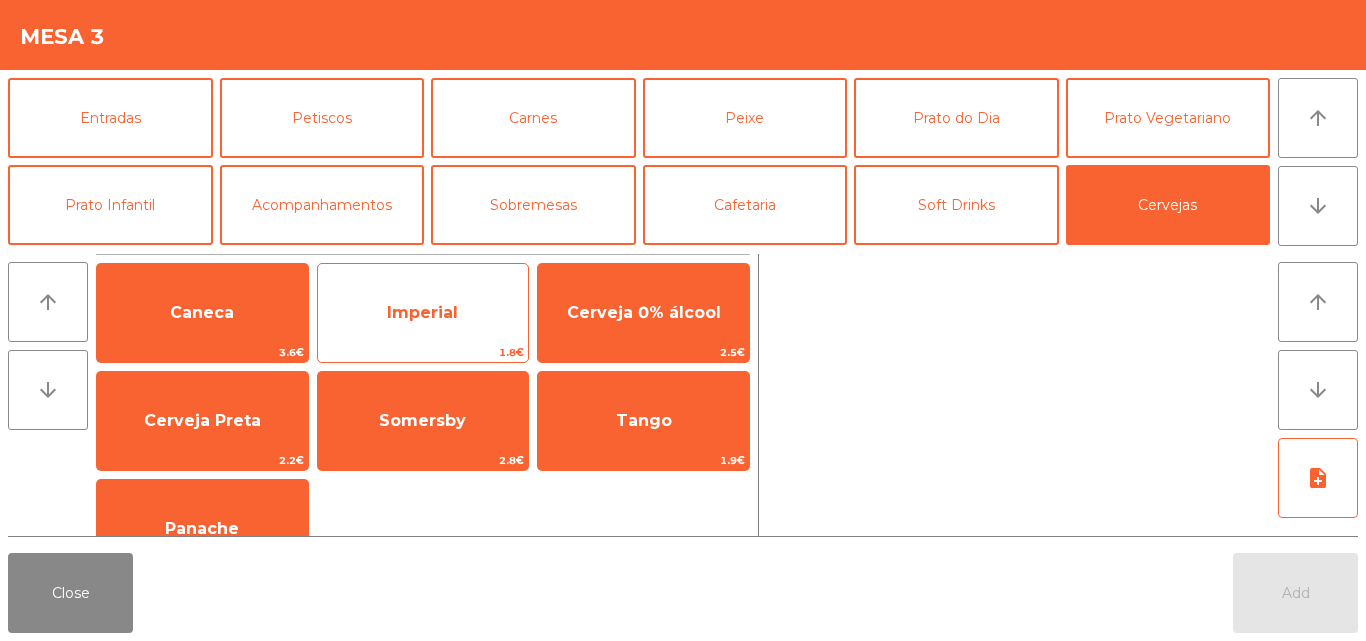 click on "Imperial" 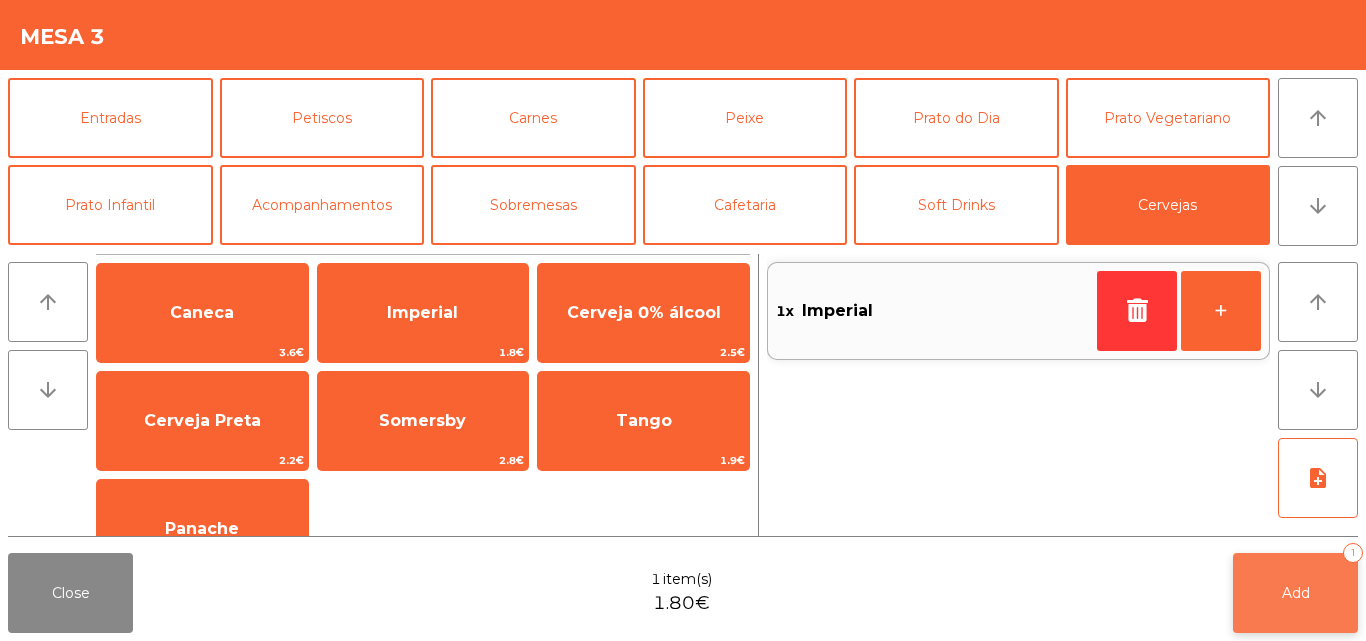 click on "Add" 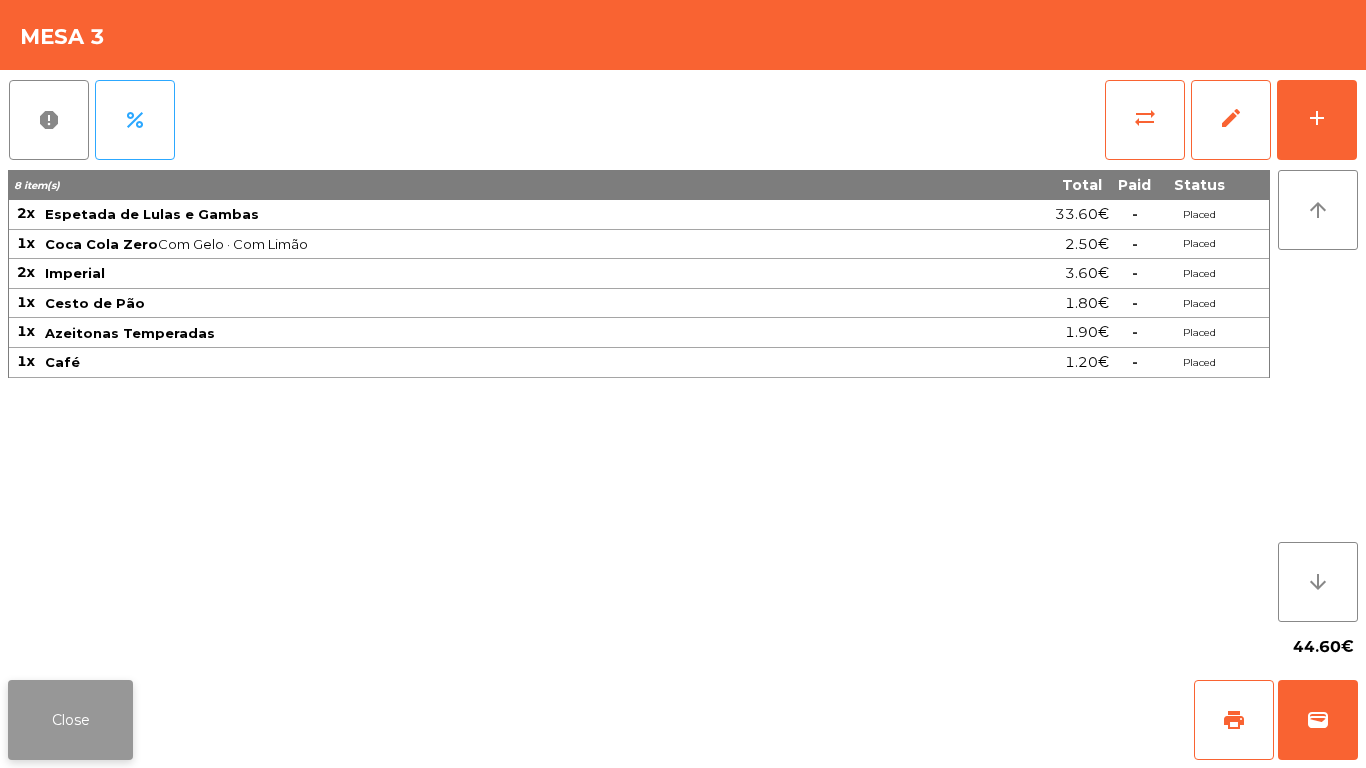 click on "Close" 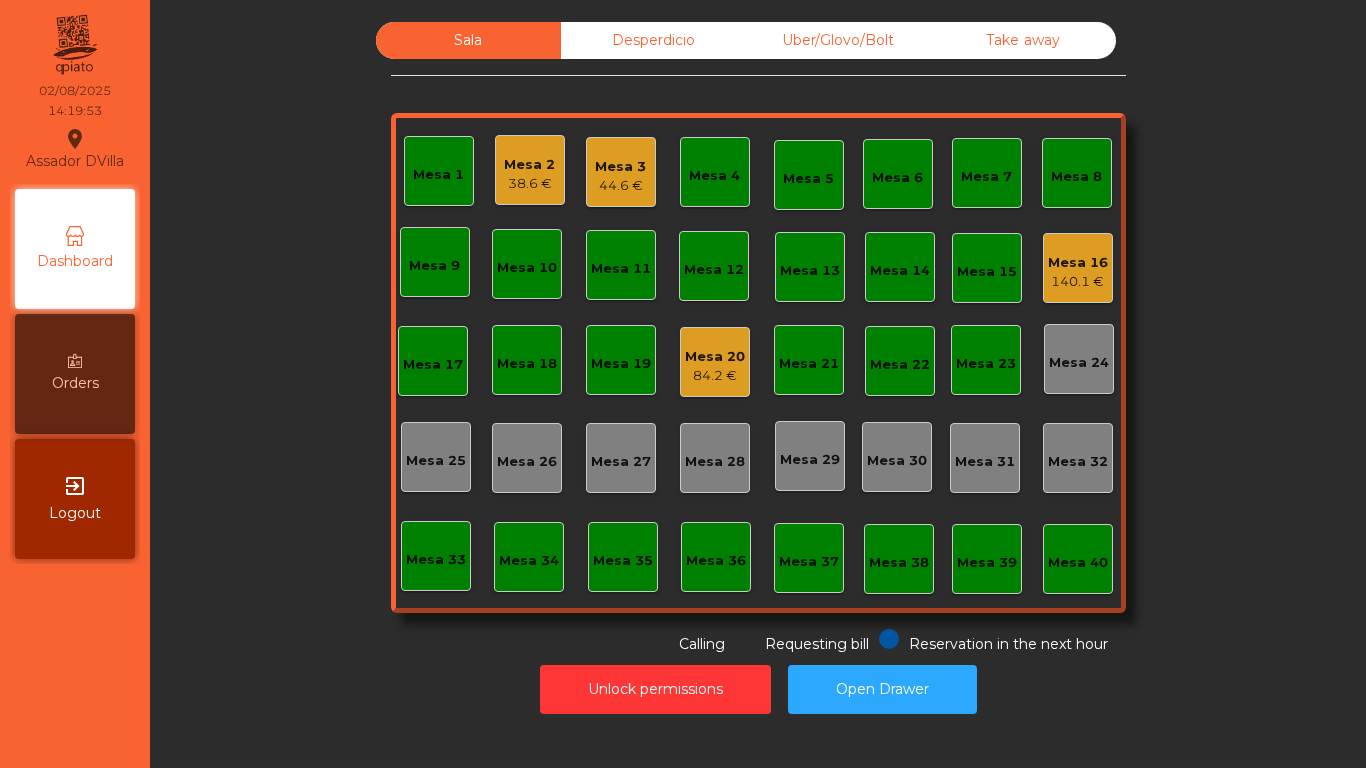 click on "84.2 €" 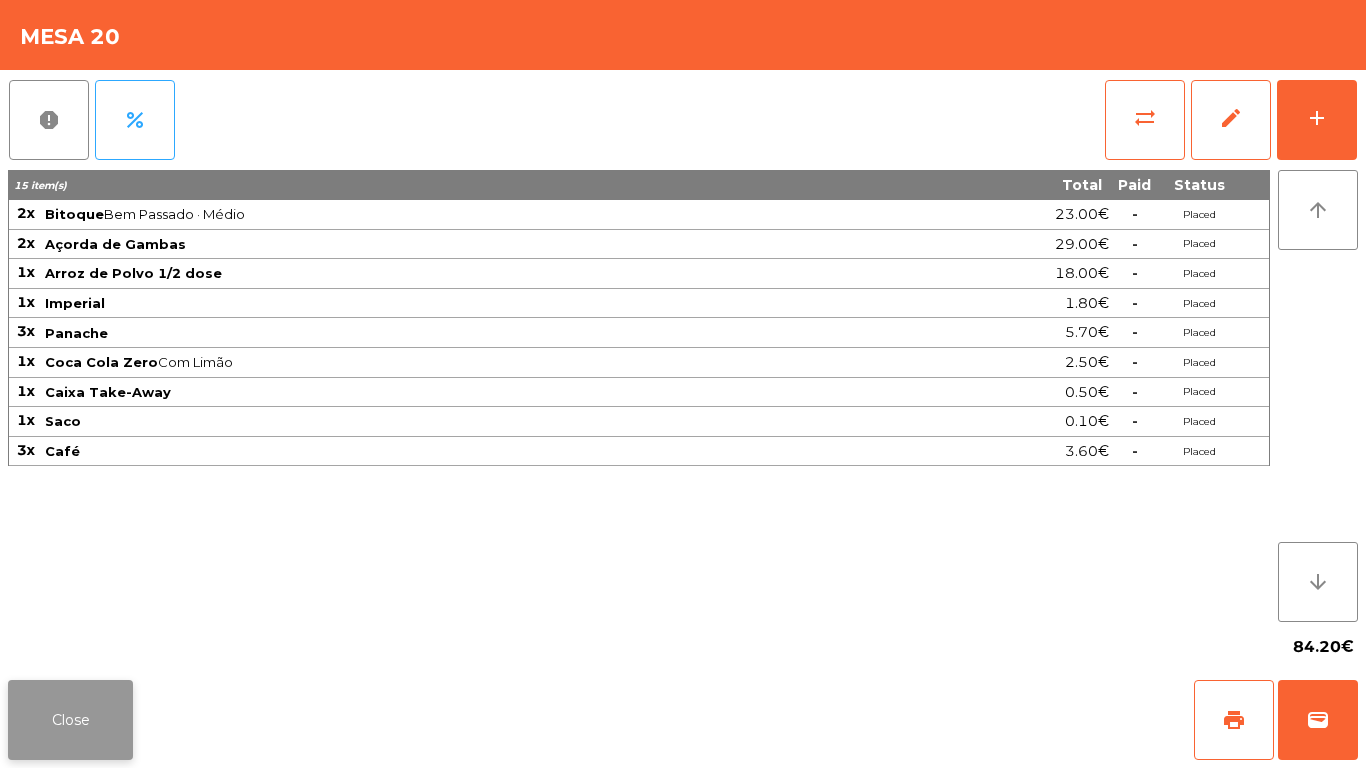 click on "Close" 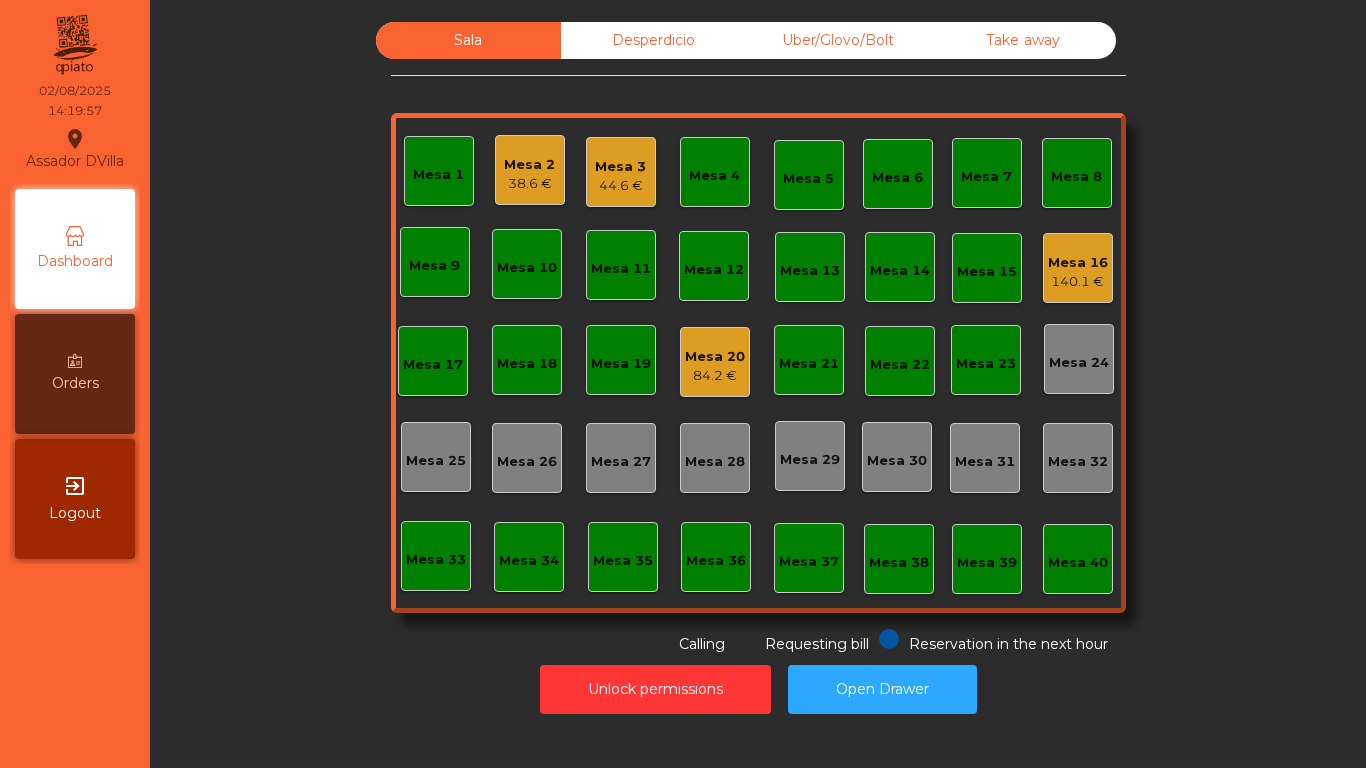 click on "Mesa 16" 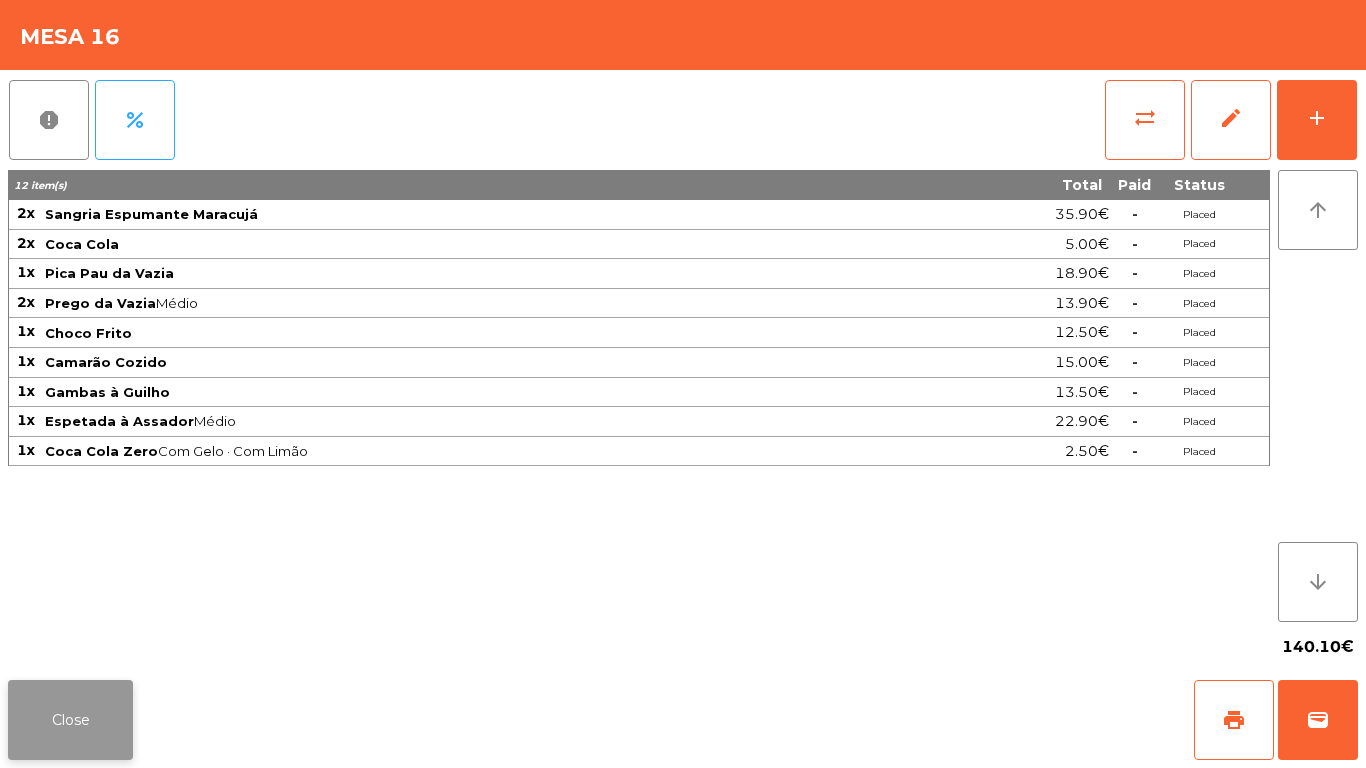 click on "Close" 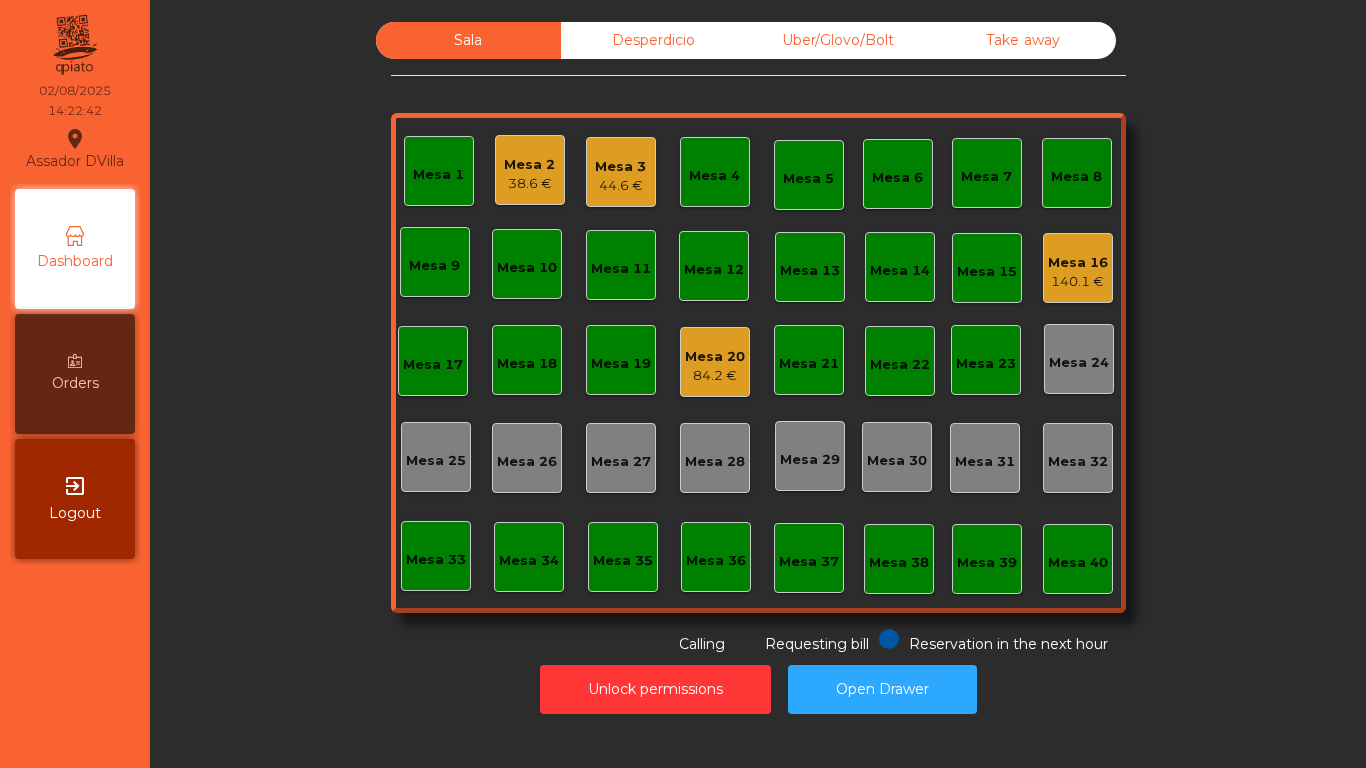 click on "Mesa 2" 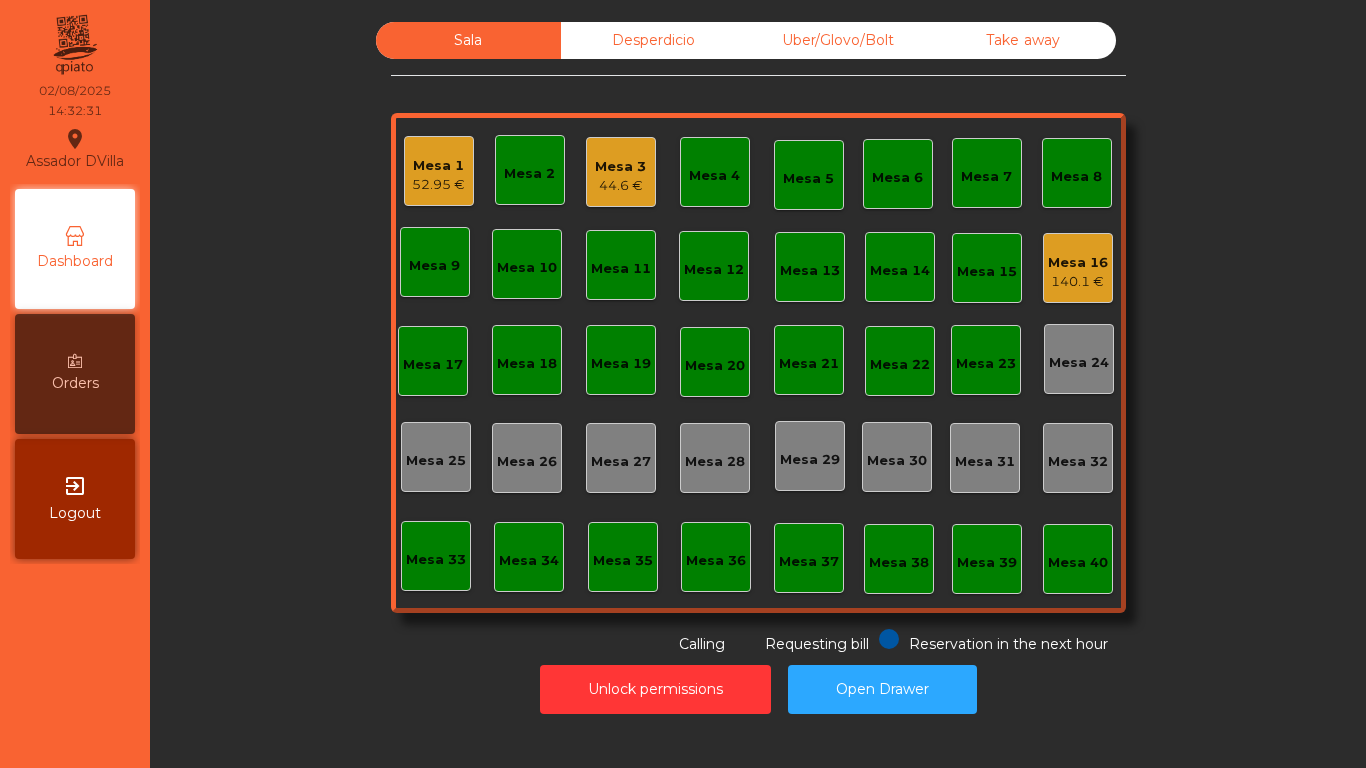 click on "Mesa 1 52.95 €" 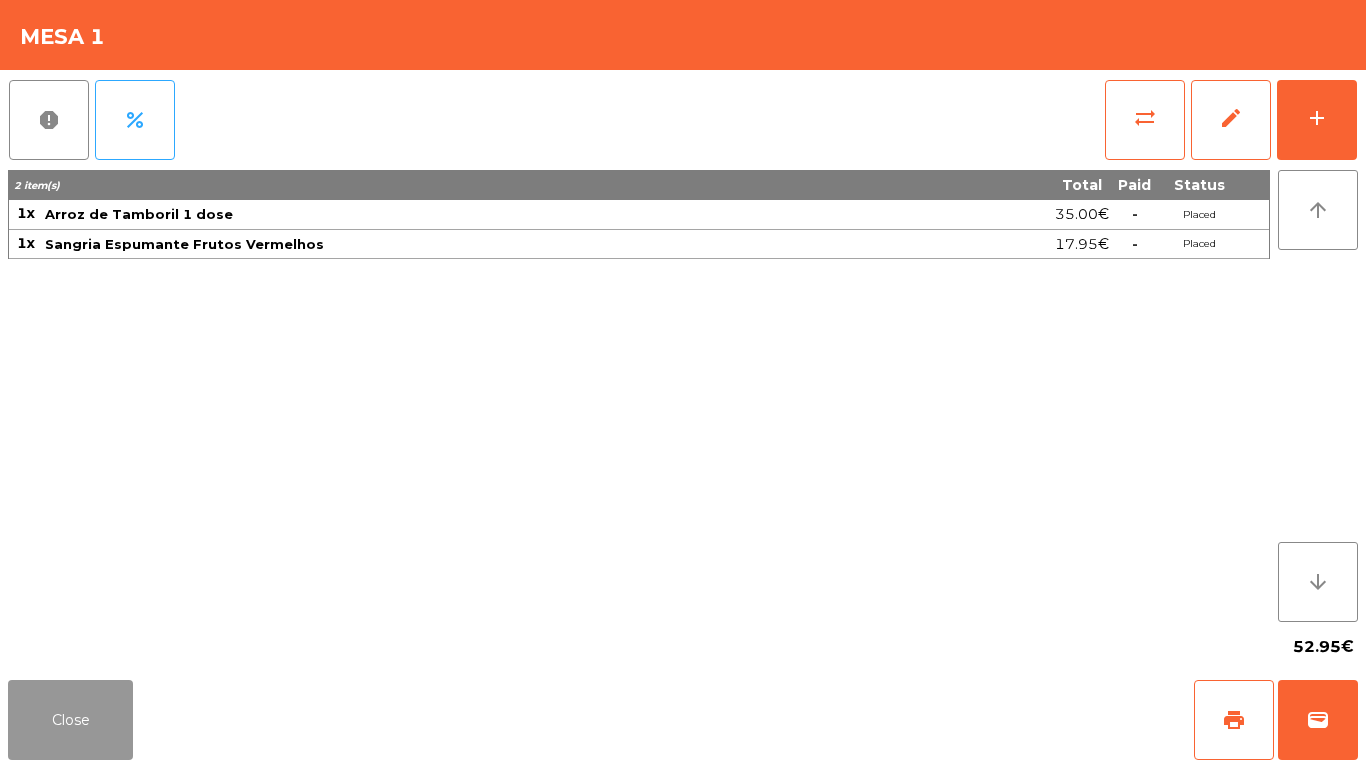 drag, startPoint x: 81, startPoint y: 746, endPoint x: 85, endPoint y: 690, distance: 56.142673 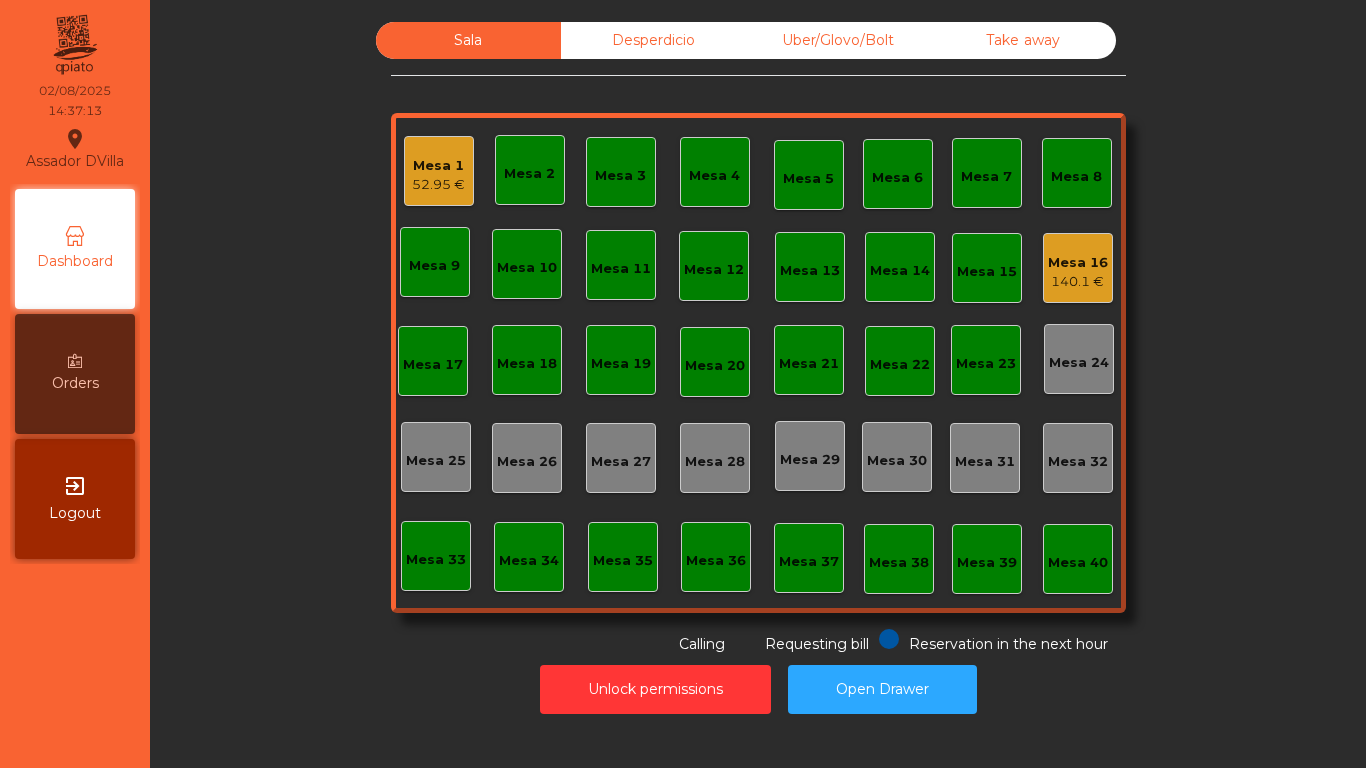 click on "140.1 €" 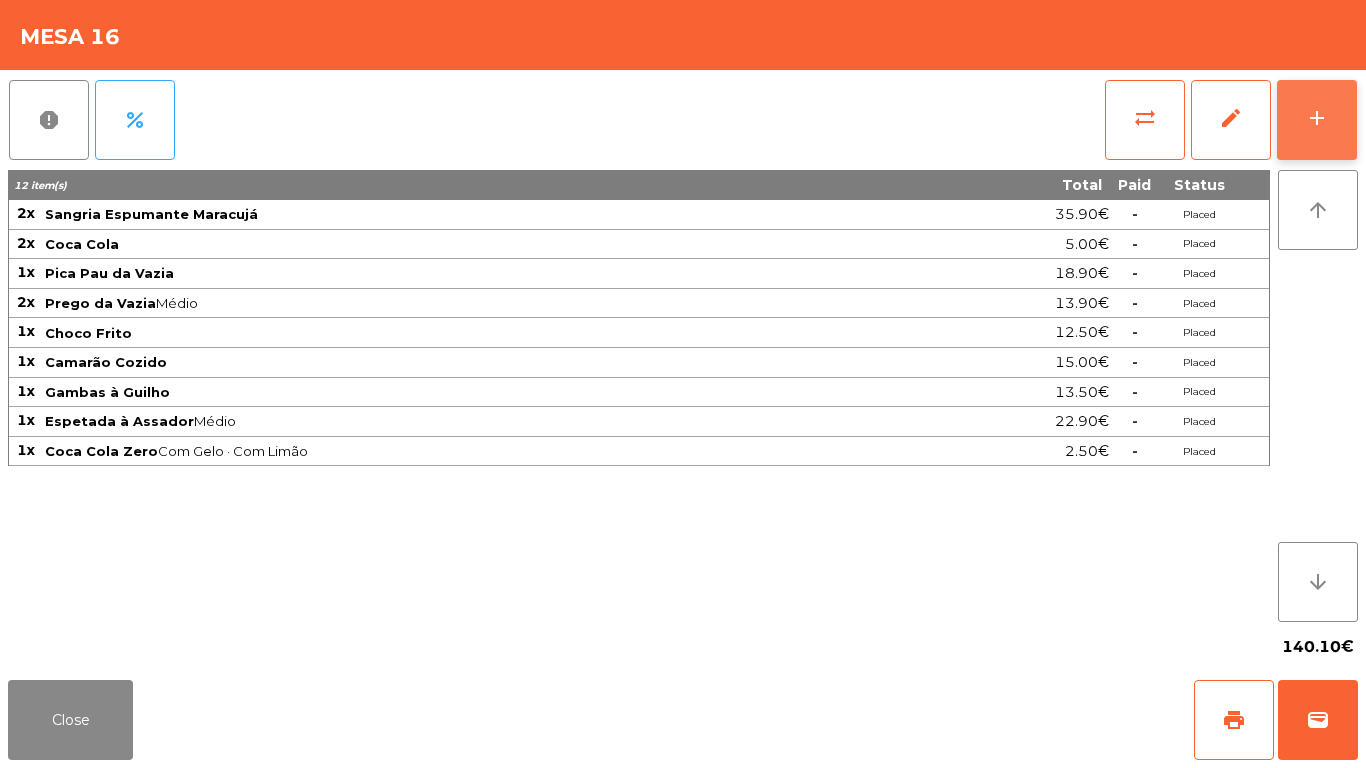click on "add" 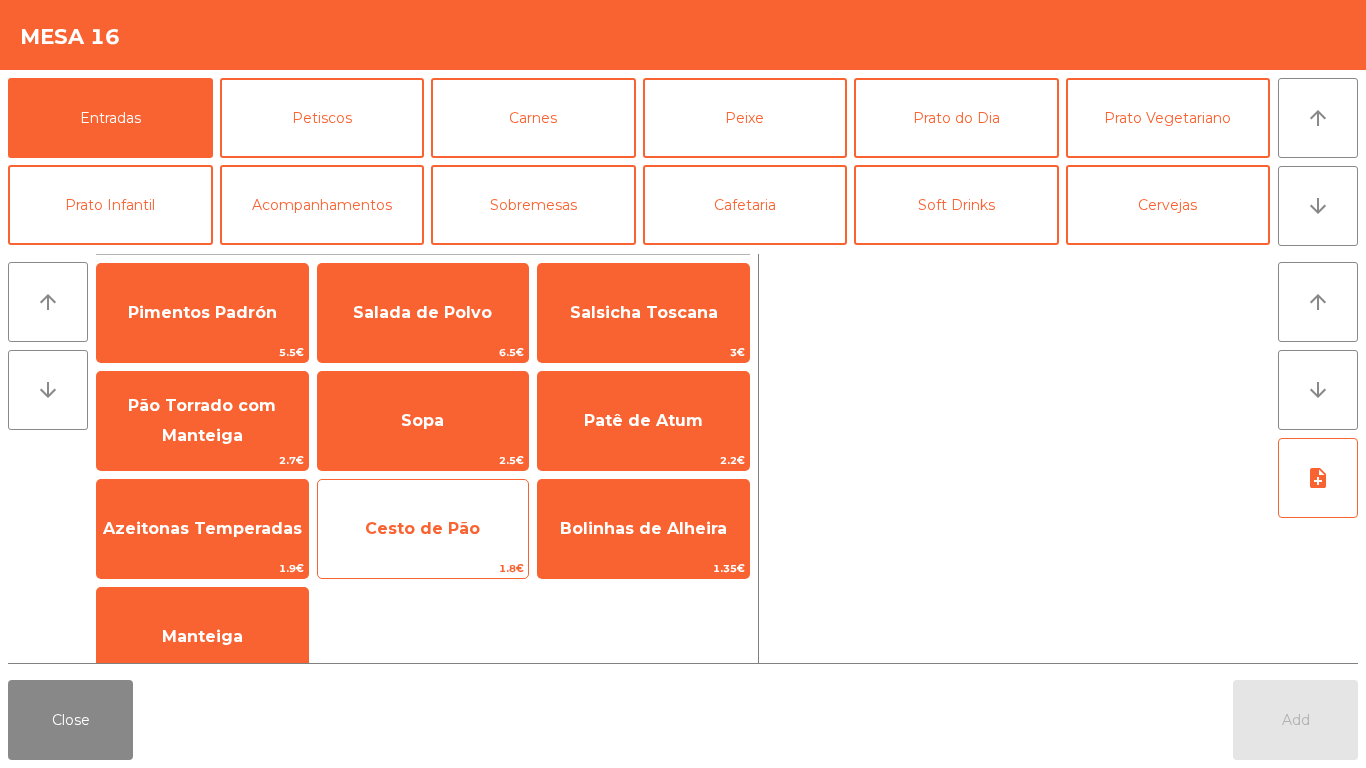 click on "Cesto de Pão" 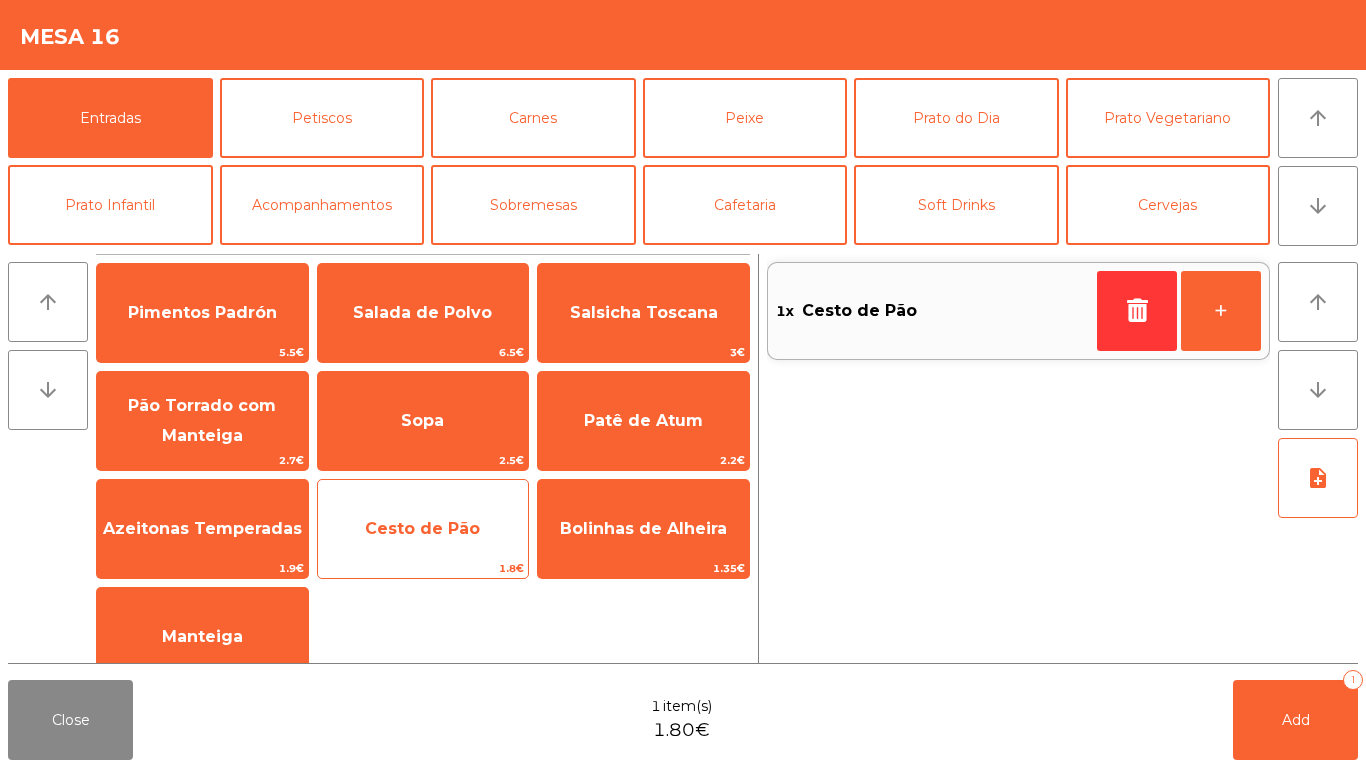click on "Cesto de Pão" 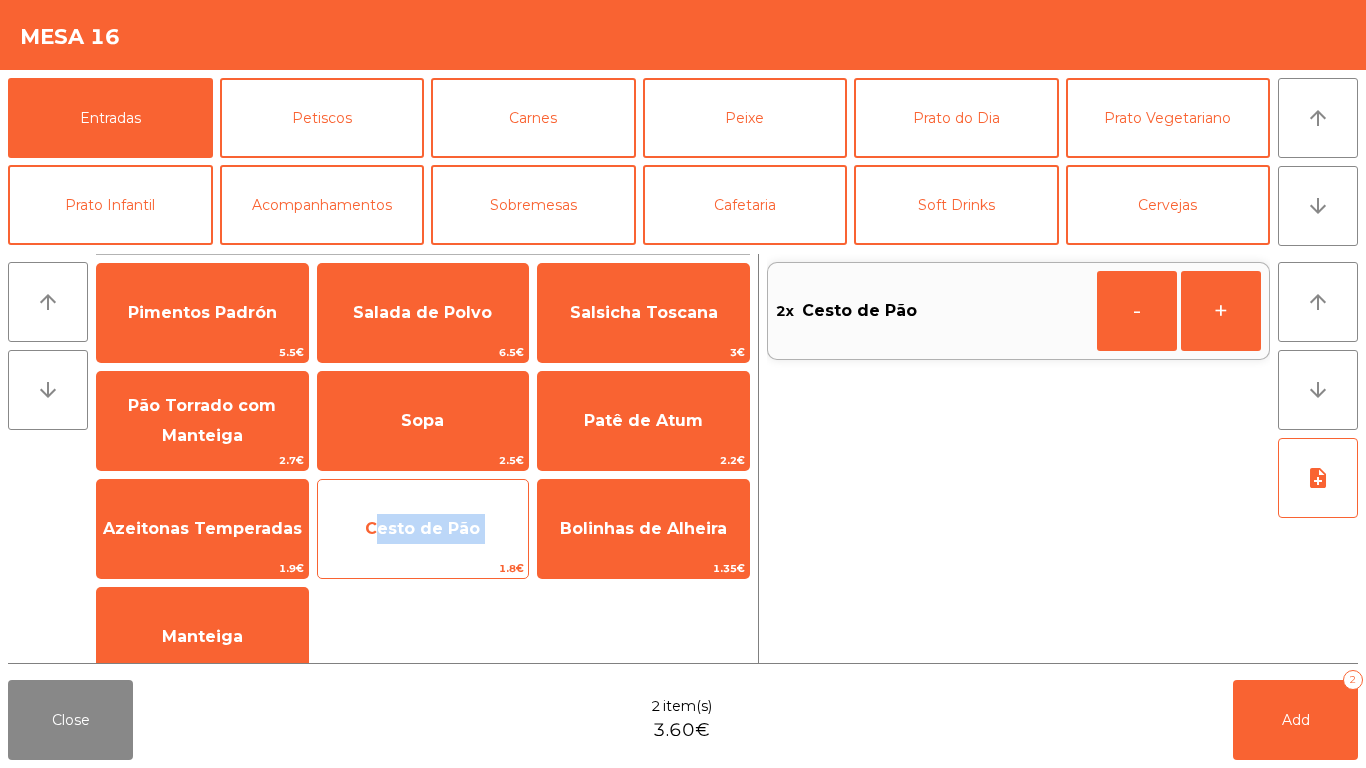 click on "Cesto de Pão" 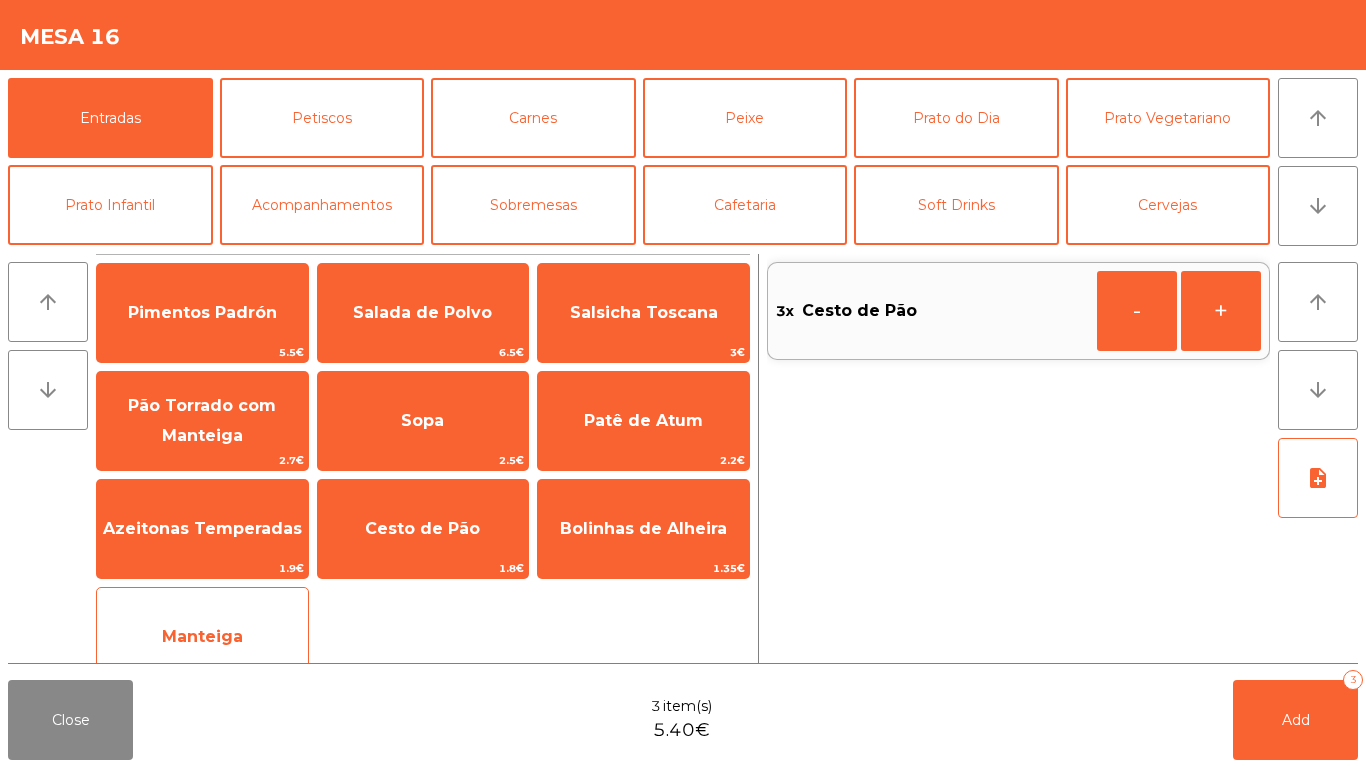 click on "Manteiga" 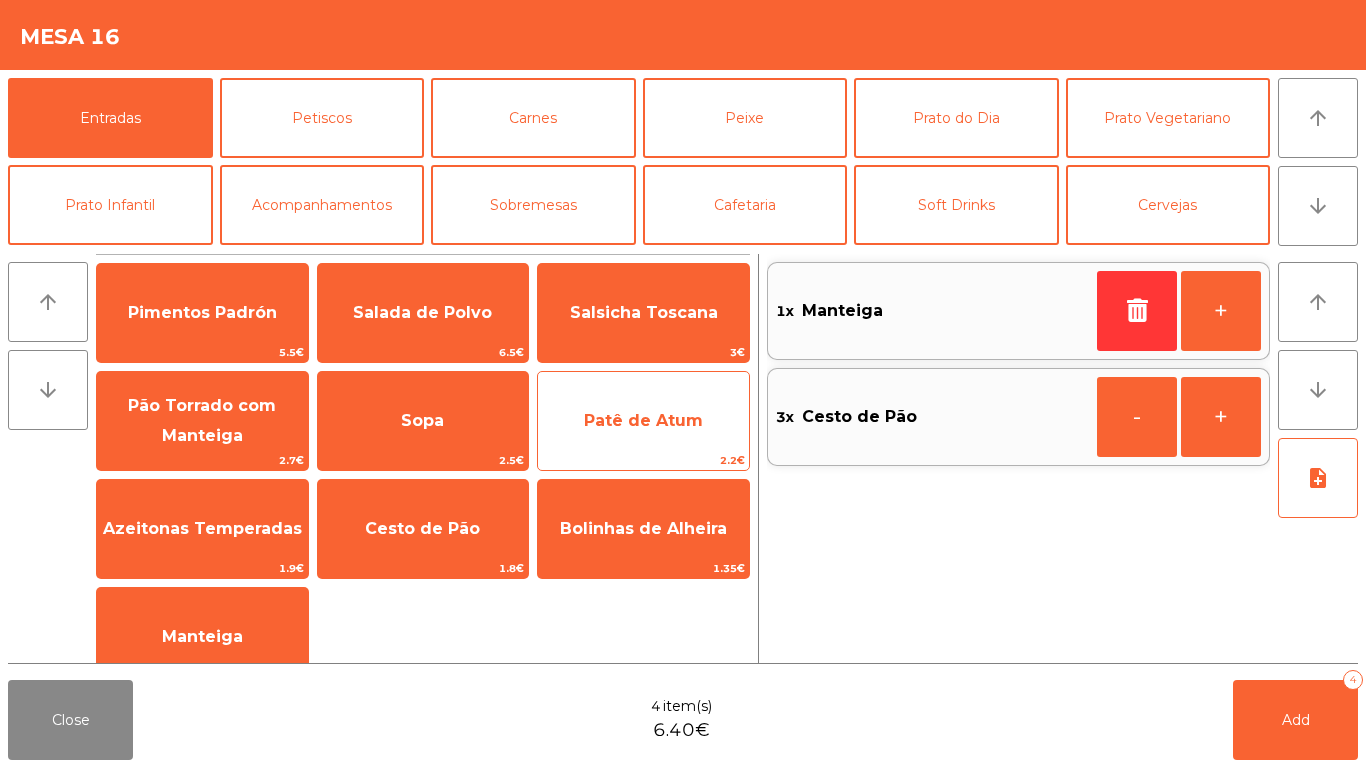 click on "Patê de Atum" 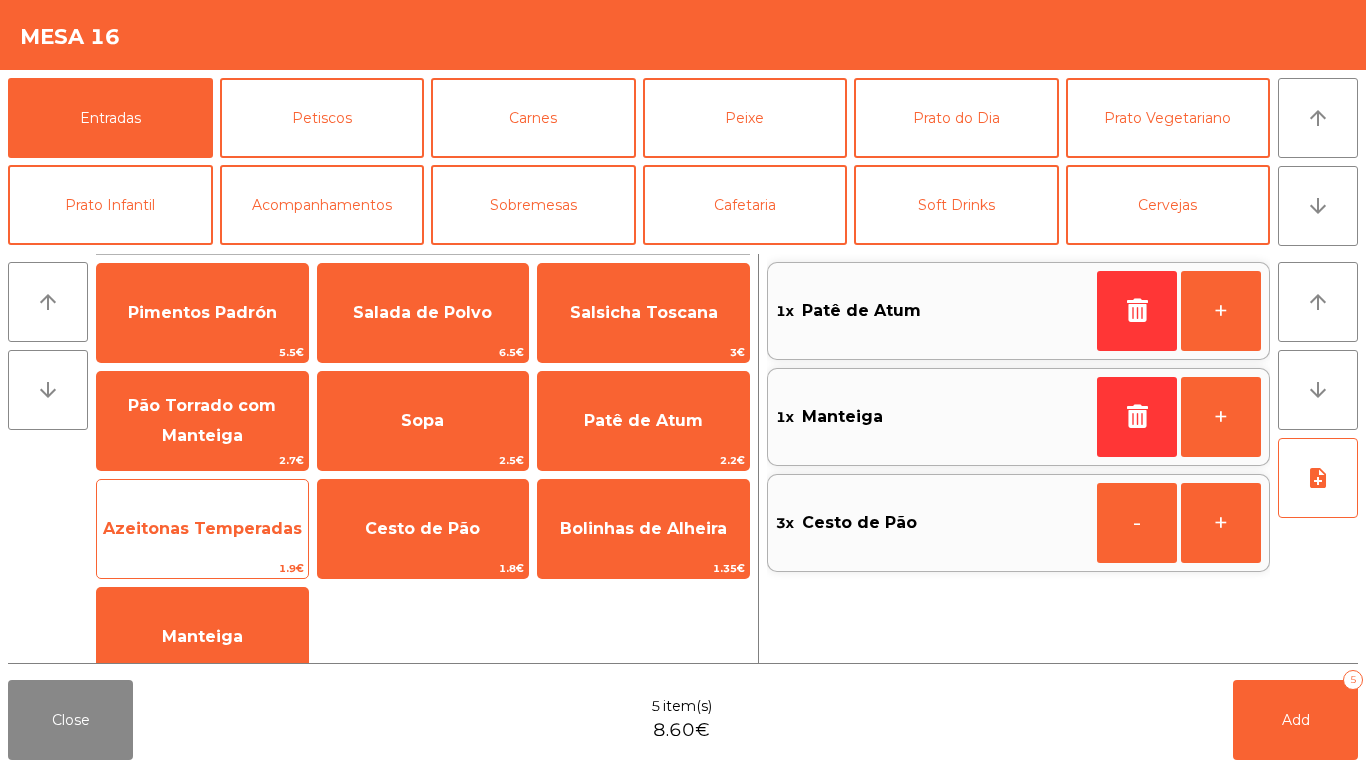 click on "Azeitonas Temperadas" 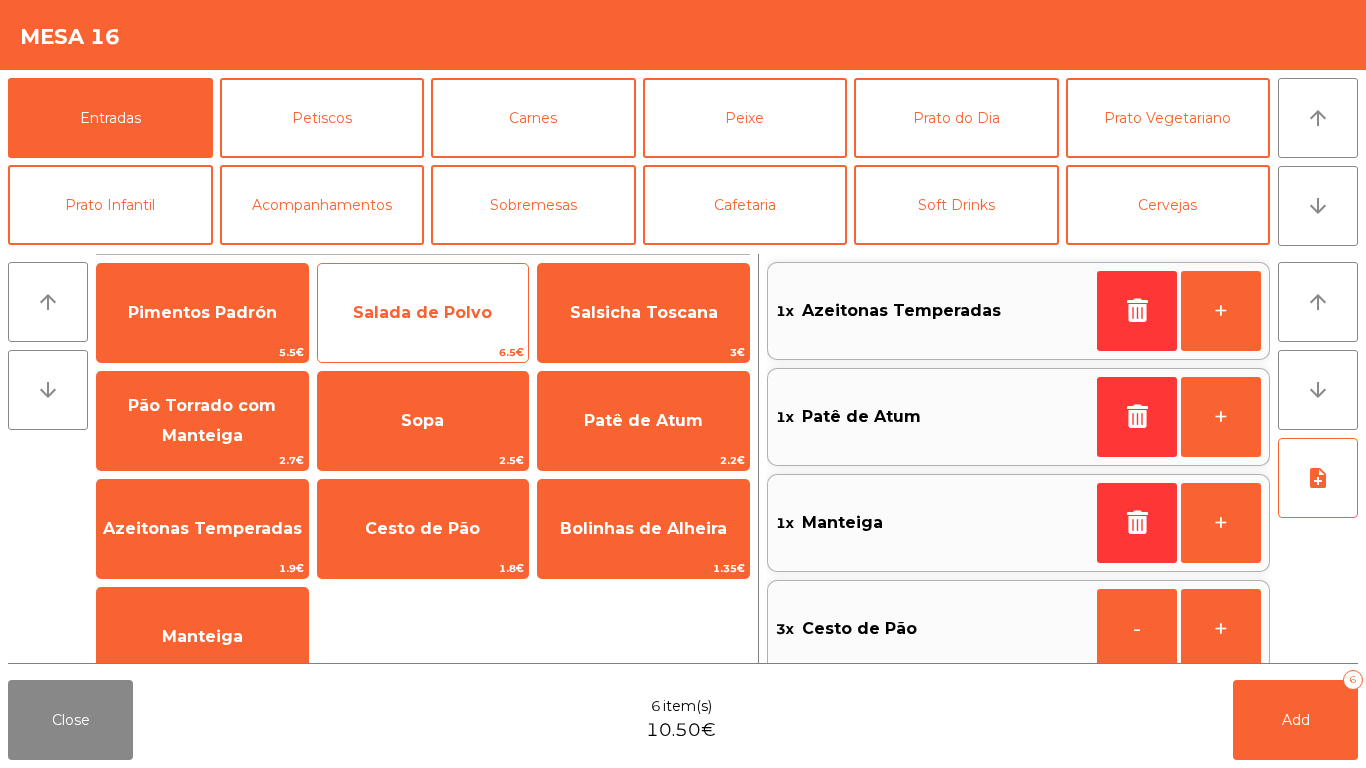 click on "Salada de Polvo" 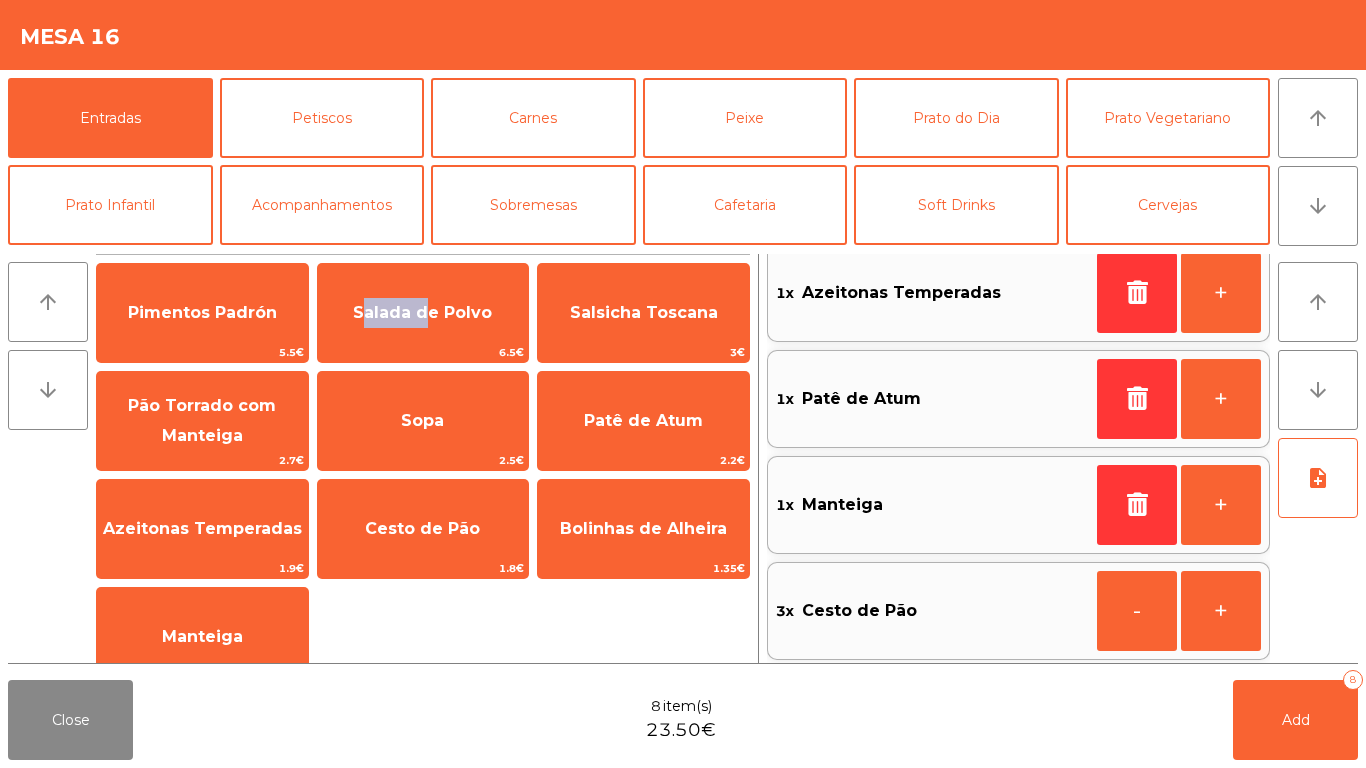 scroll, scrollTop: 129, scrollLeft: 0, axis: vertical 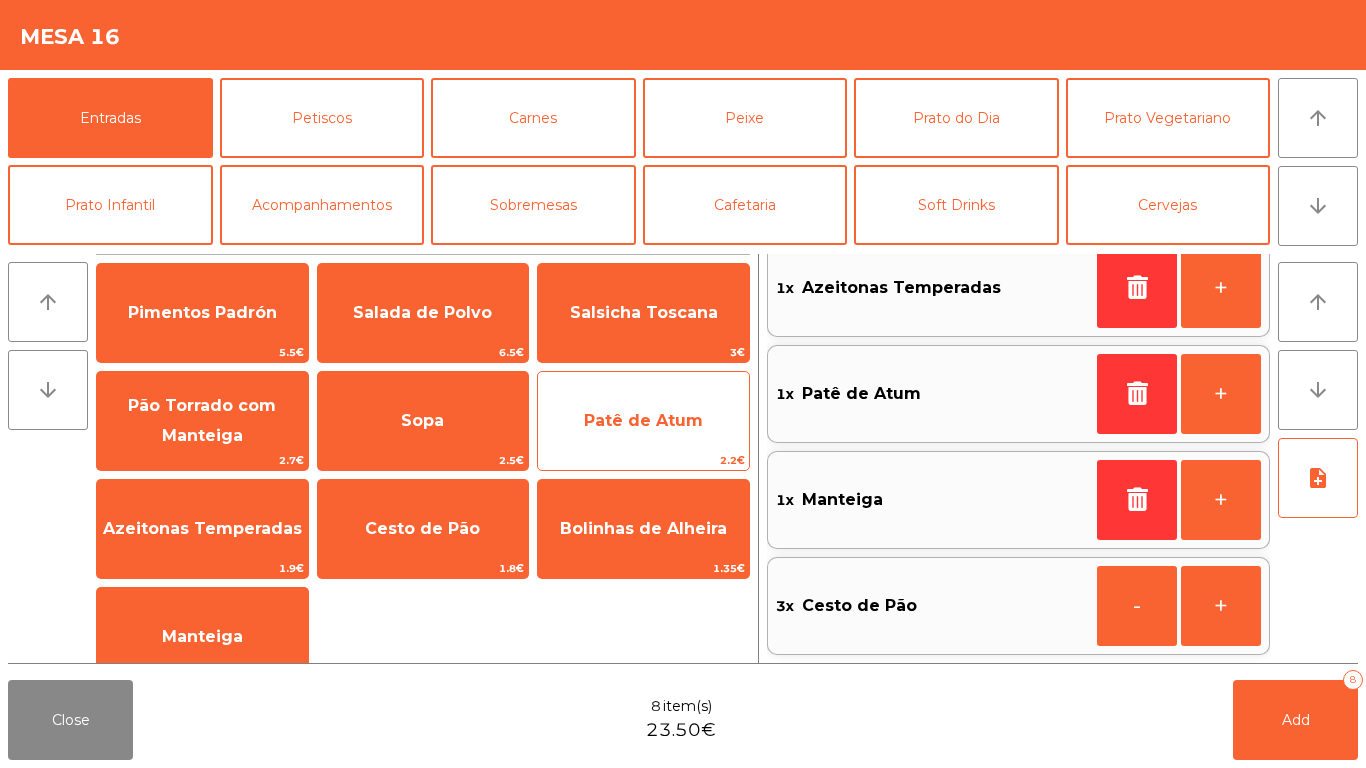 click on "Patê de Atum" 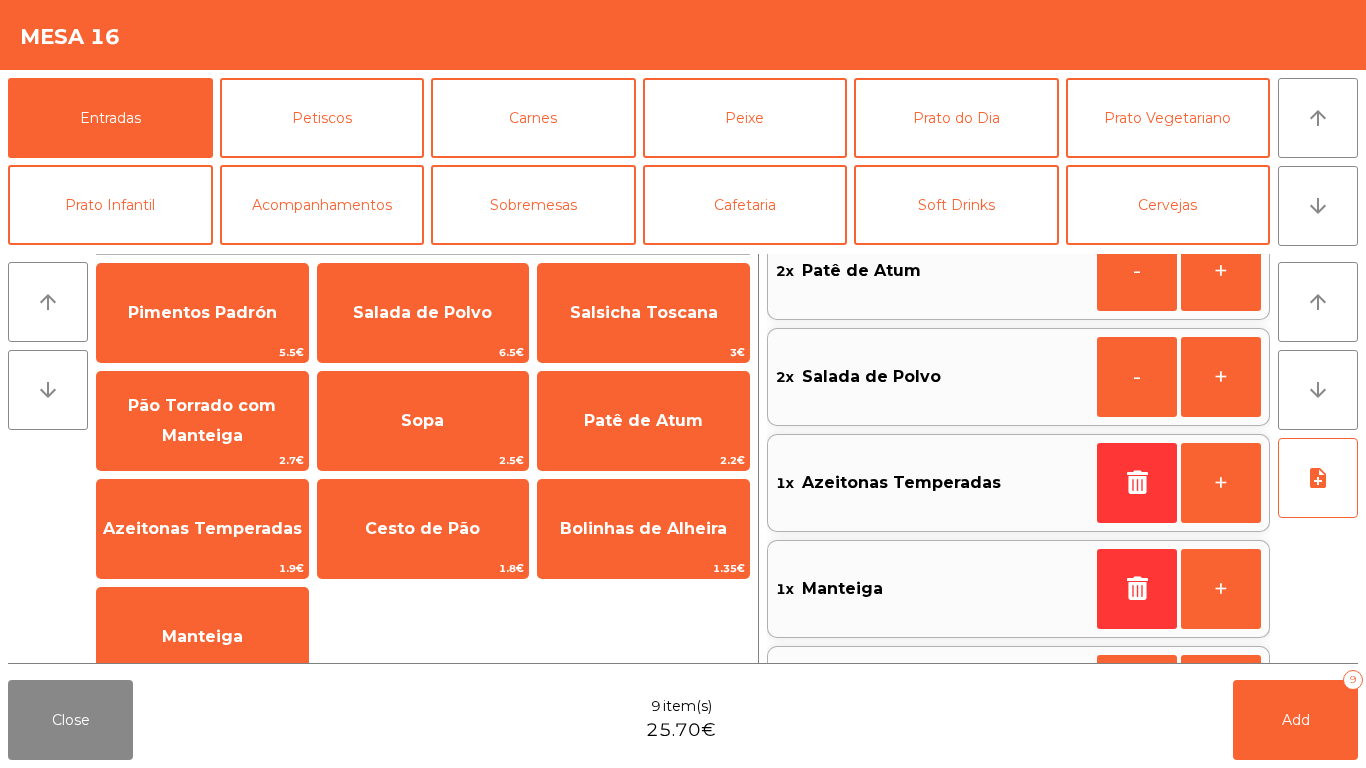 scroll, scrollTop: 8, scrollLeft: 0, axis: vertical 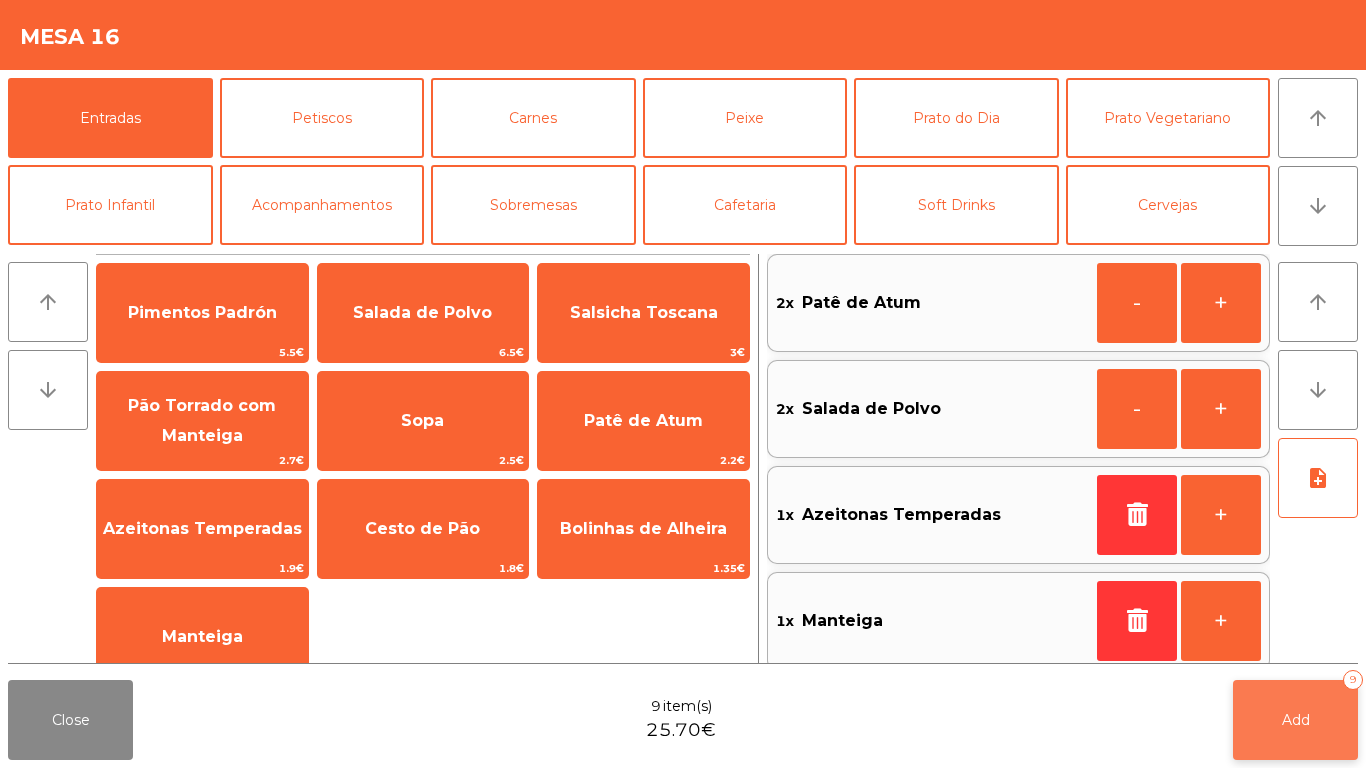 click on "Add" 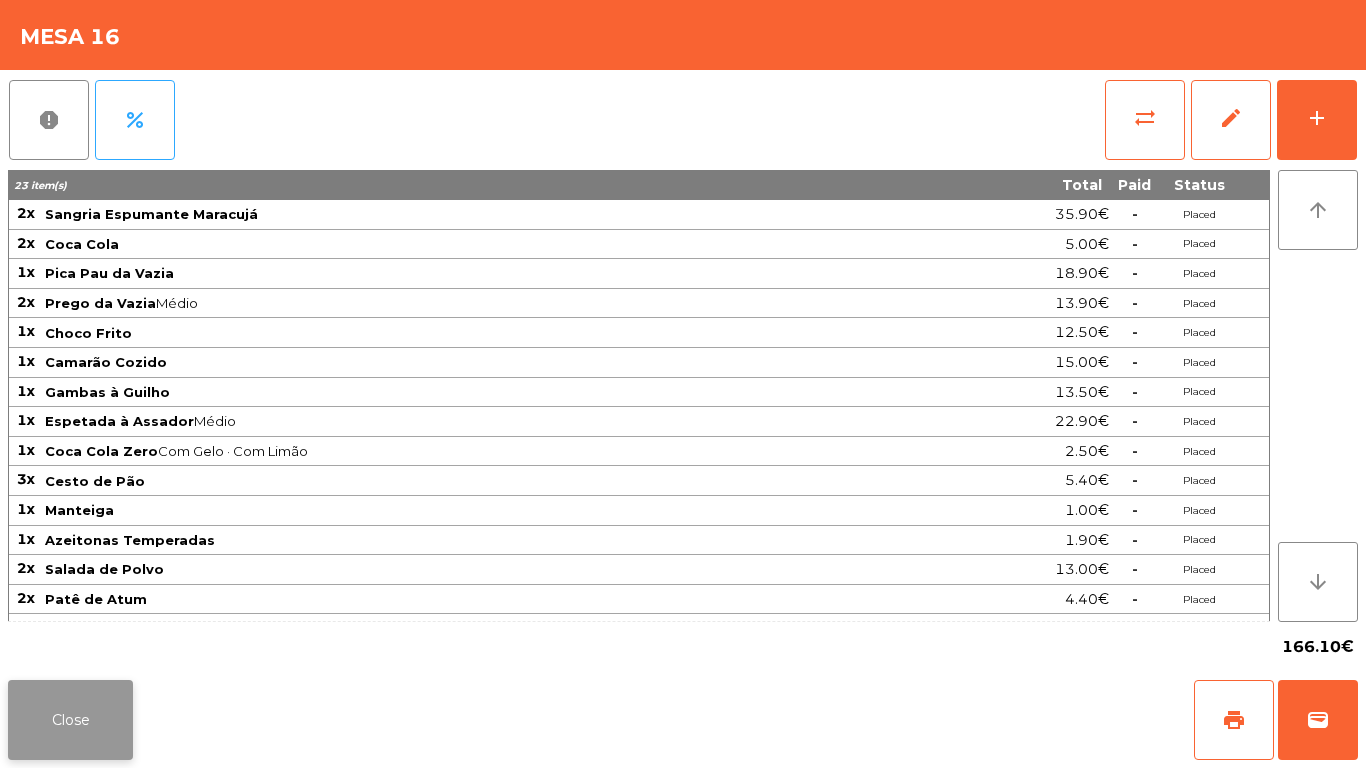 click on "Close" 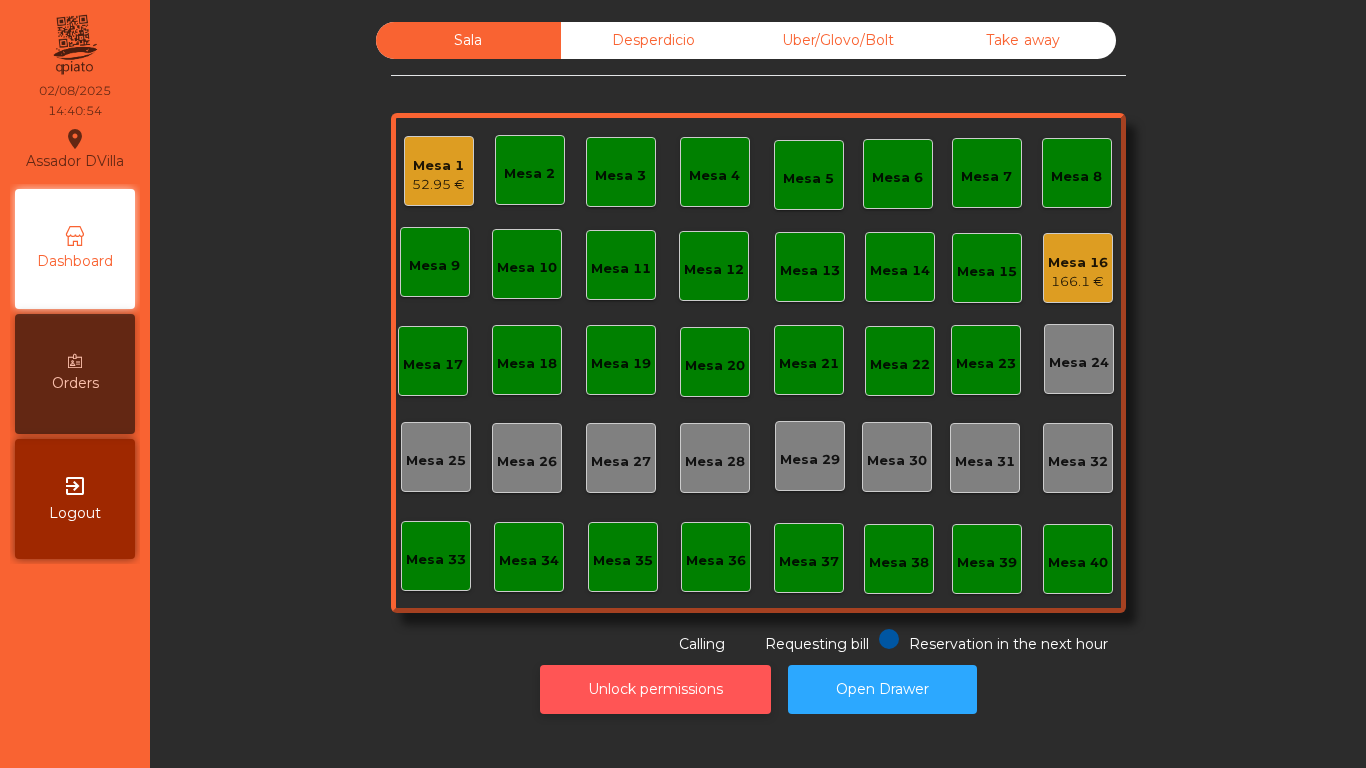 click on "Unlock permissions" 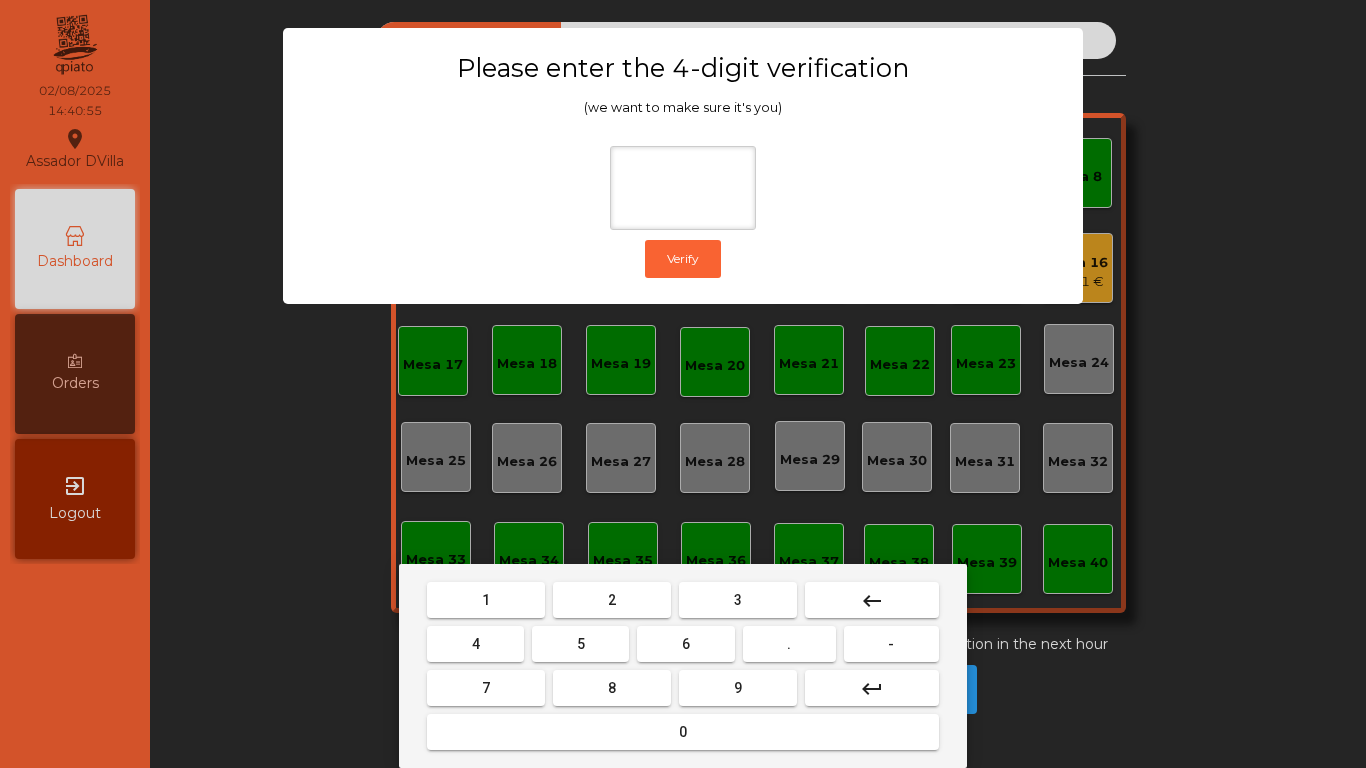 click on "1" at bounding box center (486, 600) 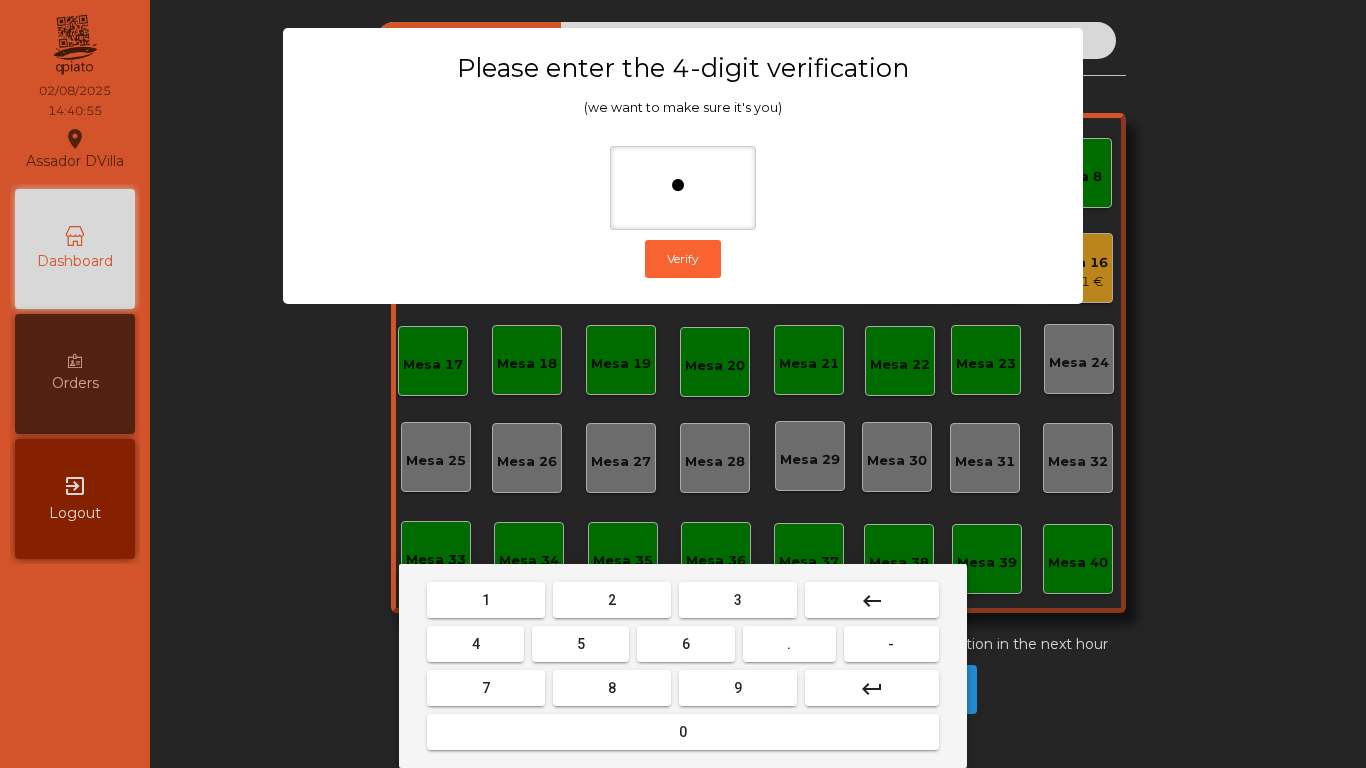 click on "9" at bounding box center (738, 688) 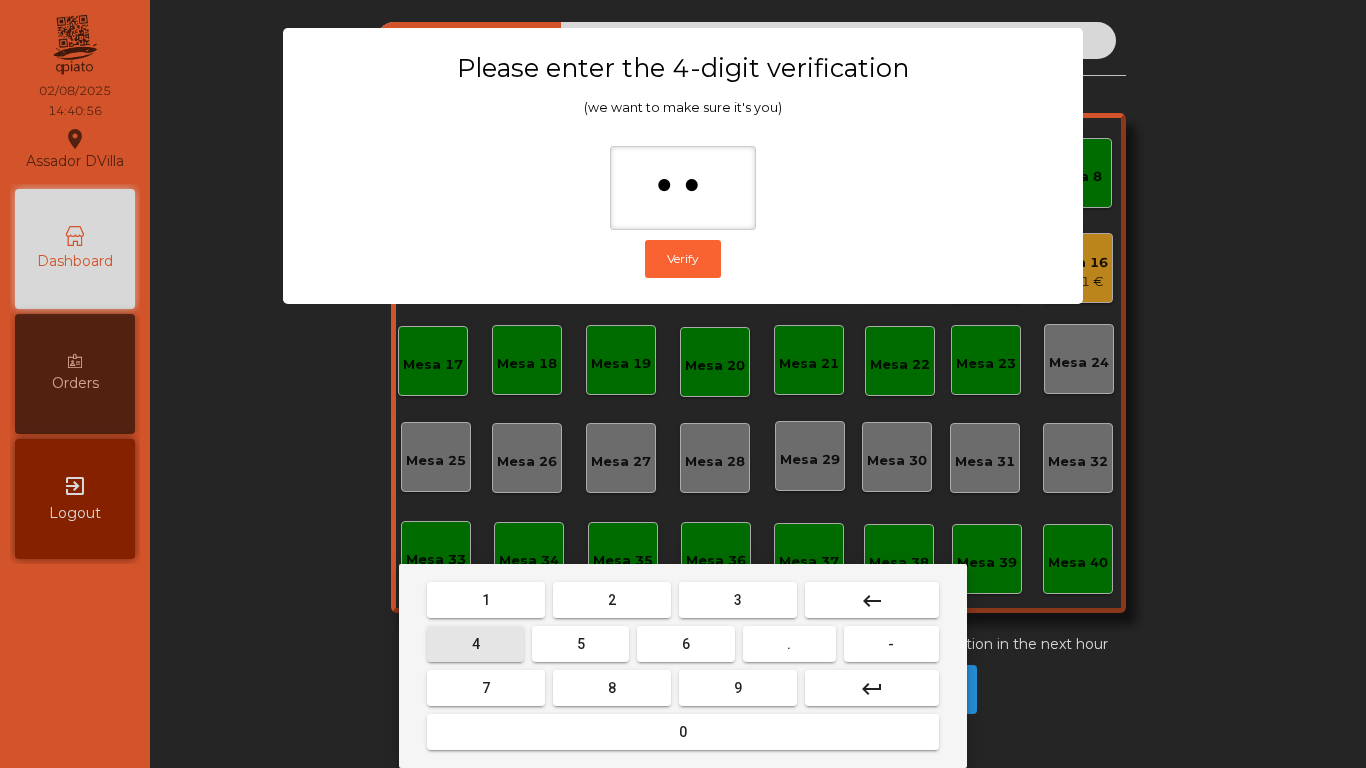 click on "4" at bounding box center (475, 644) 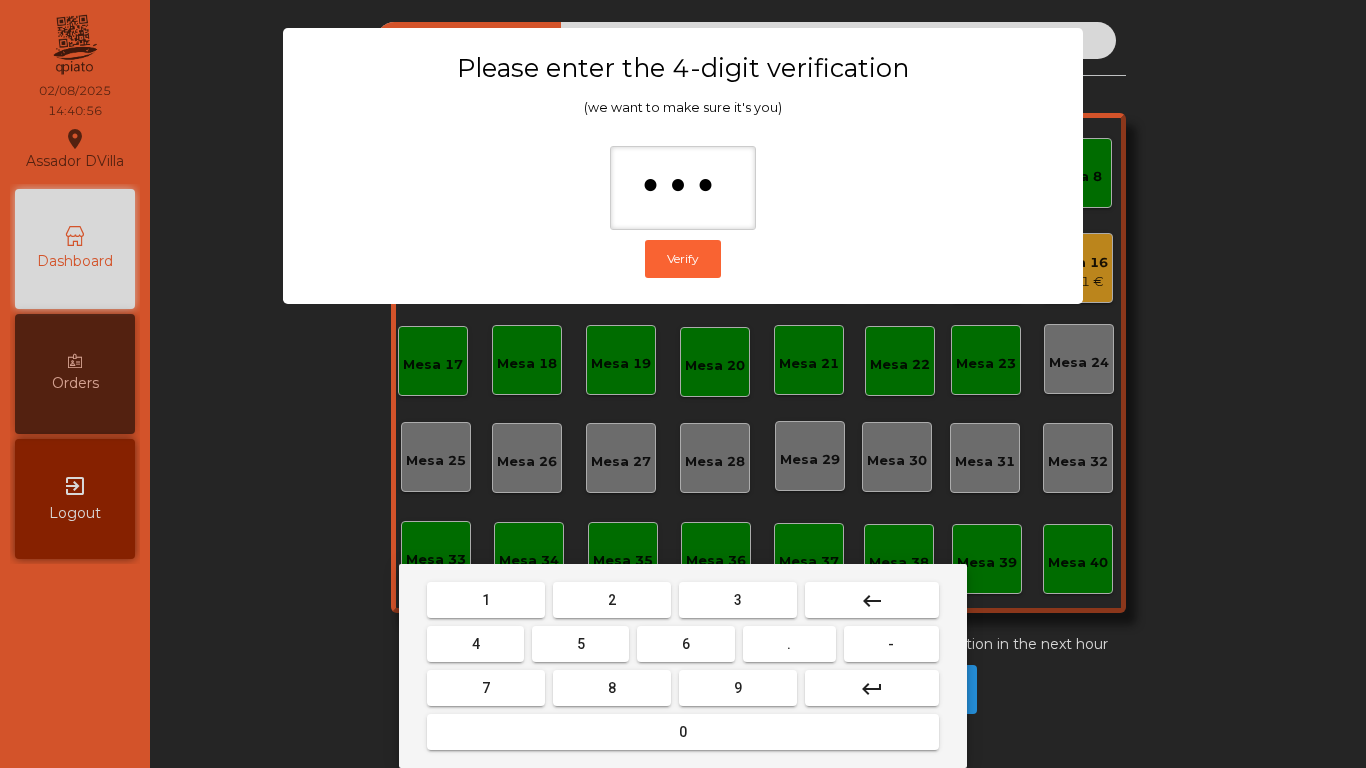 click on "0" at bounding box center (683, 732) 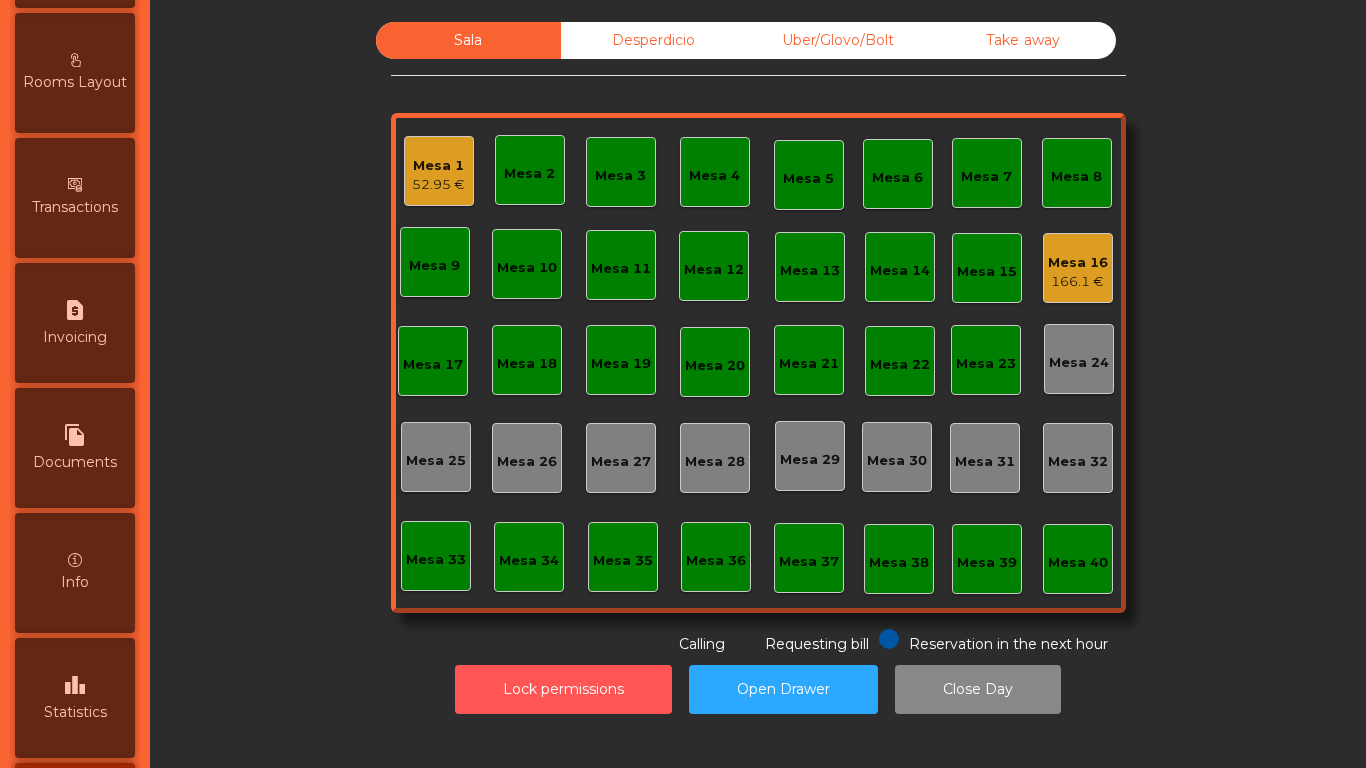 scroll, scrollTop: 927, scrollLeft: 0, axis: vertical 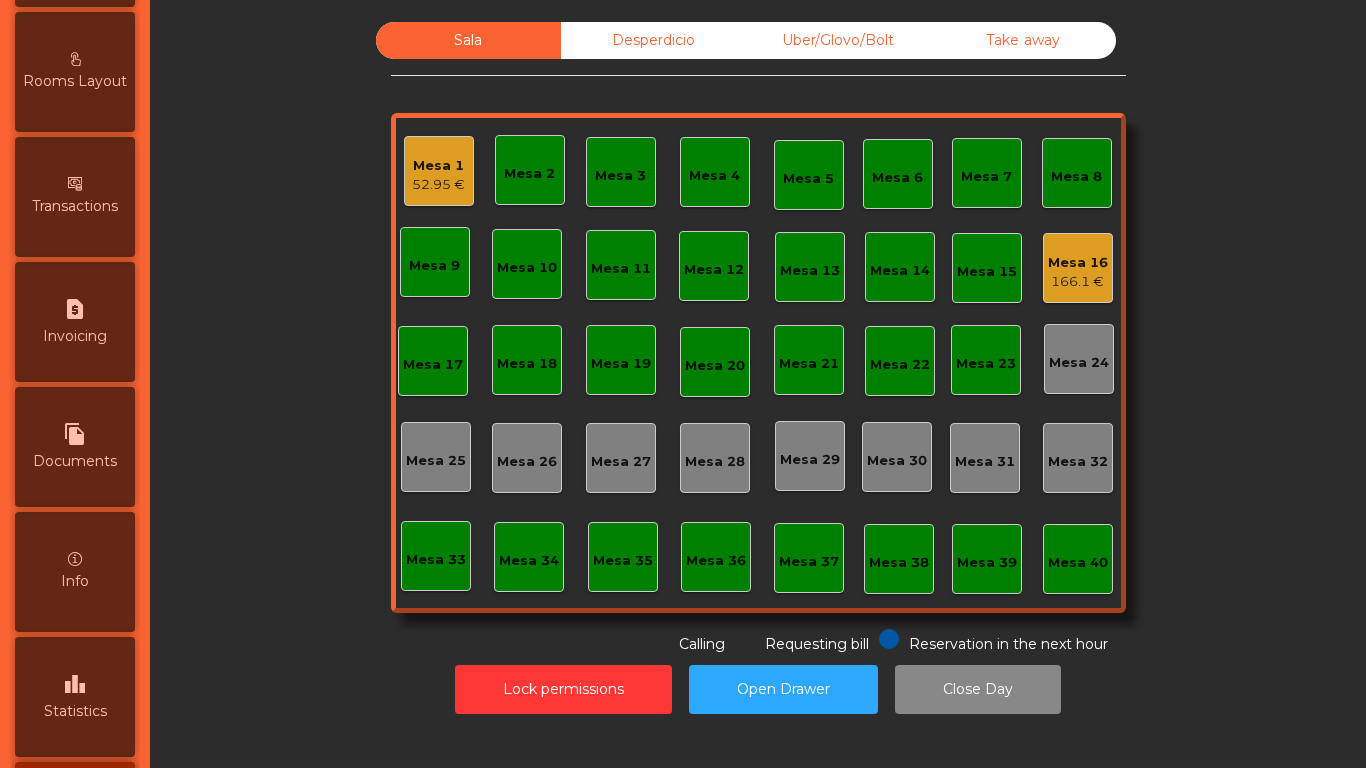 click on "leaderboard" at bounding box center [75, 684] 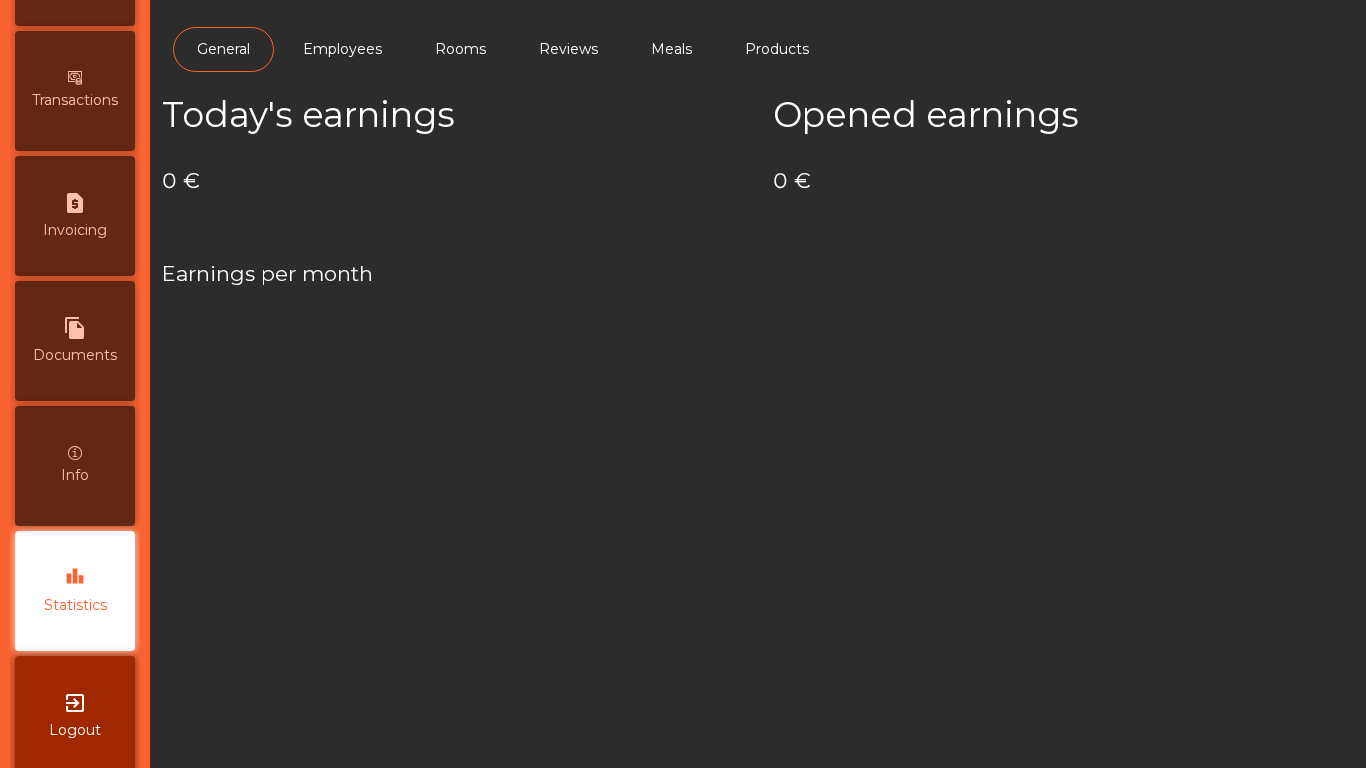 scroll, scrollTop: 1056, scrollLeft: 0, axis: vertical 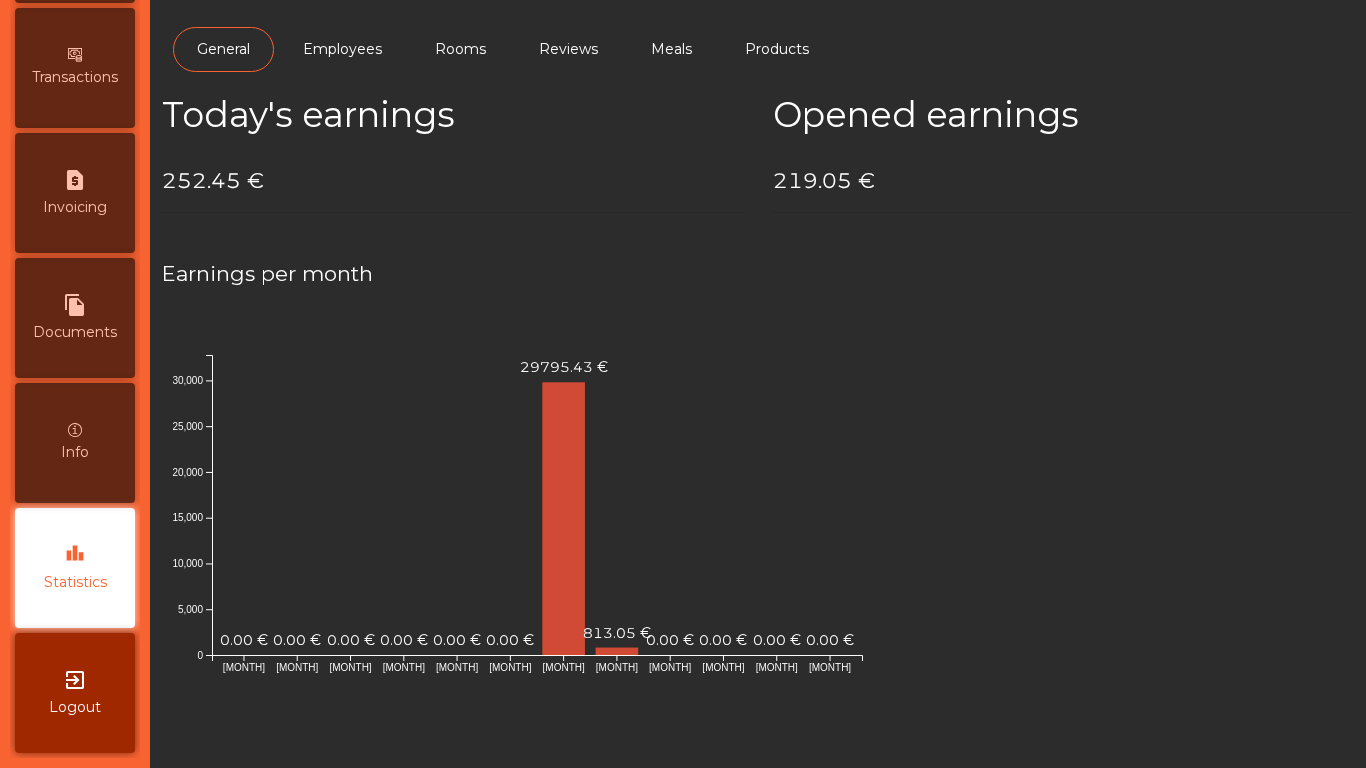 click on "request_page  Invoicing" at bounding box center [75, 193] 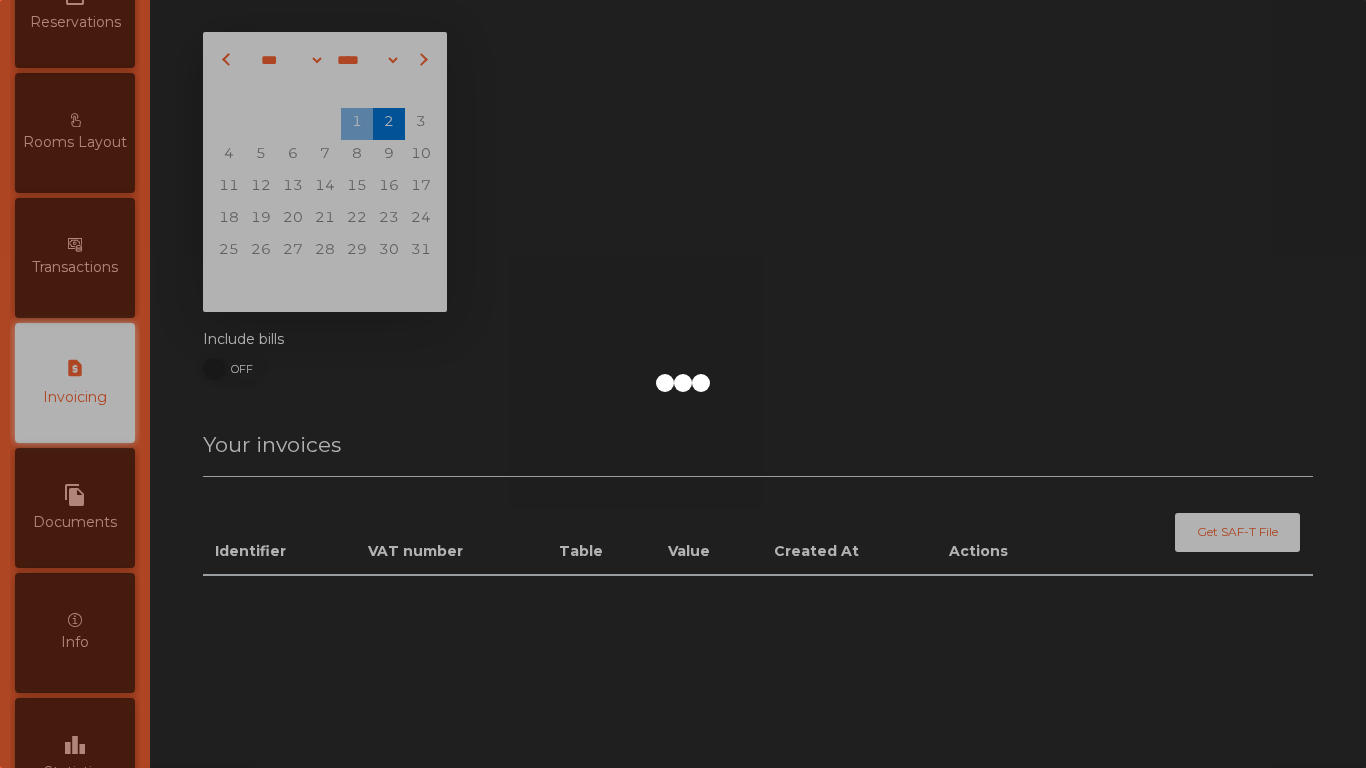 scroll, scrollTop: 865, scrollLeft: 0, axis: vertical 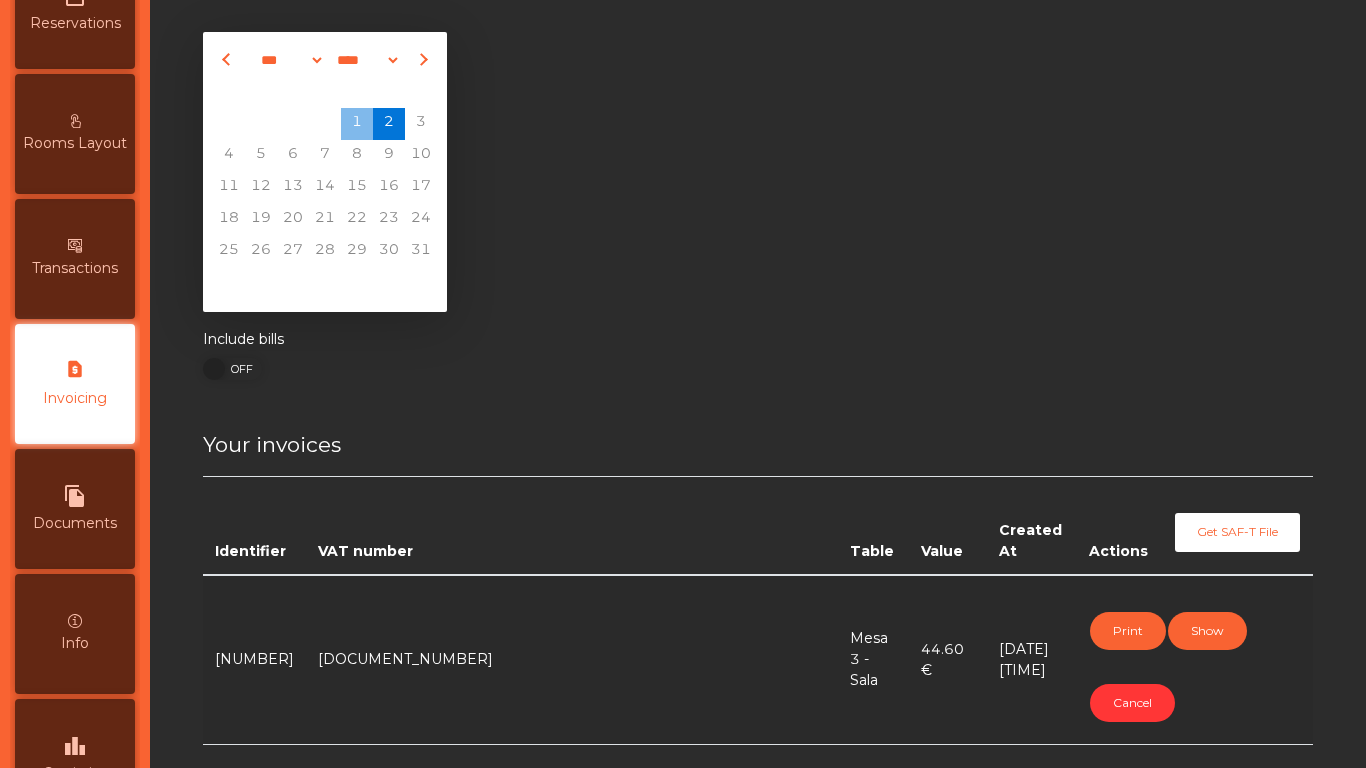 click on "file_copy  Documents" at bounding box center (75, 509) 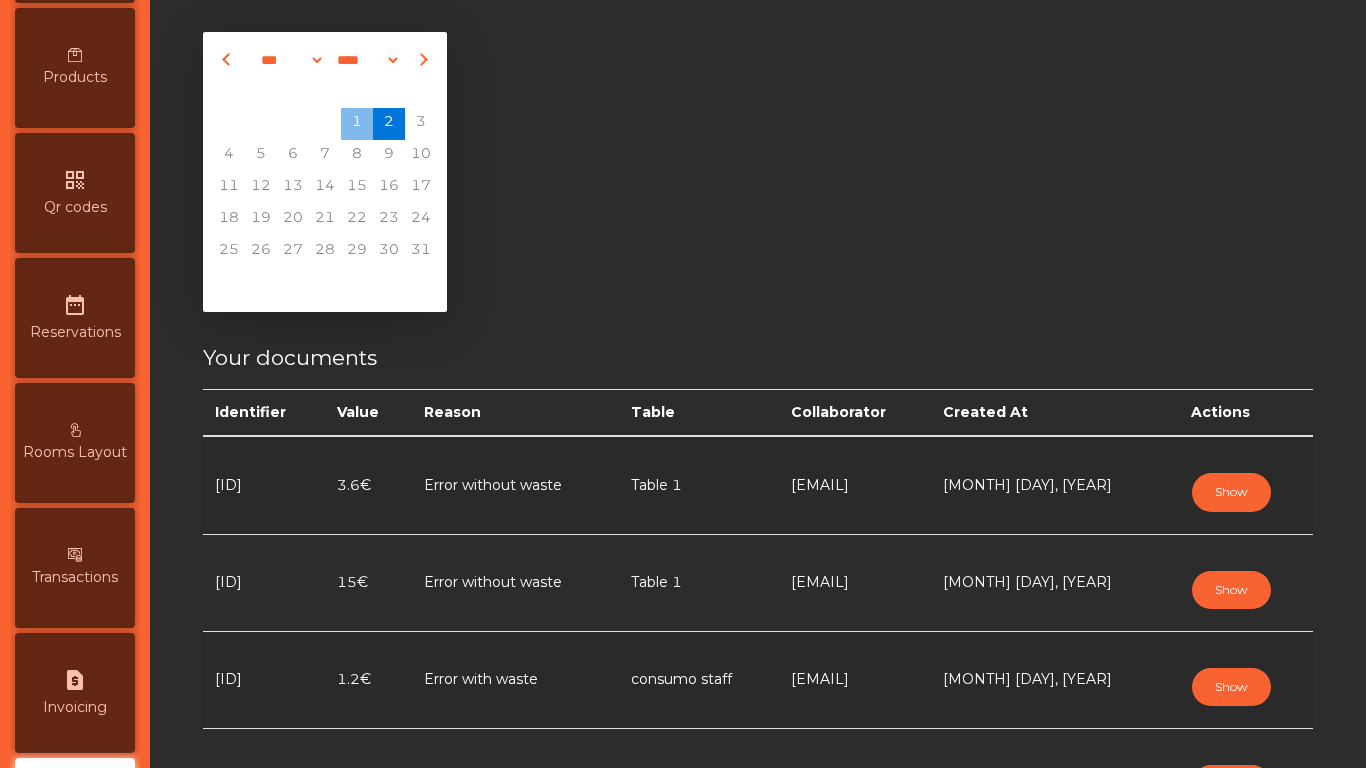 click on "qr_code  Qr codes" at bounding box center [75, 193] 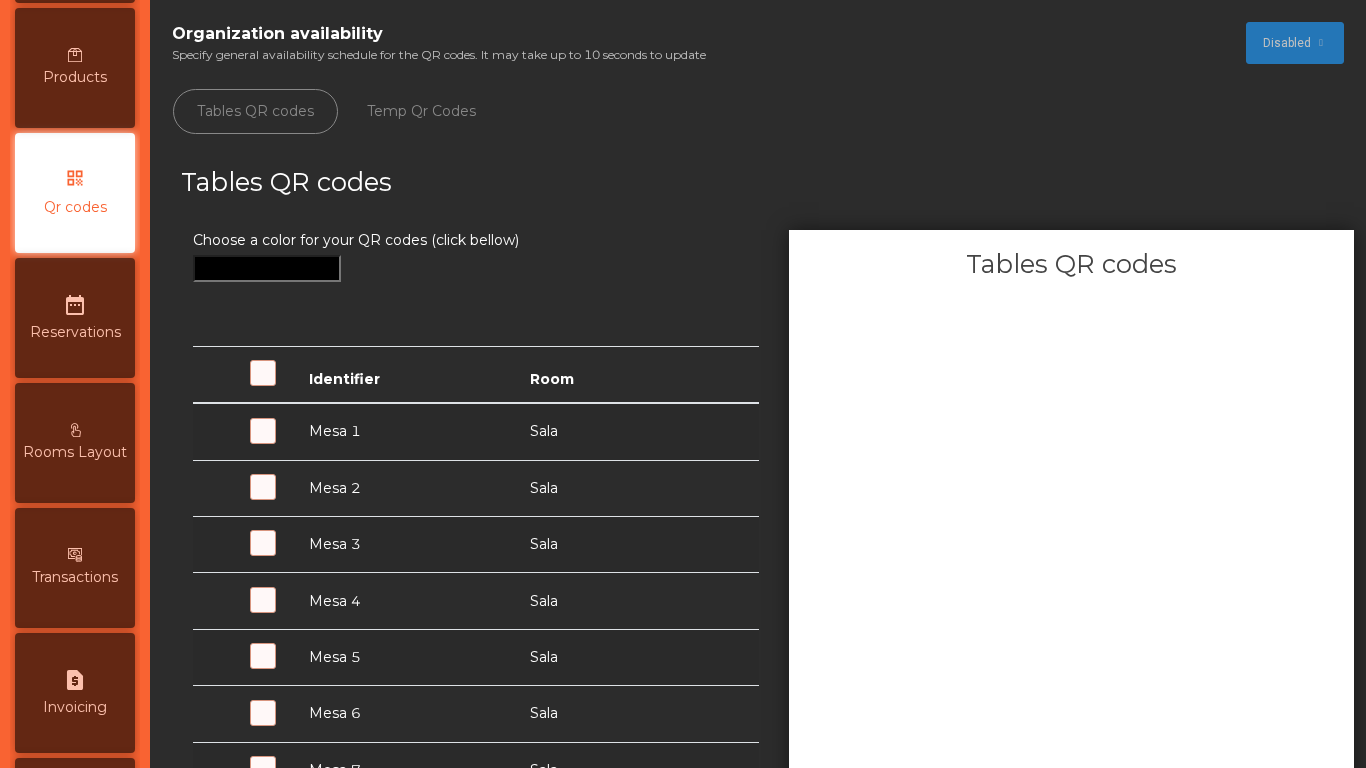 scroll, scrollTop: 365, scrollLeft: 0, axis: vertical 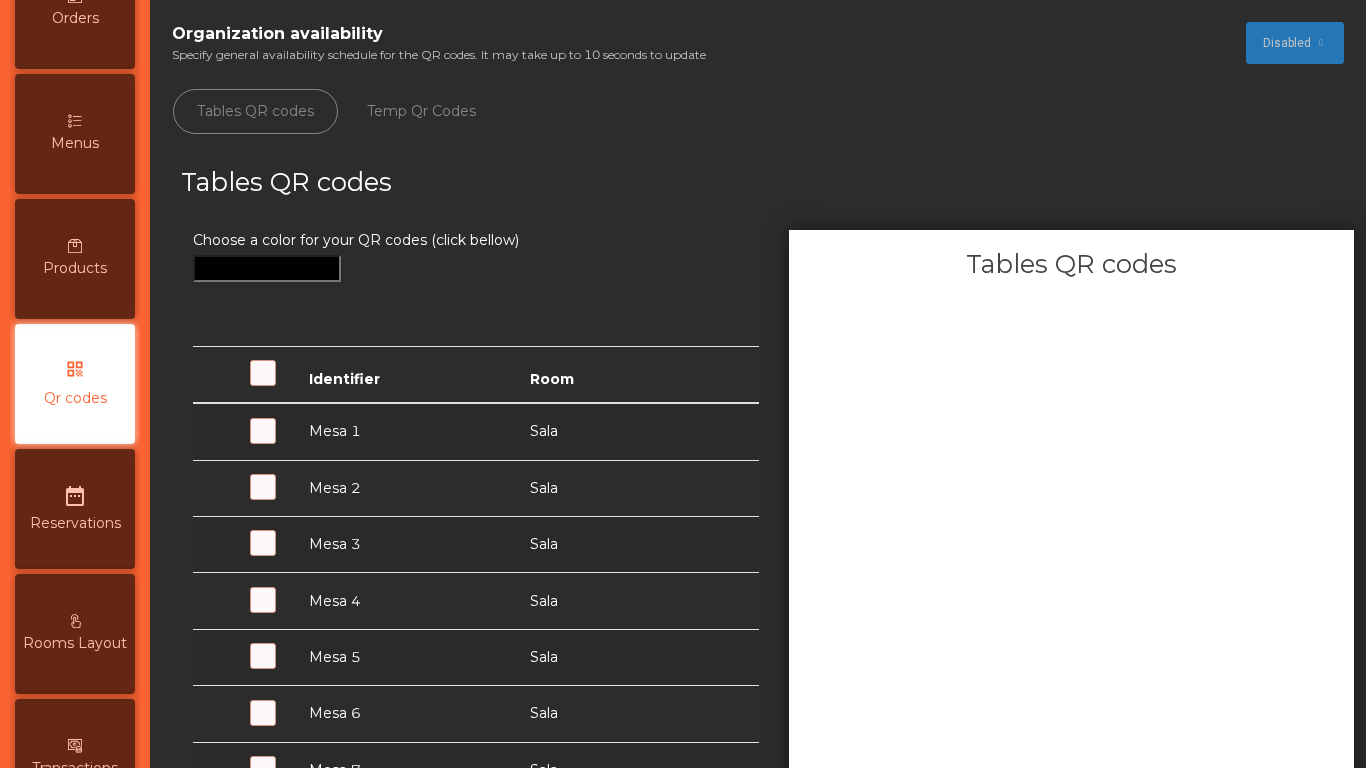 click on "qr_code  Qr codes" at bounding box center [75, 384] 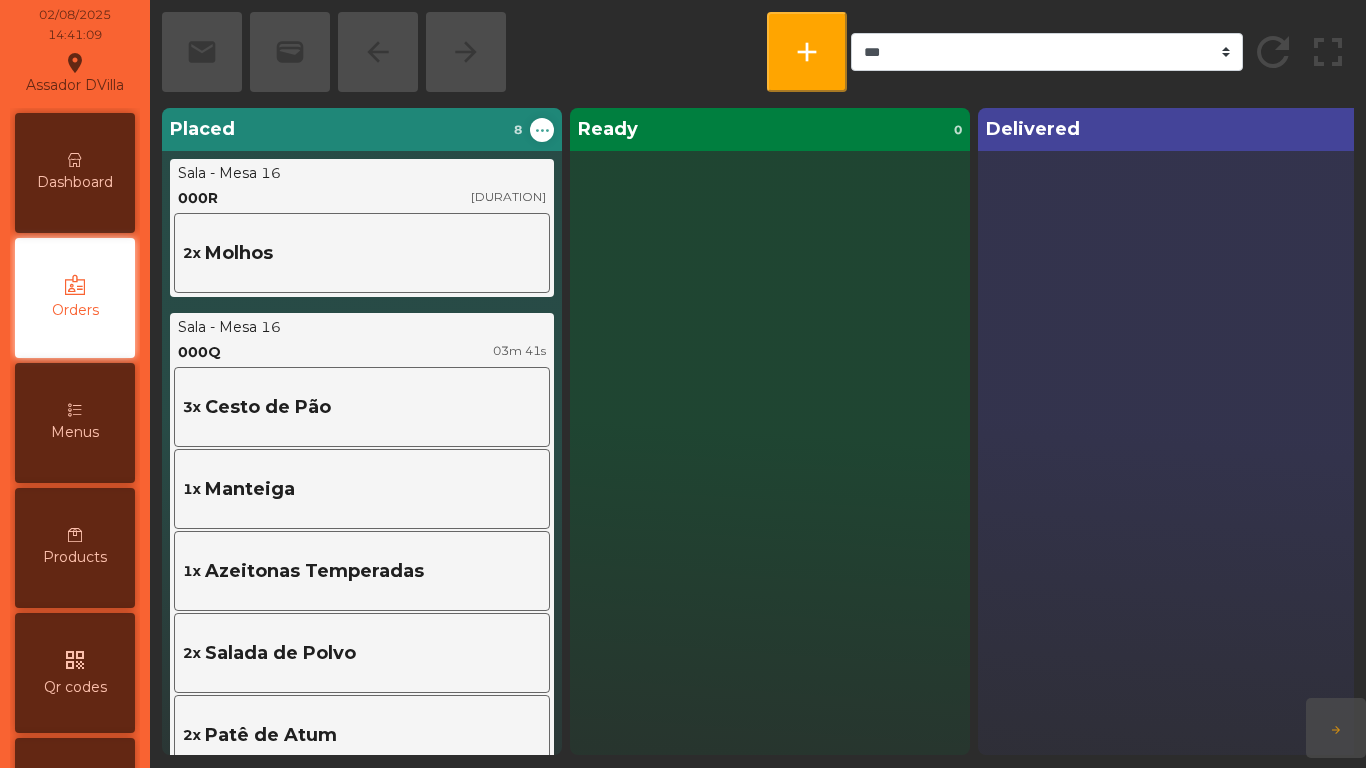 scroll, scrollTop: 0, scrollLeft: 0, axis: both 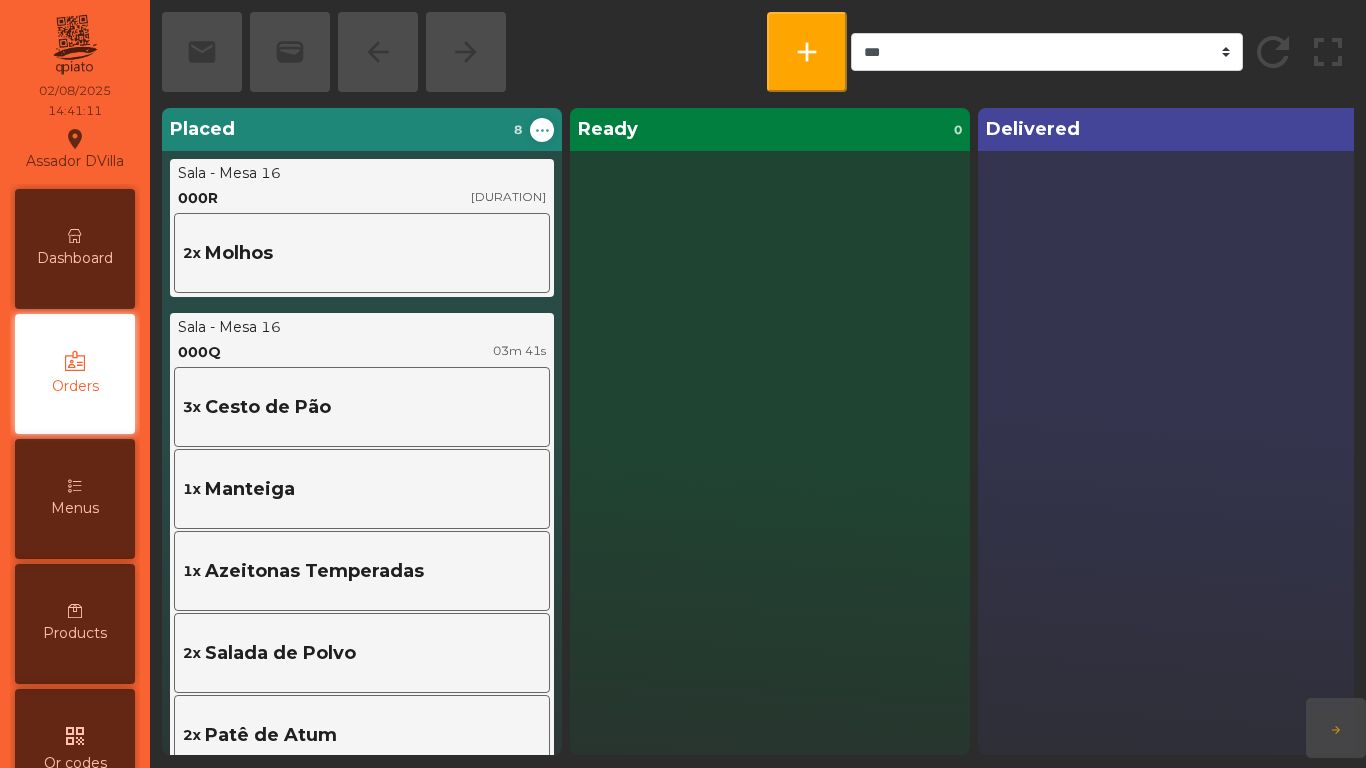 click on "Dashboard" at bounding box center (75, 249) 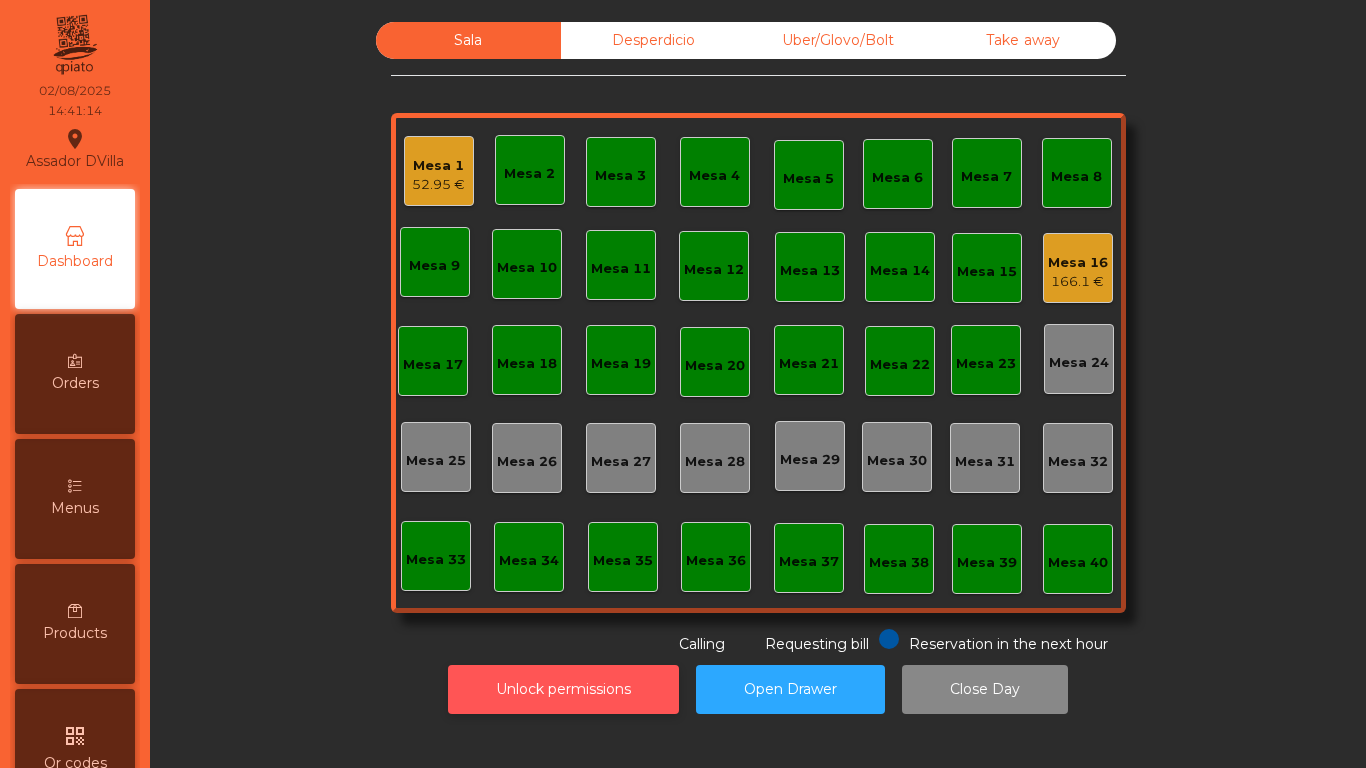 click on "Unlock permissions" 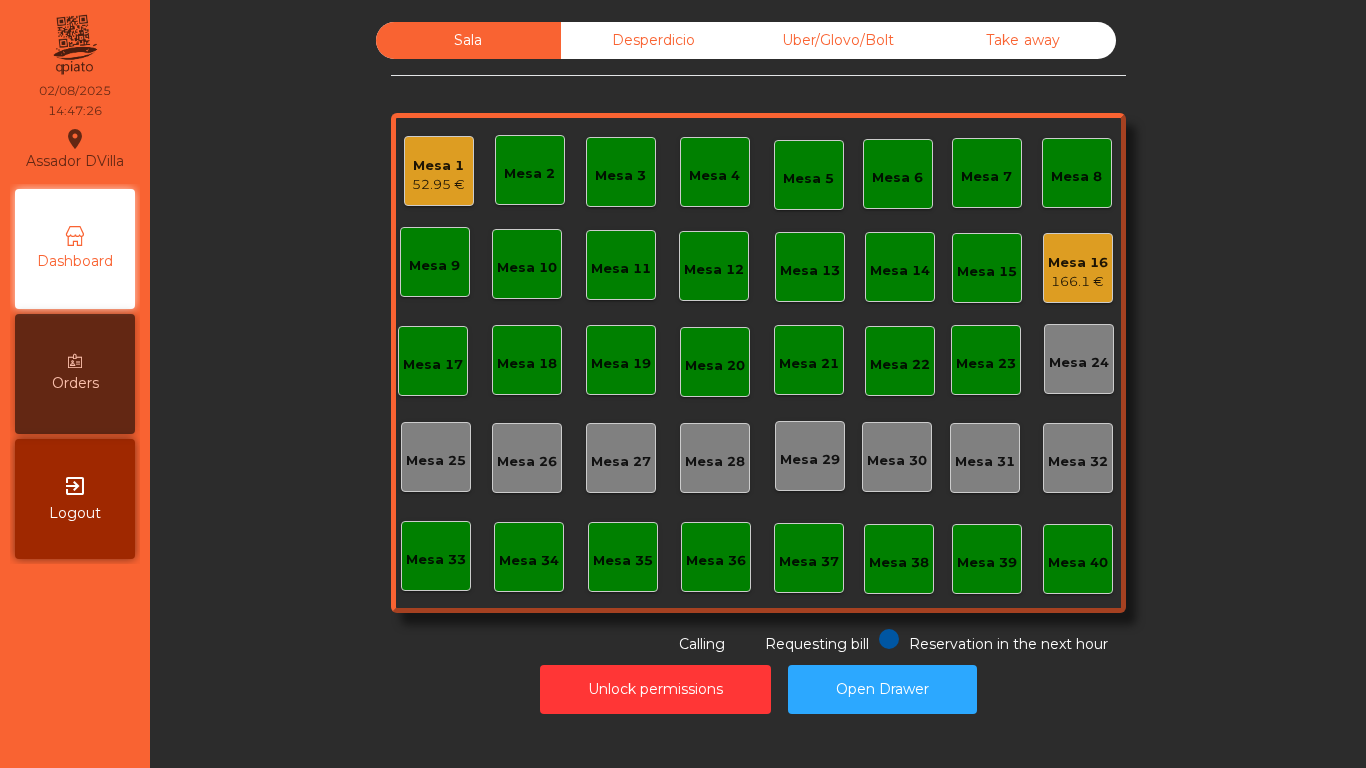click on "Mesa 16" 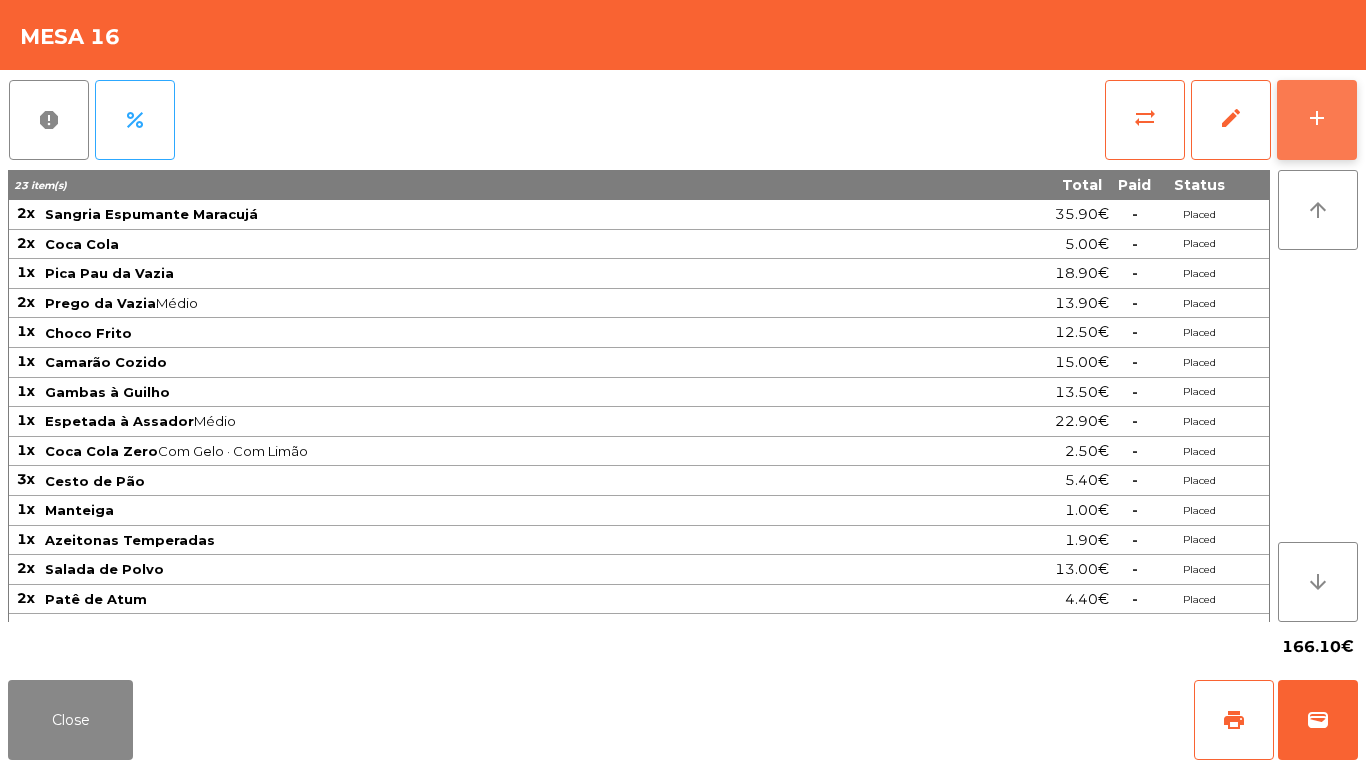 click on "add" 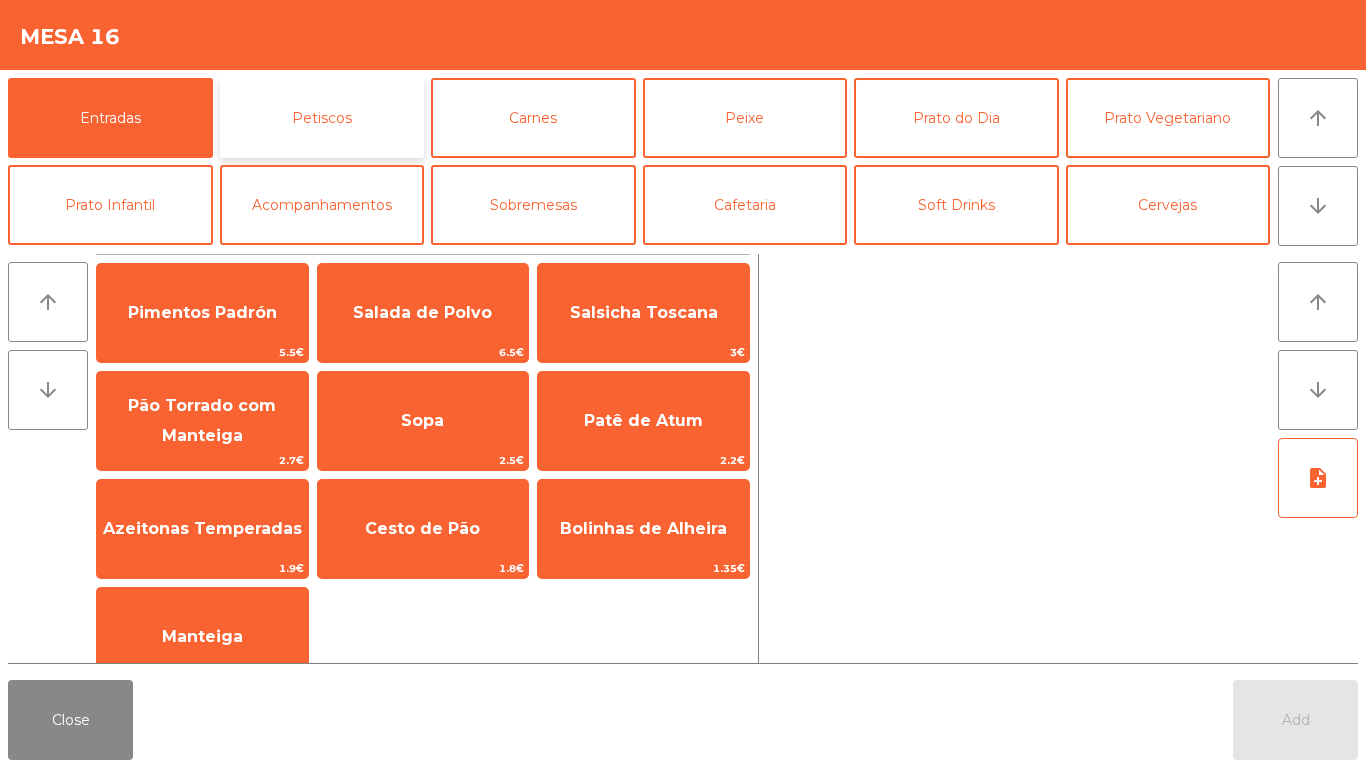 click on "Petiscos" 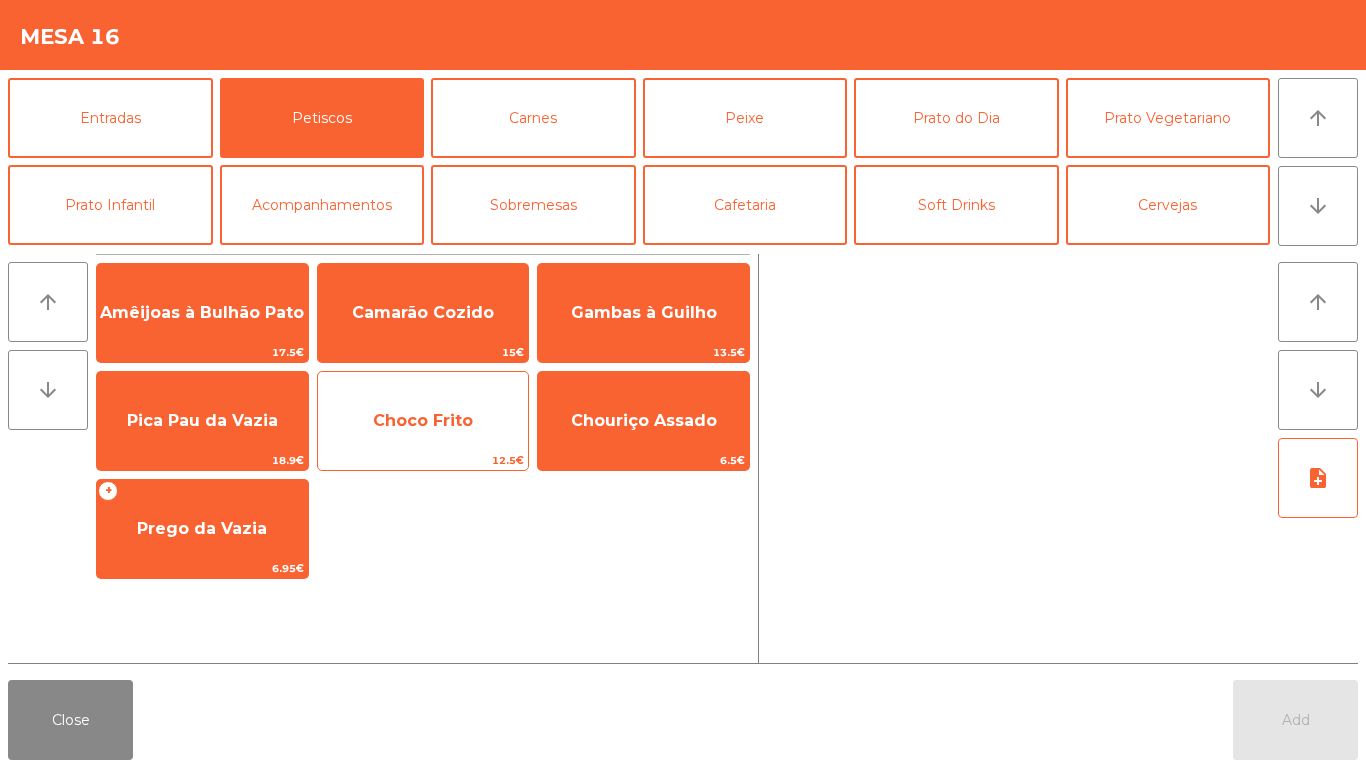 click on "Choco Frito" 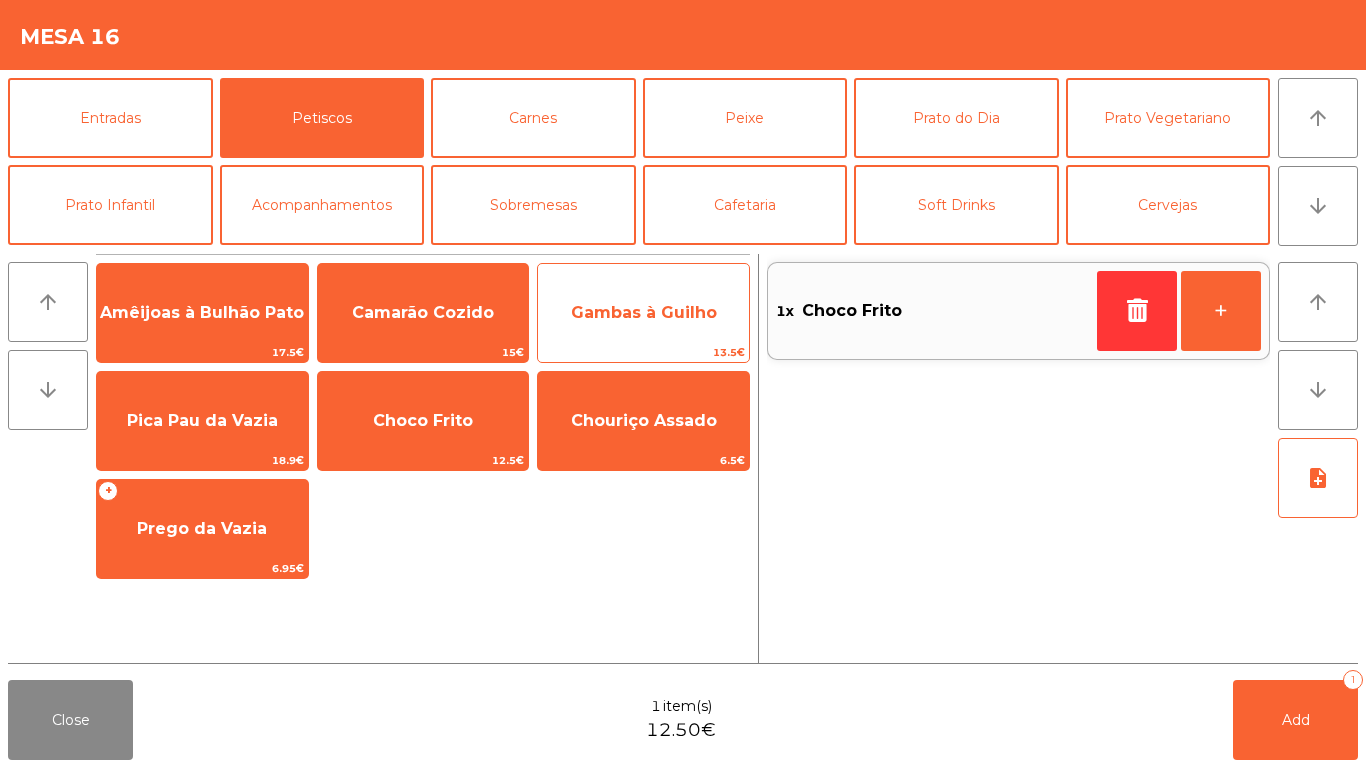 click on "Gambas à Guilho" 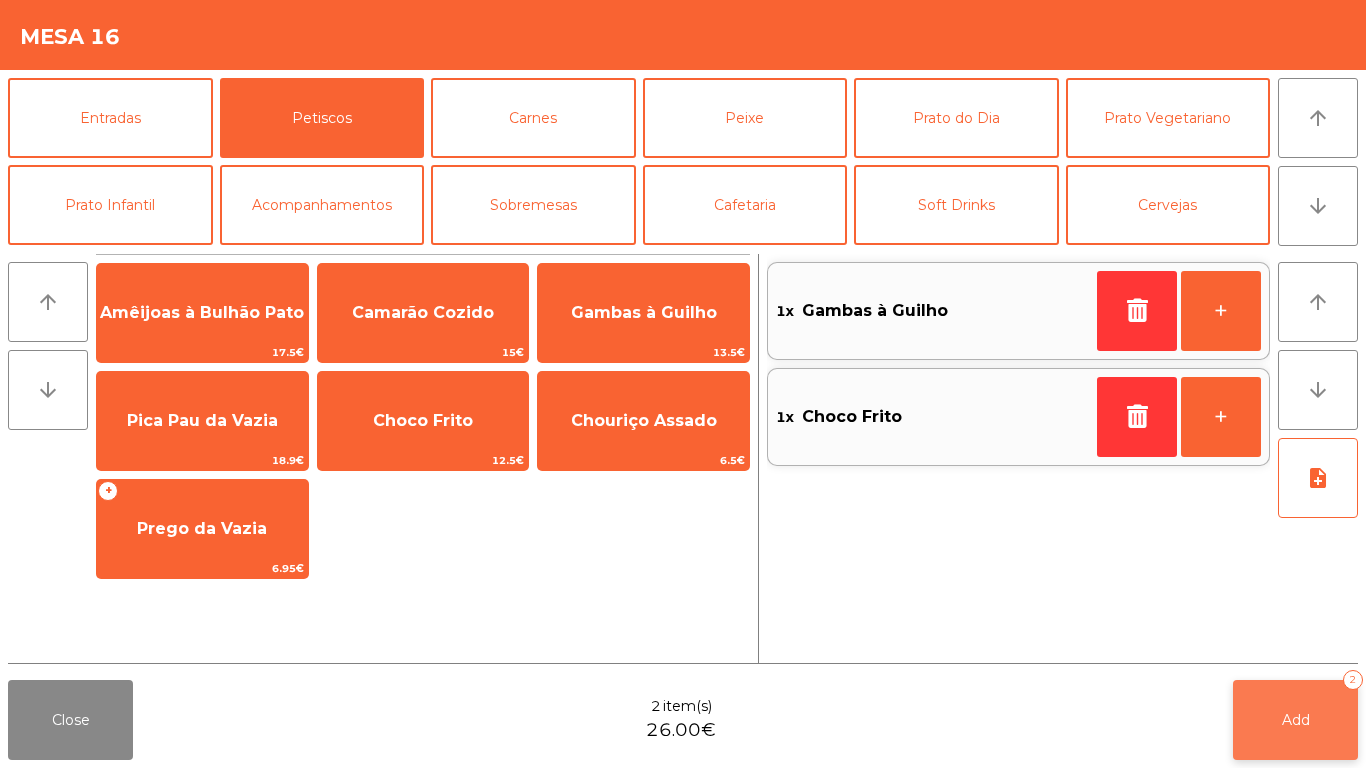 click on "Add   2" 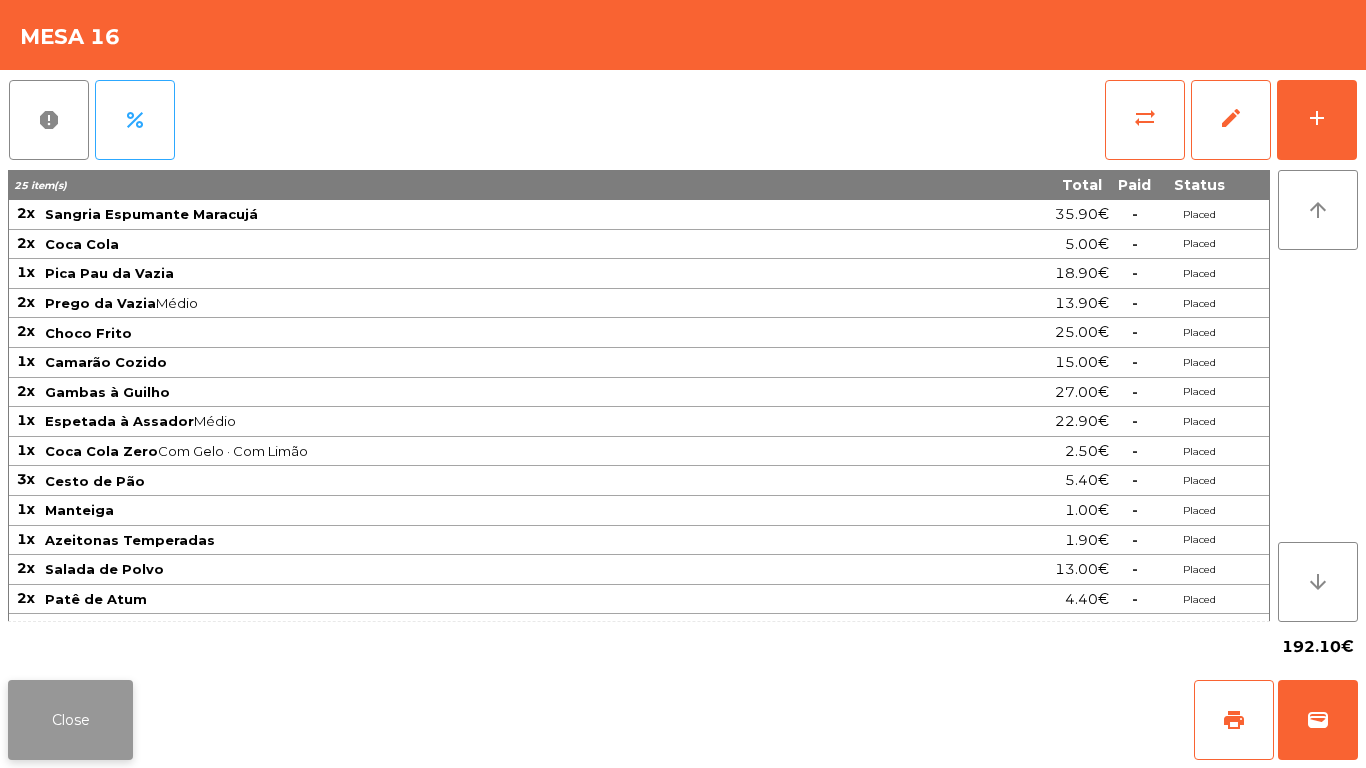 click on "Close" 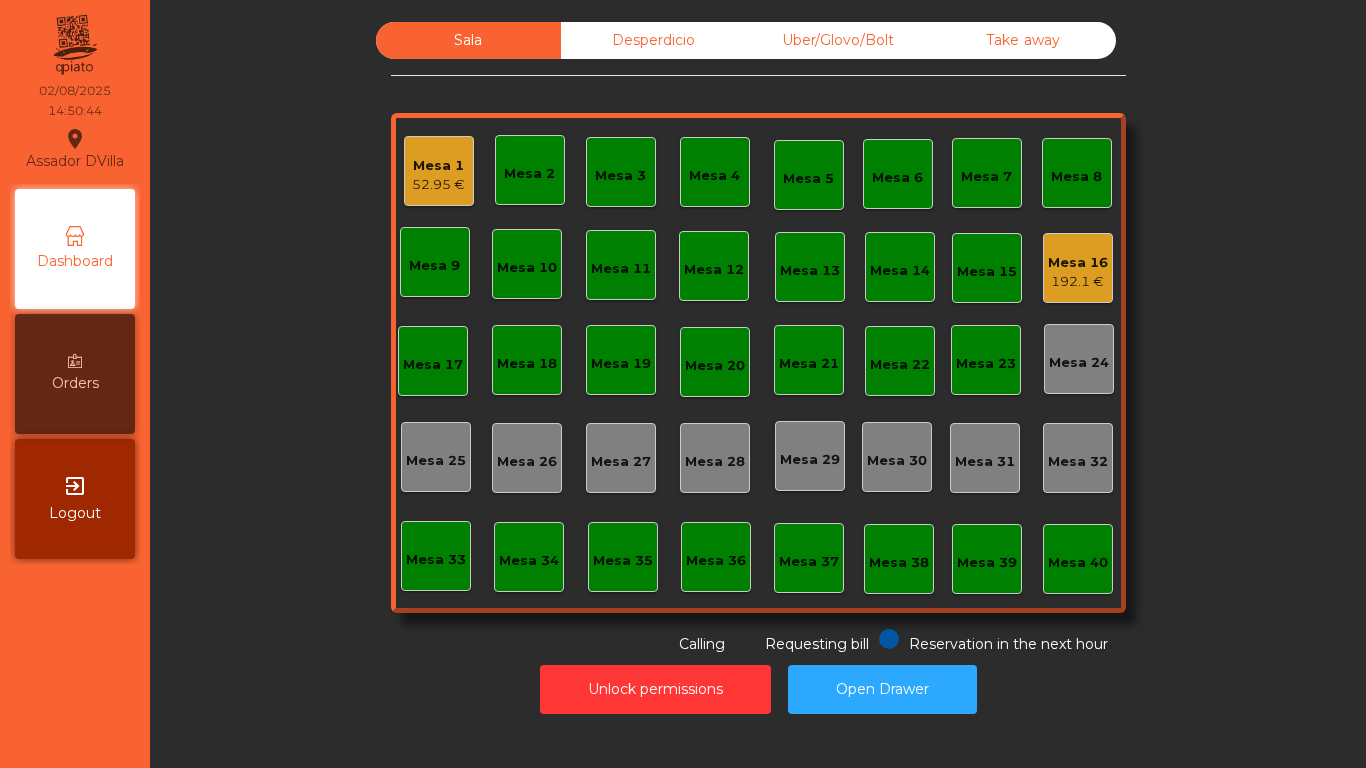 click on "Mesa 1 52.95 €" 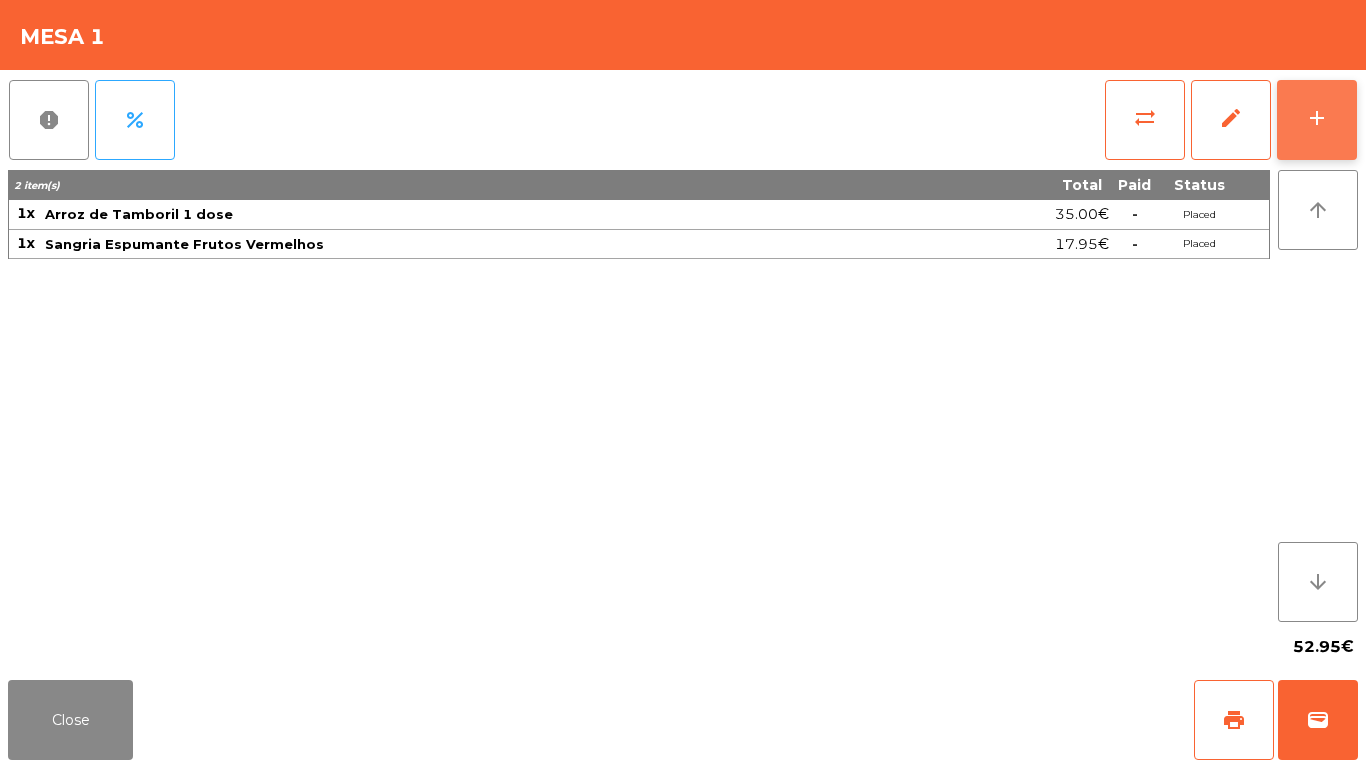 click on "add" 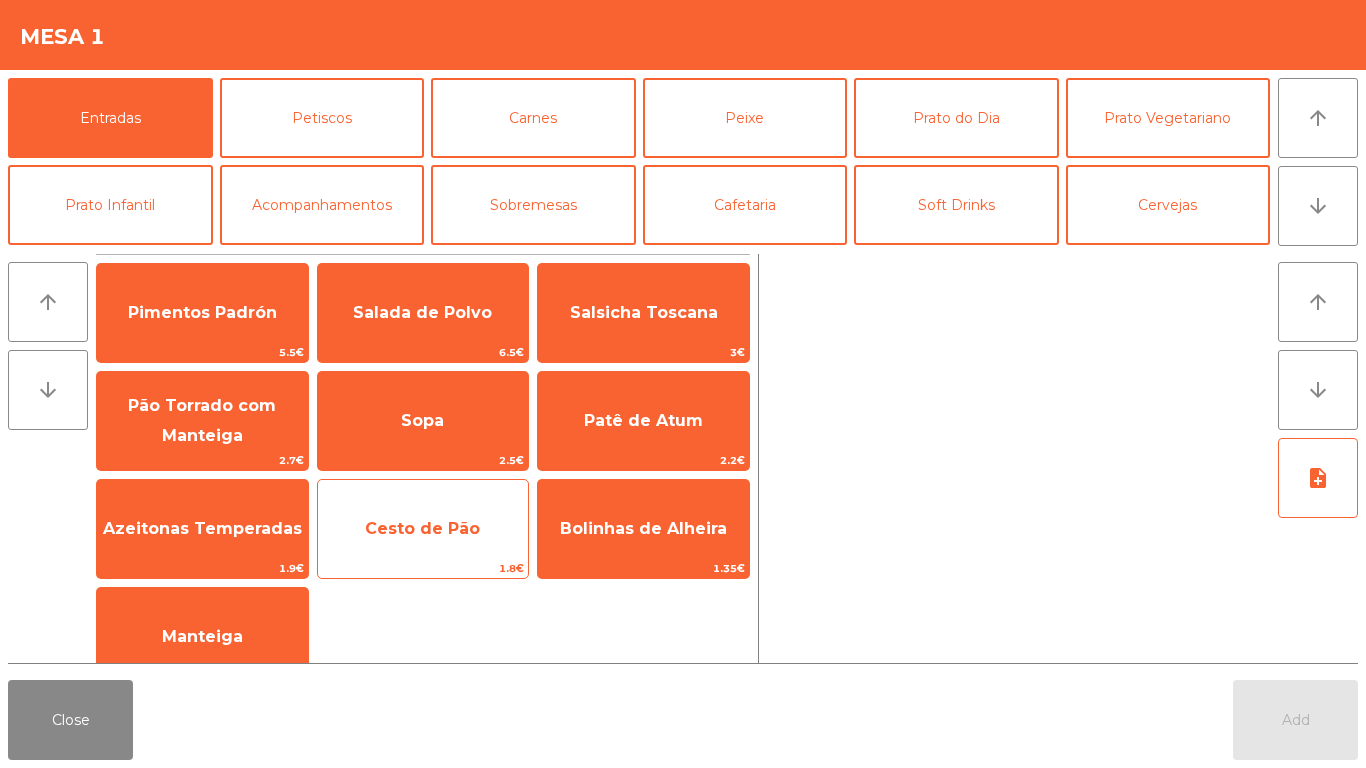 click on "Cesto de Pão" 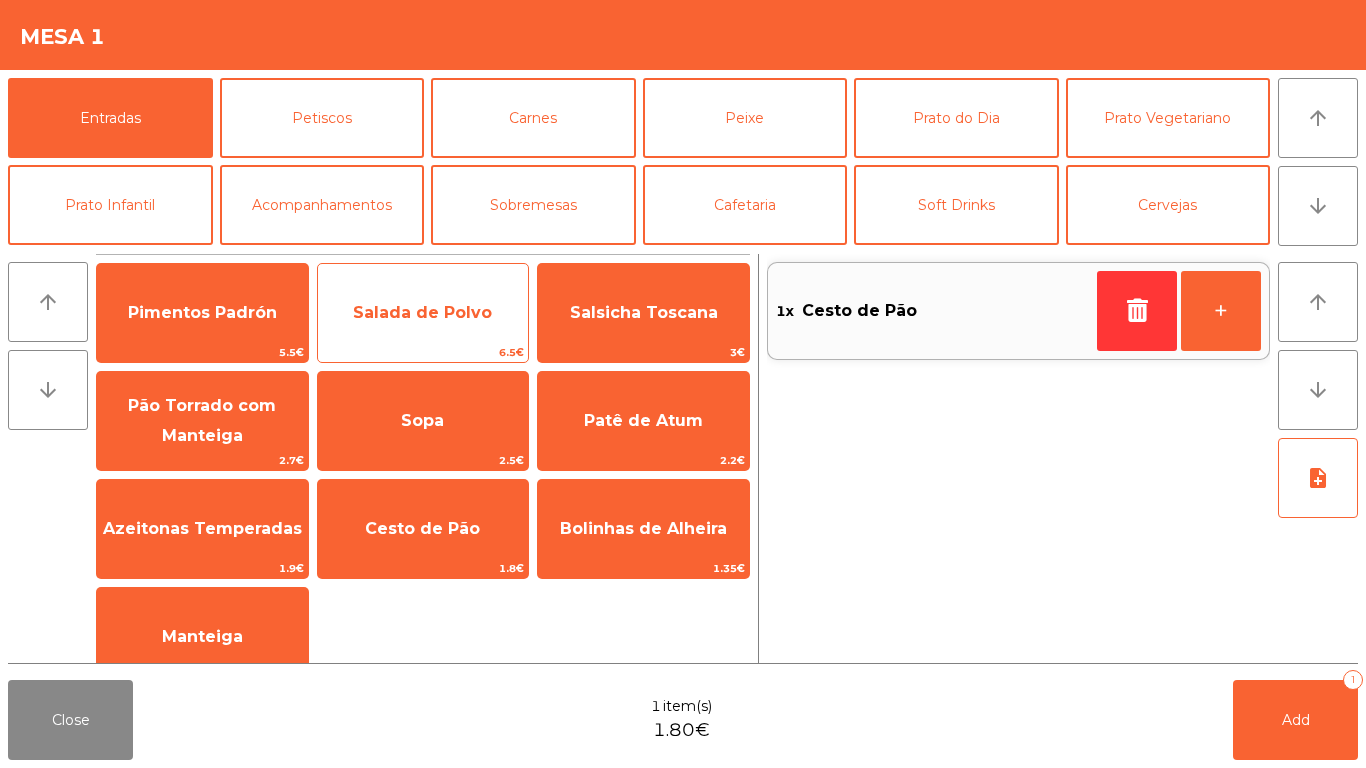 click on "Salada de Polvo" 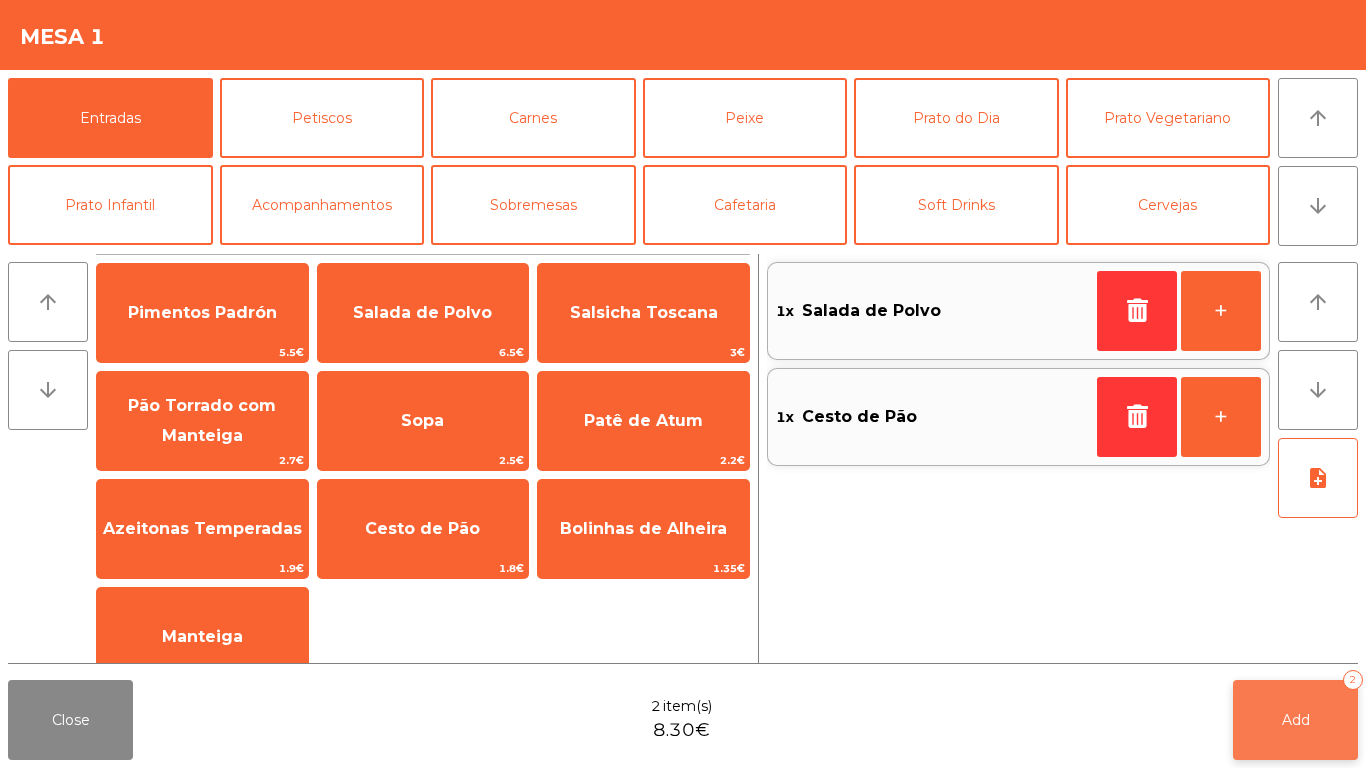 click on "Add" 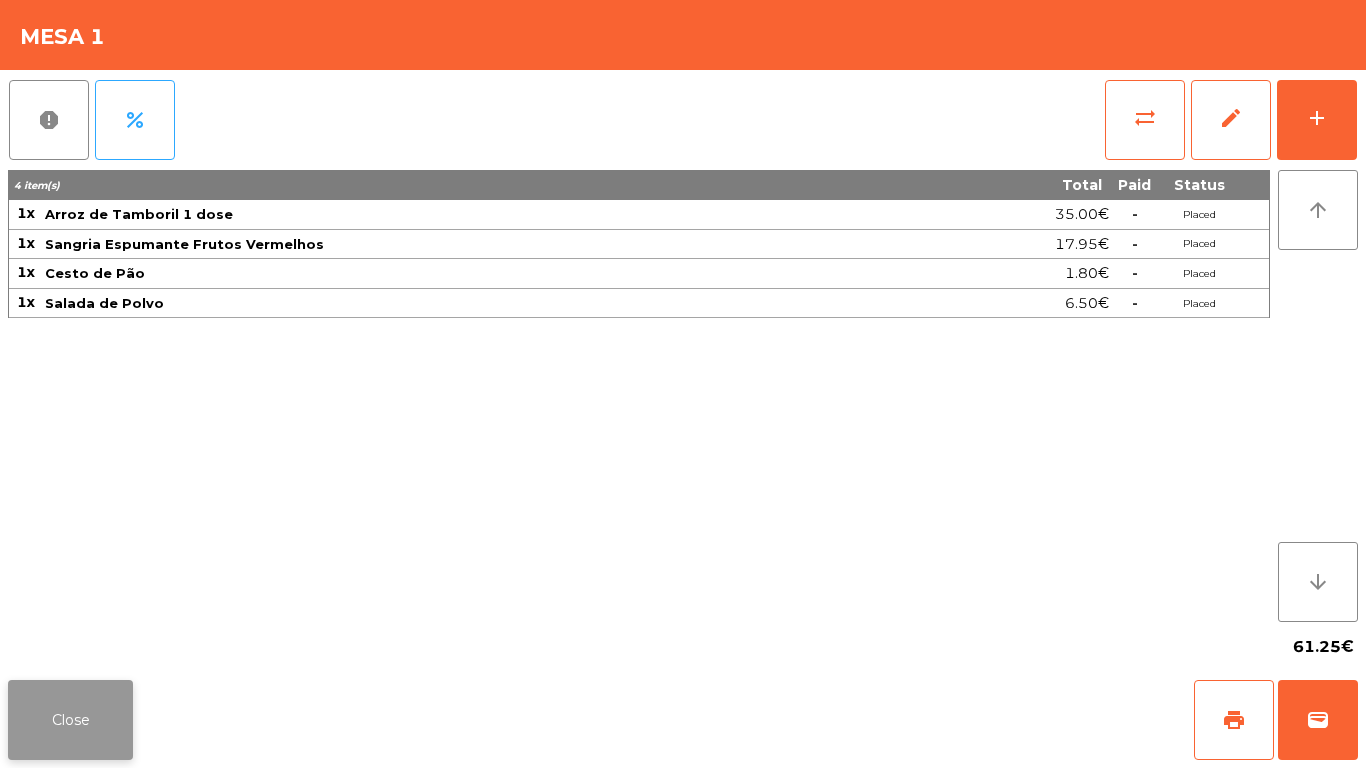 click on "Close" 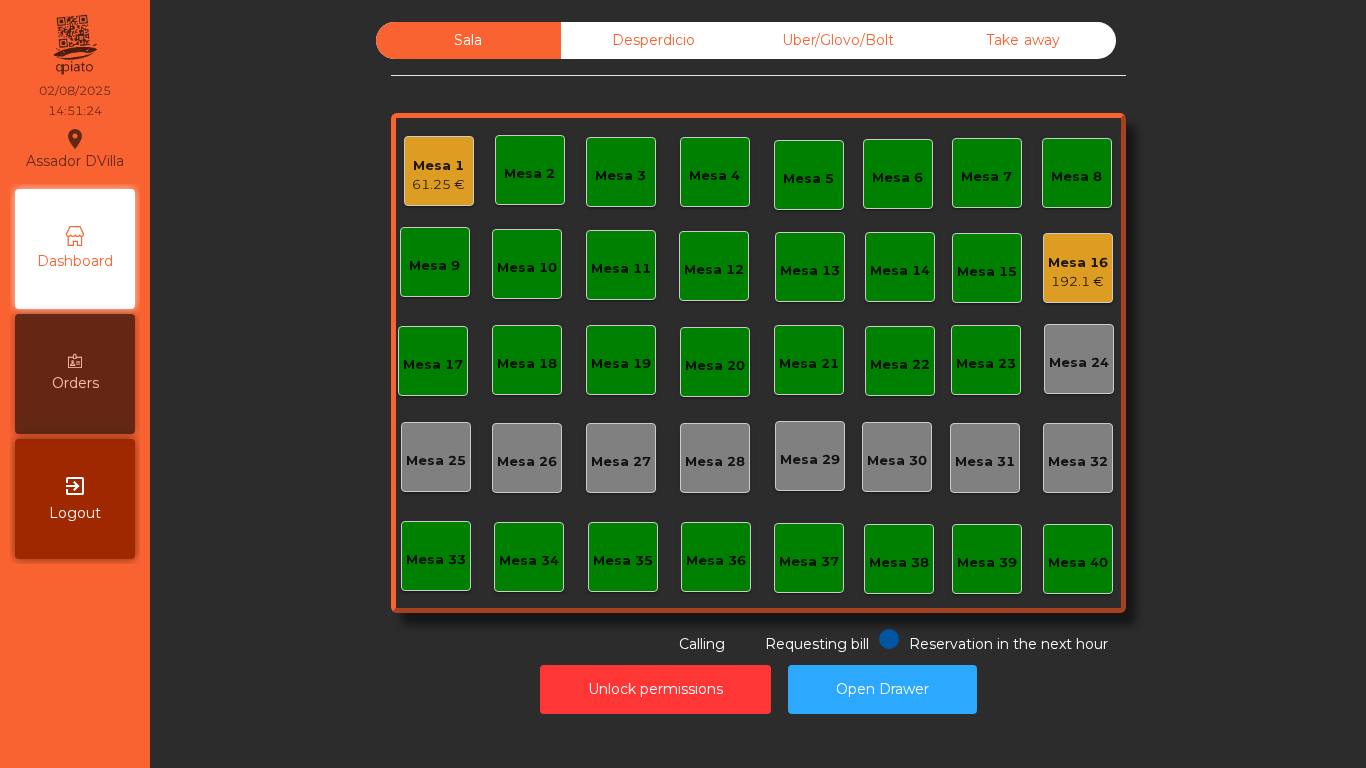 click on "Mesa 16" 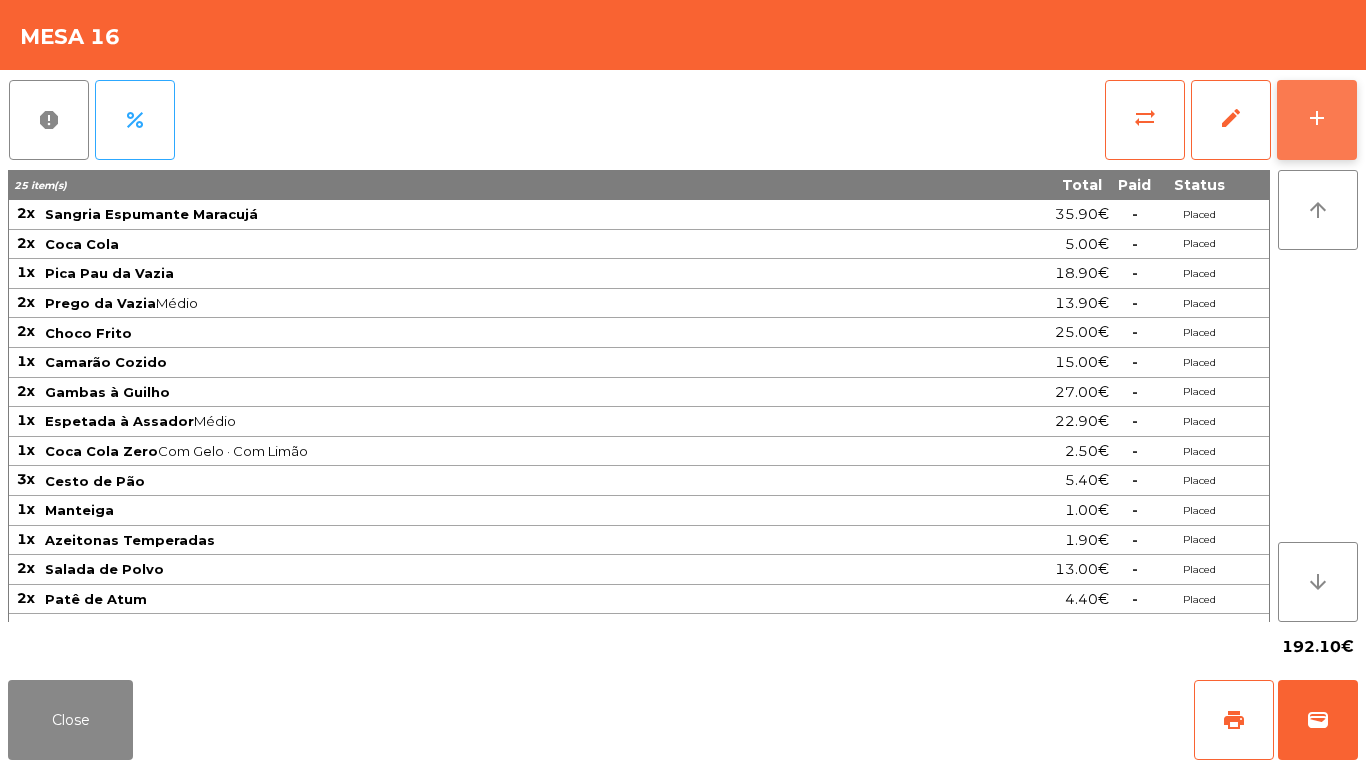 click on "add" 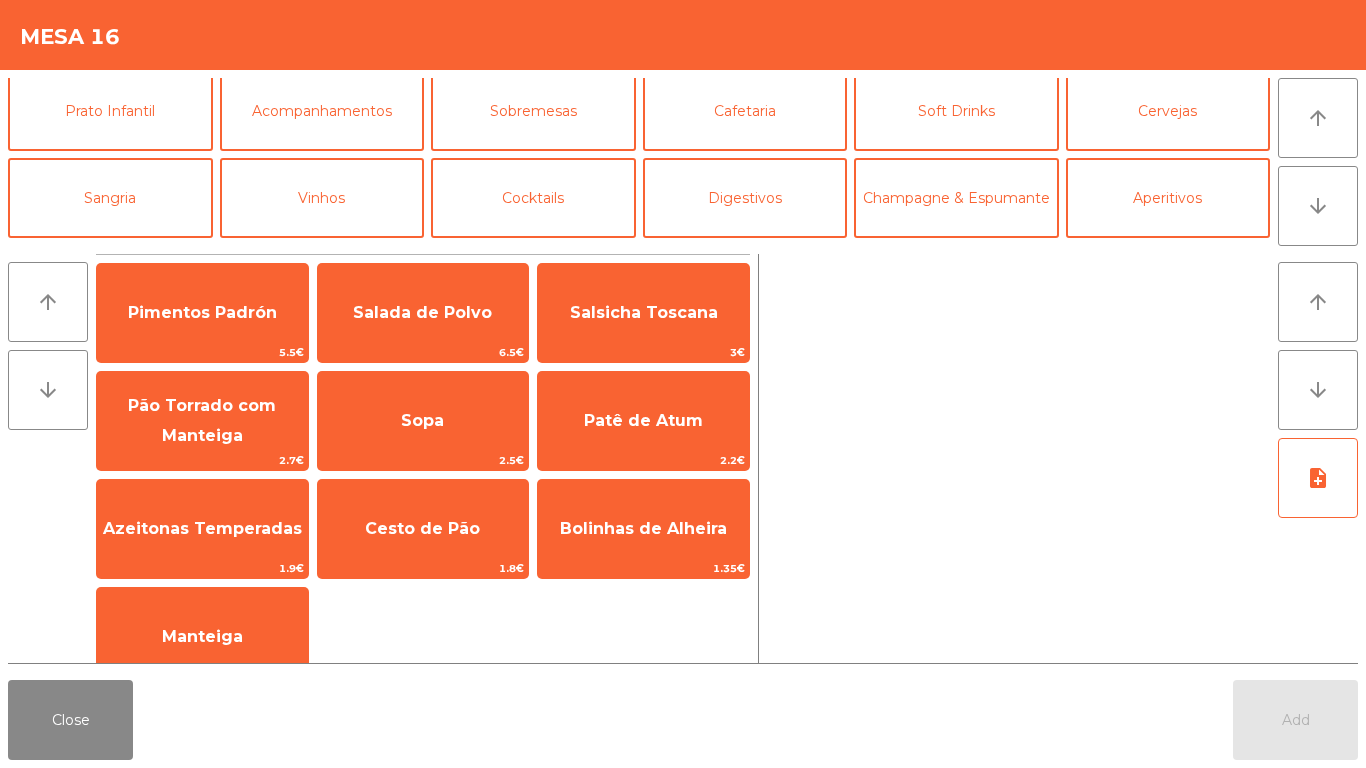 scroll, scrollTop: 102, scrollLeft: 0, axis: vertical 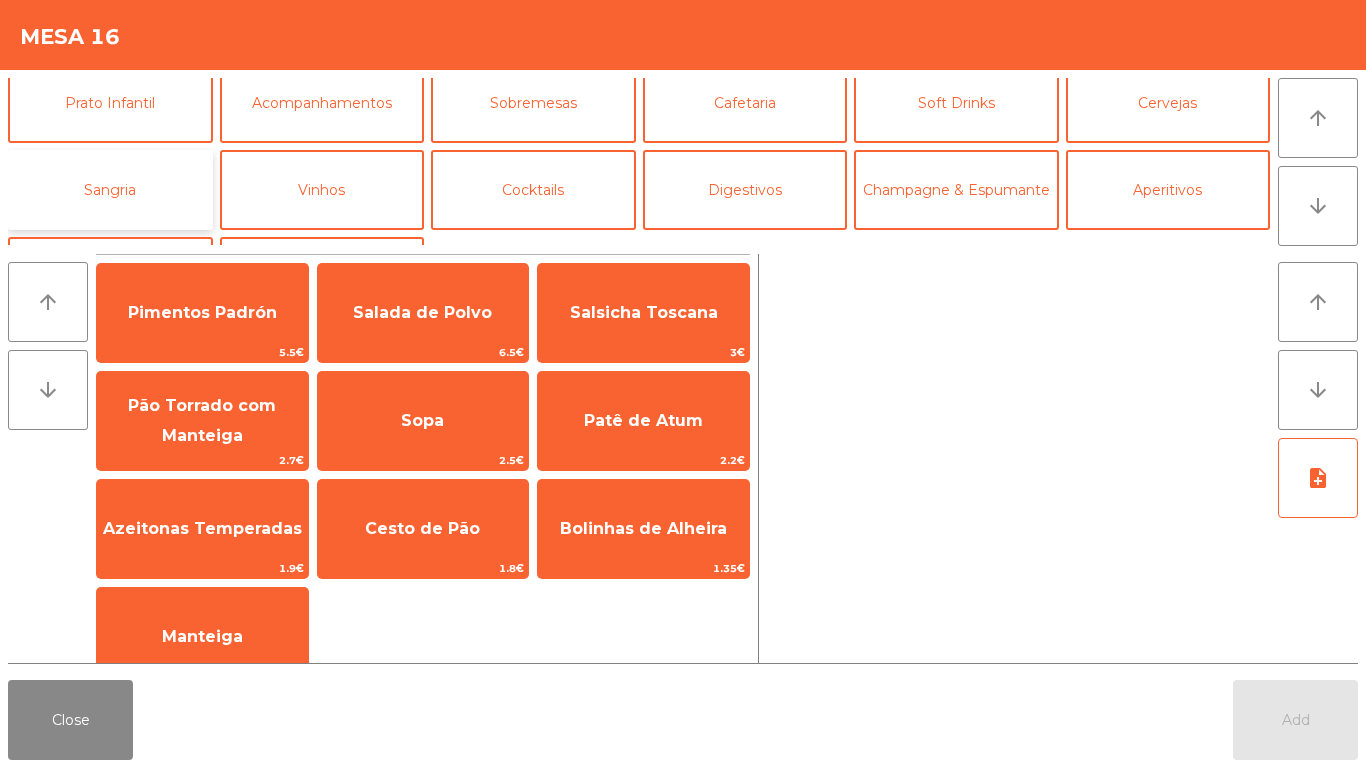 click on "Sangria" 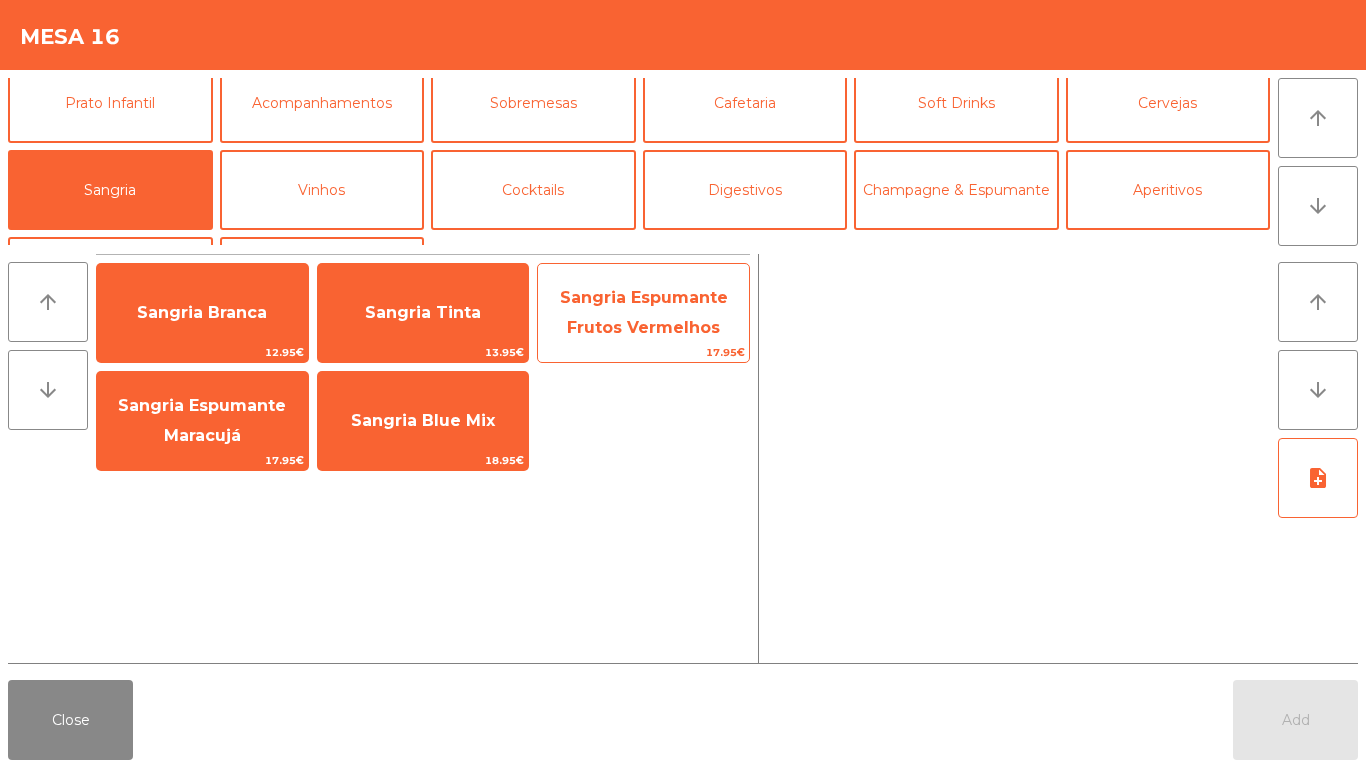 click on "Sangria Espumante Frutos Vermelhos" 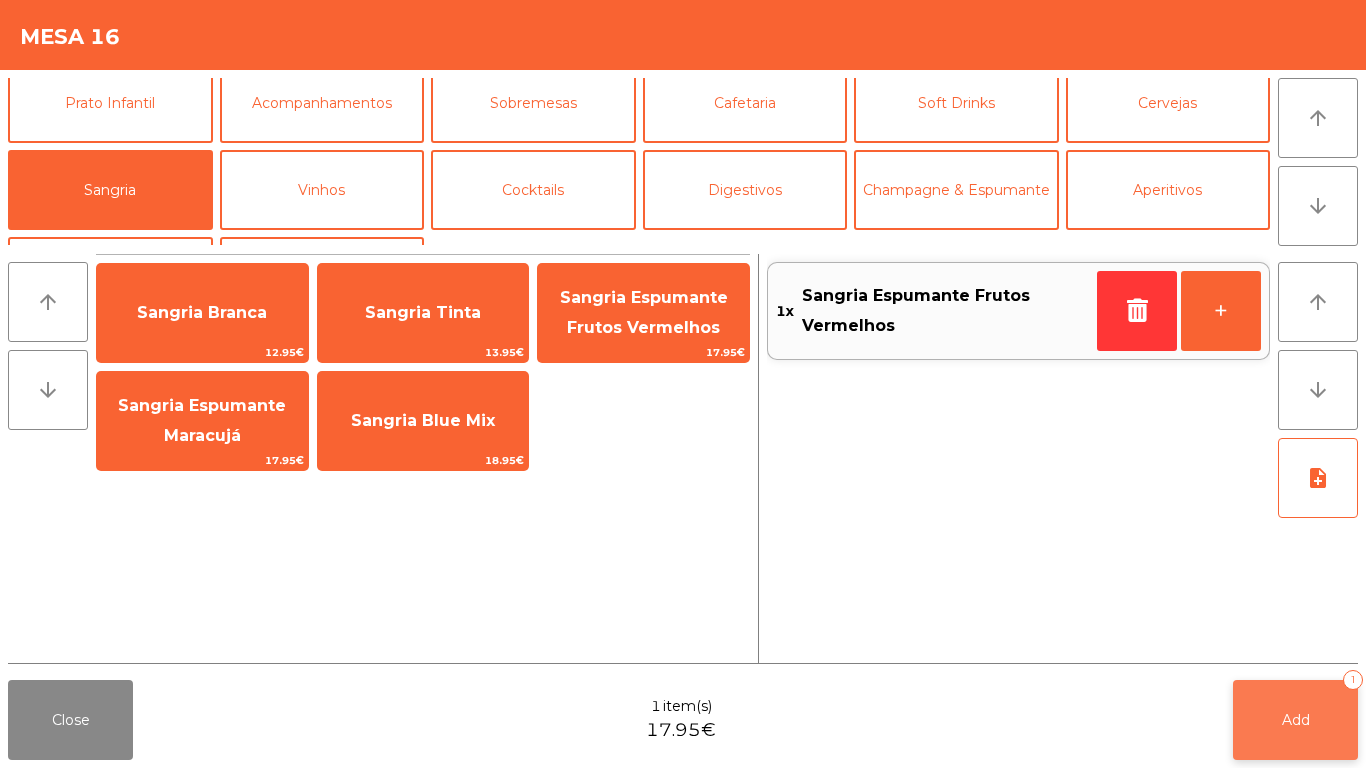 click on "Add   1" 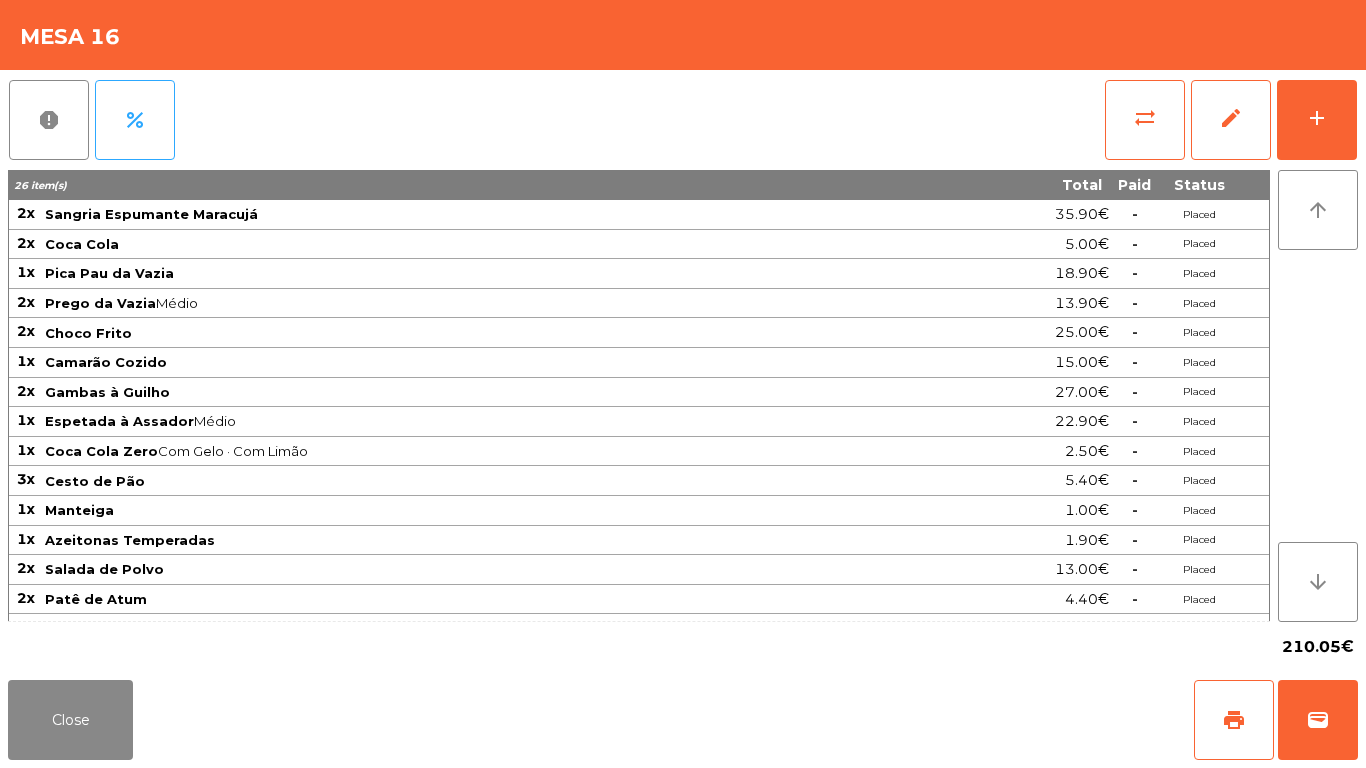 click on "report percent sync_alt edit add 26 item(s) Total Paid Status 2x Sangria Espumante Maracujá 35.90€ - Placed 2x Coca Cola 5.00€ - Placed 1x Pica Pau da Vazia 18.90€ - Placed 2x Prego da Vazia Médio 13.90€ - Placed 2x Choco Frito 25.00€ - Placed 1x Camarão Cozido 15.00€ - Placed 2x Gambas à Guilho 27.00€ - Placed 1x Espetada à Assador Médio 22.90€ - Placed 1x Coca Cola Zero Com Gelo · Com Limão 2.50€ - Placed 3x Cesto de Pão 5.40€ - Placed 1x Manteiga 1.00€ - Placed 1x Azeitonas Temperadas 1.90€ - Placed 2x Salada de Polvo 13.00€ - Placed 2x Patê de Atum 4.40€ - Placed 2x Molhos 0.30€ - Placed 1x Sangria Espumante Frutos Vermelhos 17.95€ - Placed arrow_upward arrow_downward 210.05€" 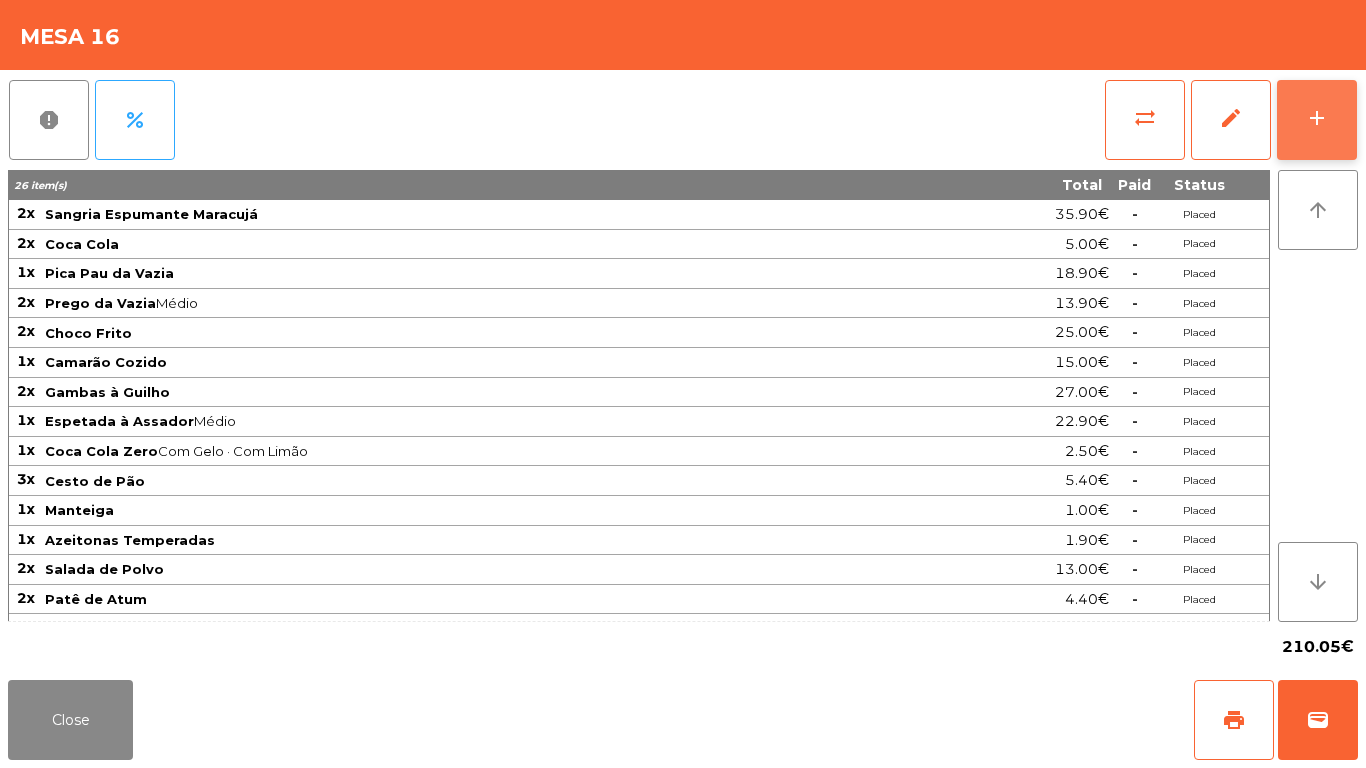 click on "add" 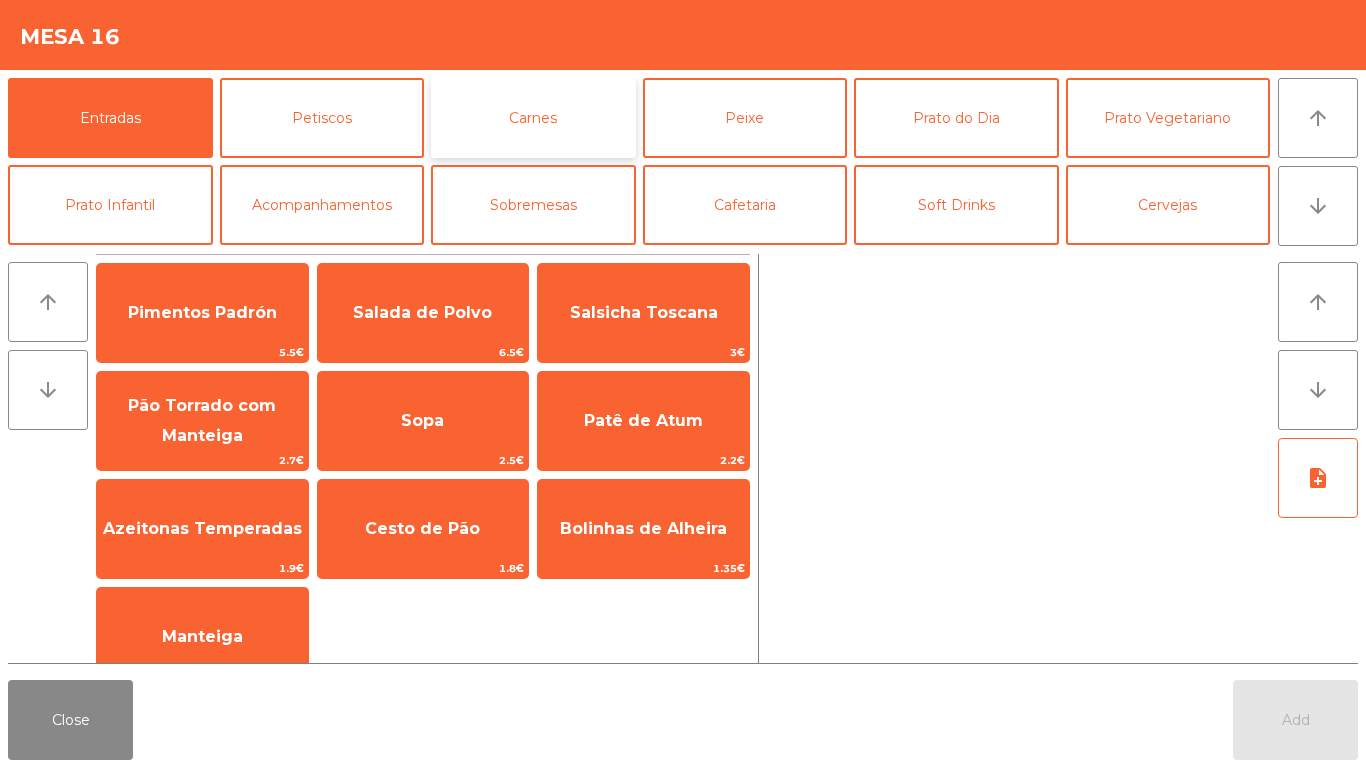click on "Carnes" 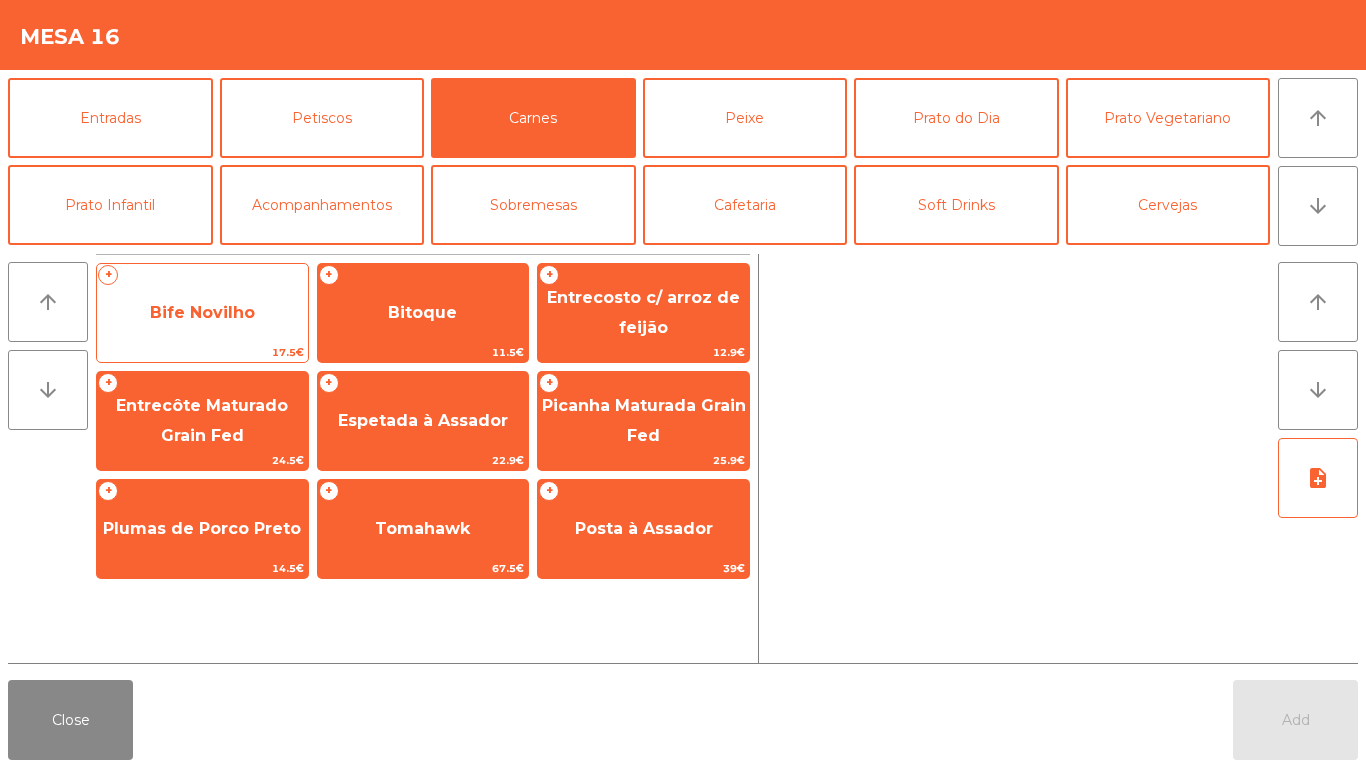 click on "Bife Novilho" 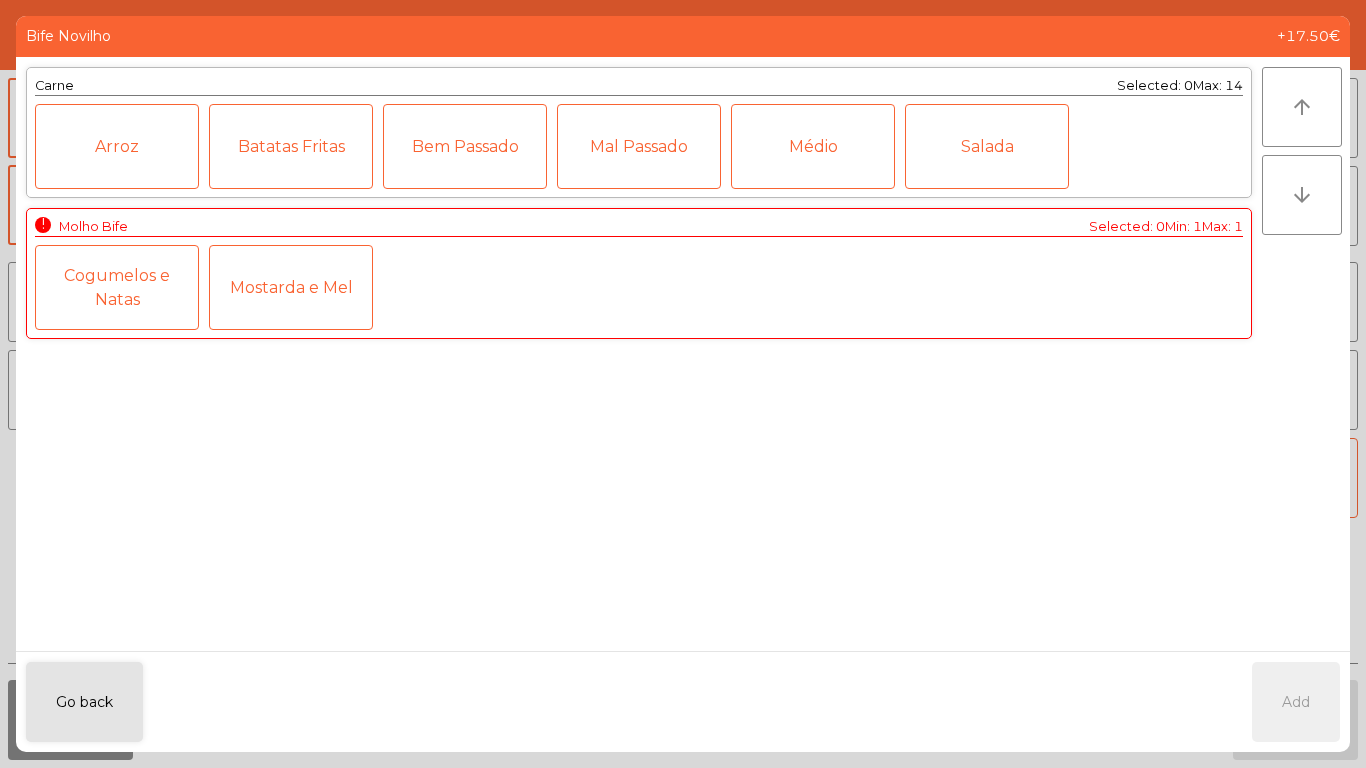 click on "Médio" 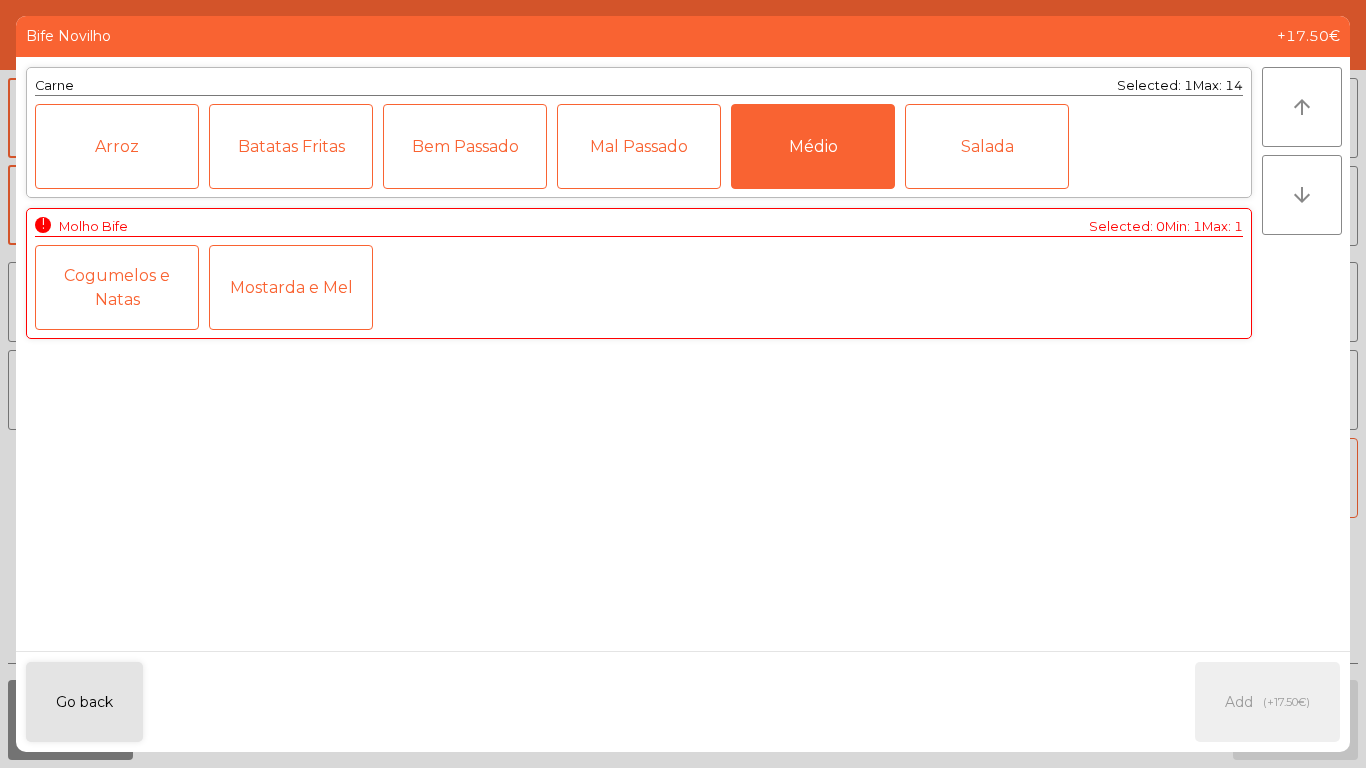 click on "Mostarda e Mel" 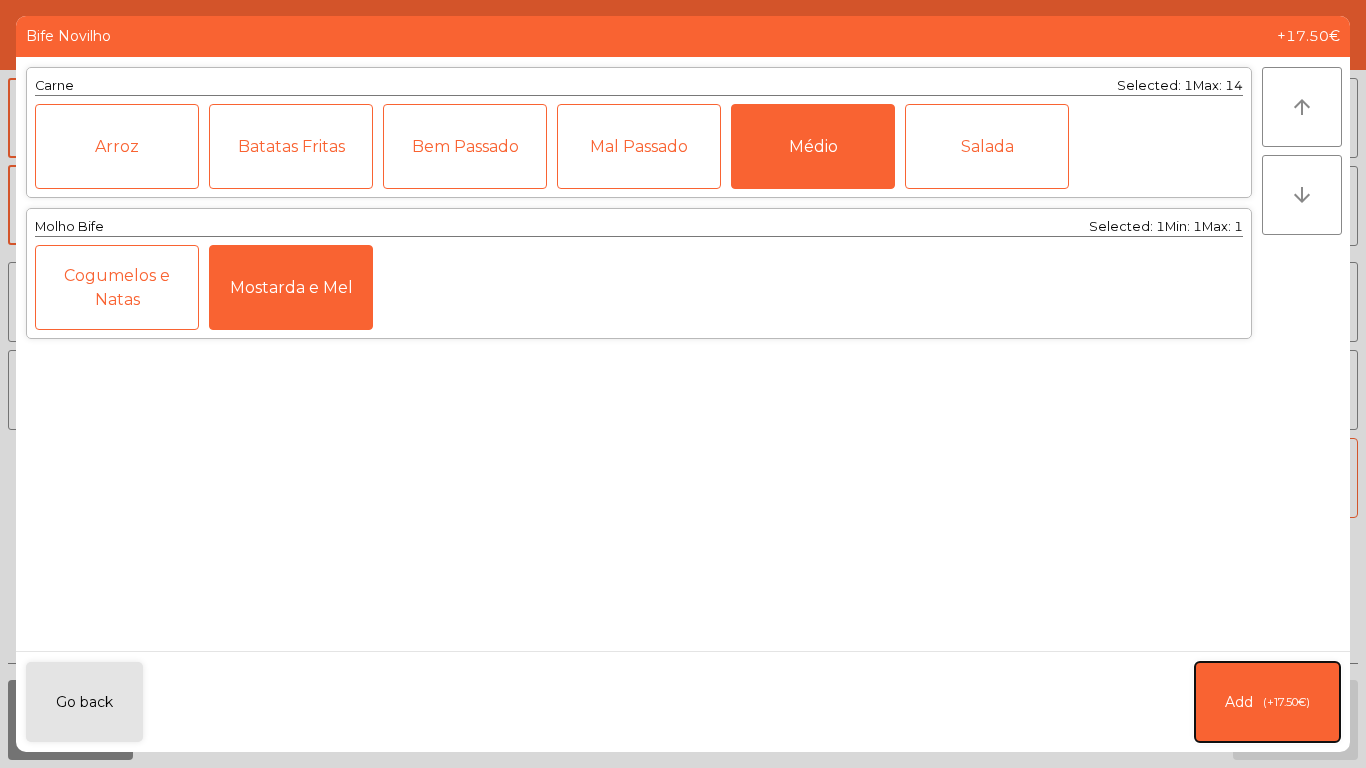 click on "Add   (+17.50€)" 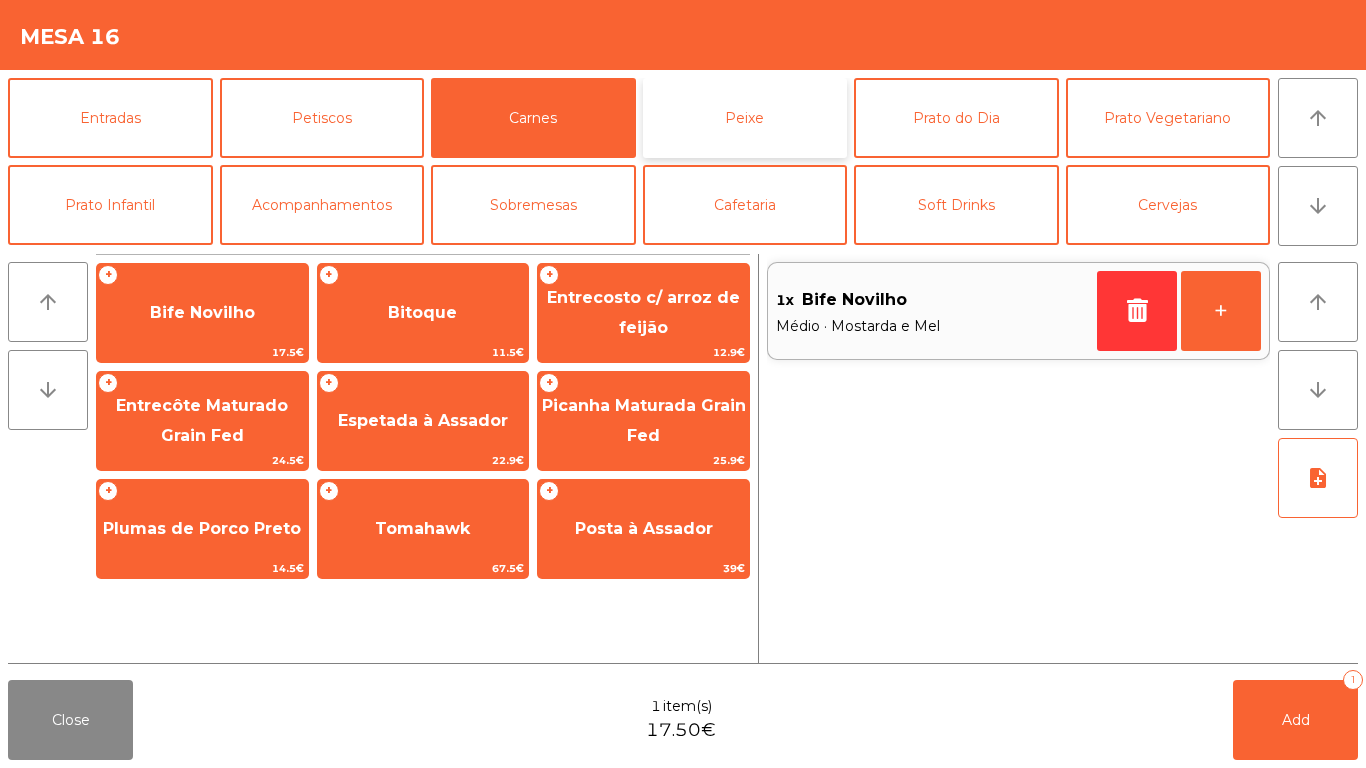 click on "Peixe" 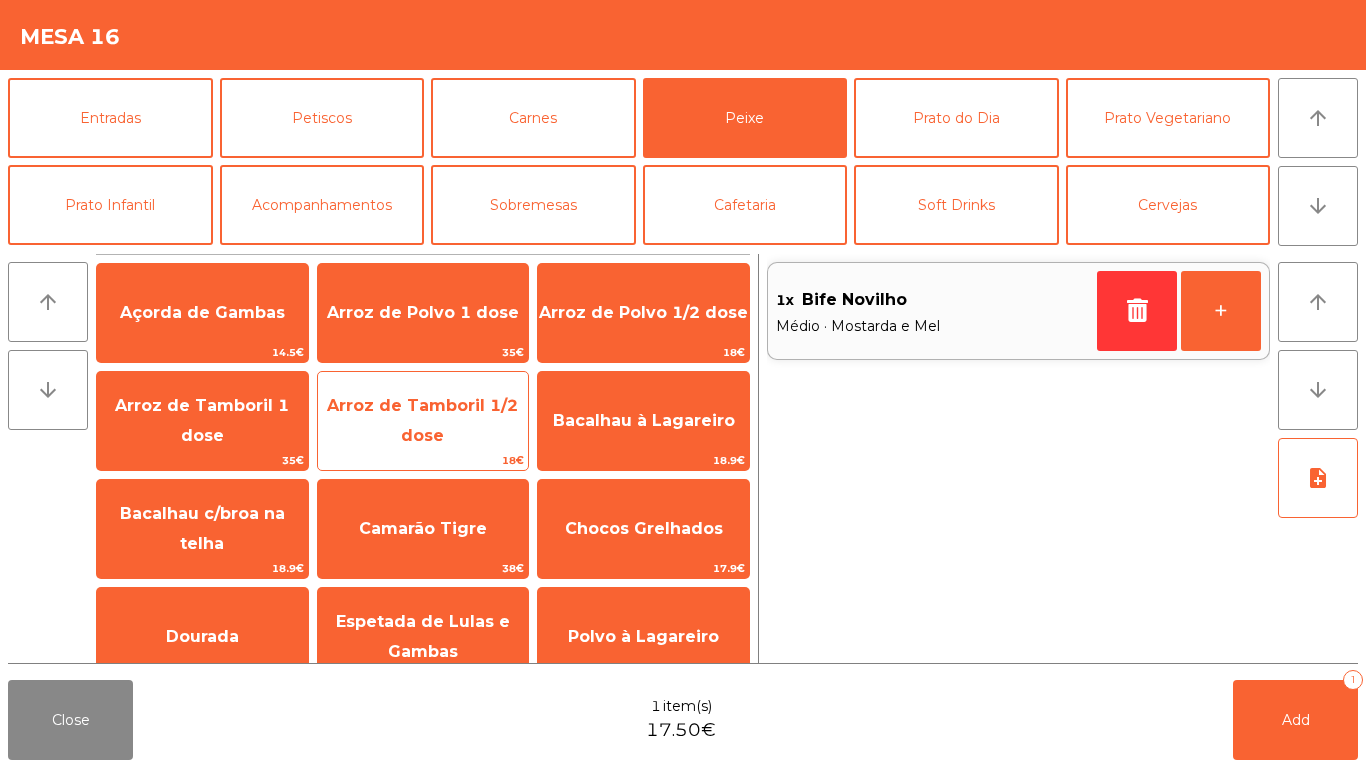 click on "Arroz de Tamboril 1/2 dose" 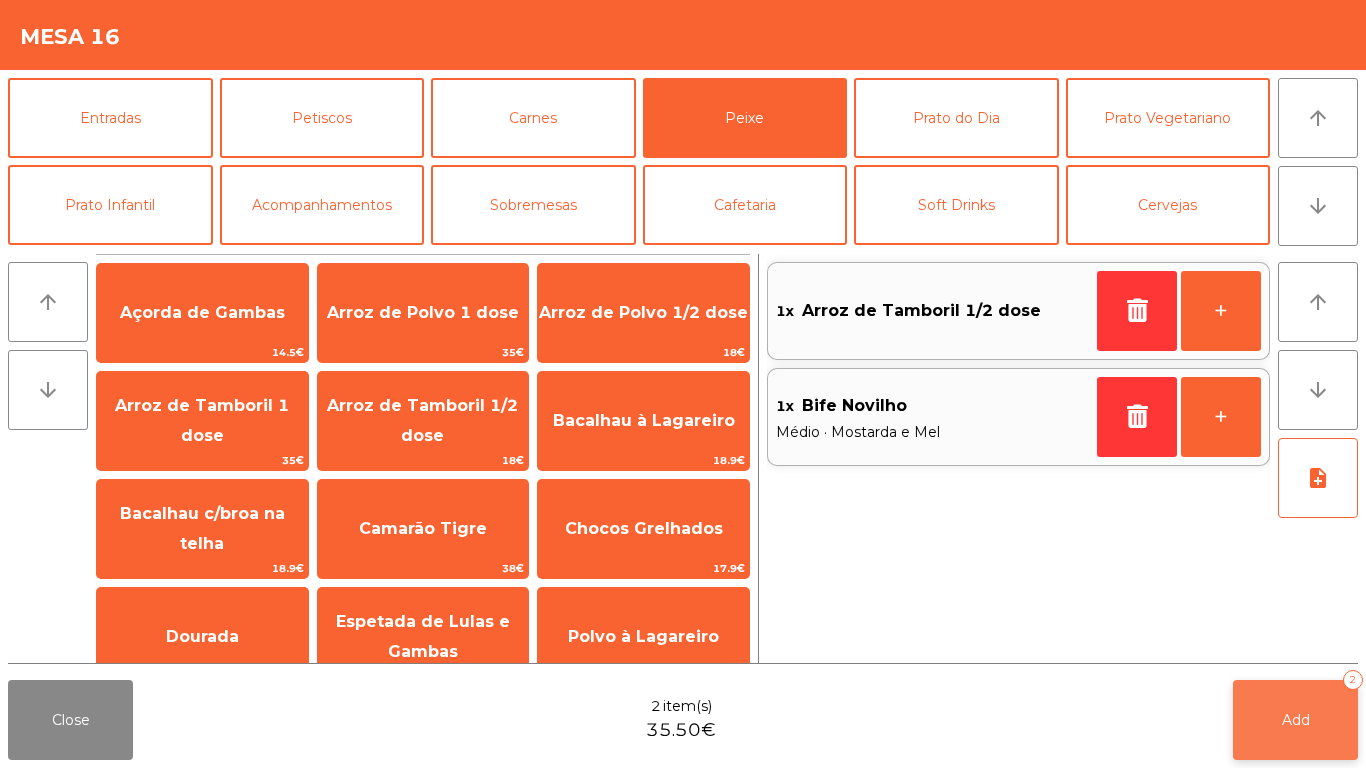 click on "Add   2" 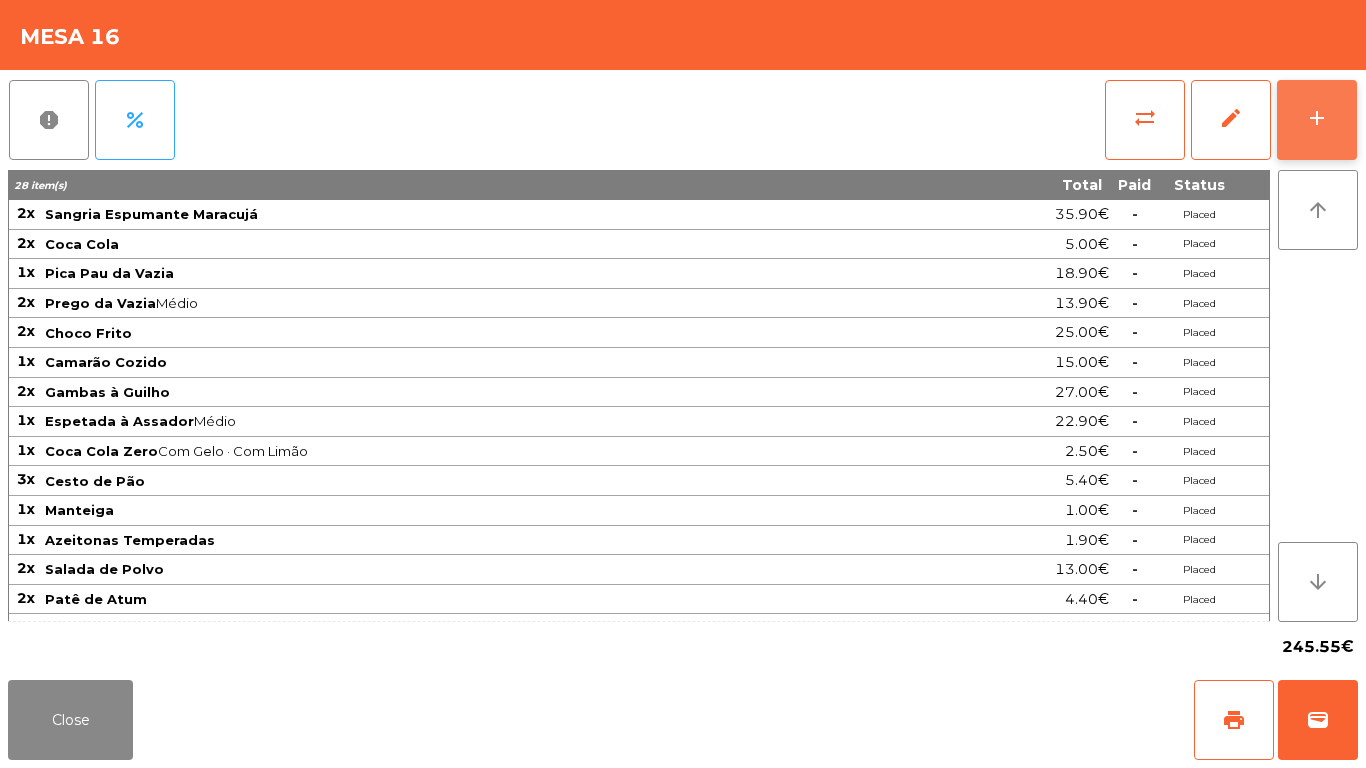 click on "add" 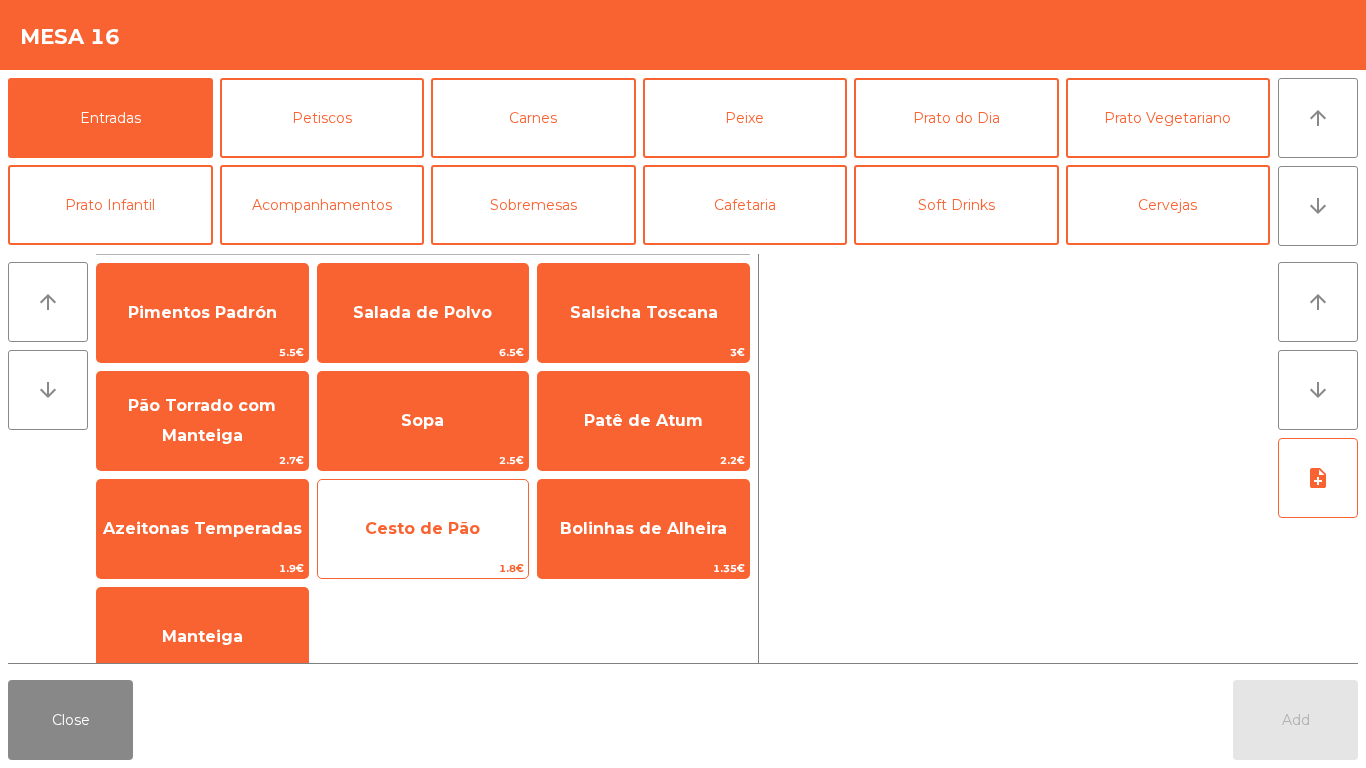 click on "Cesto de Pão" 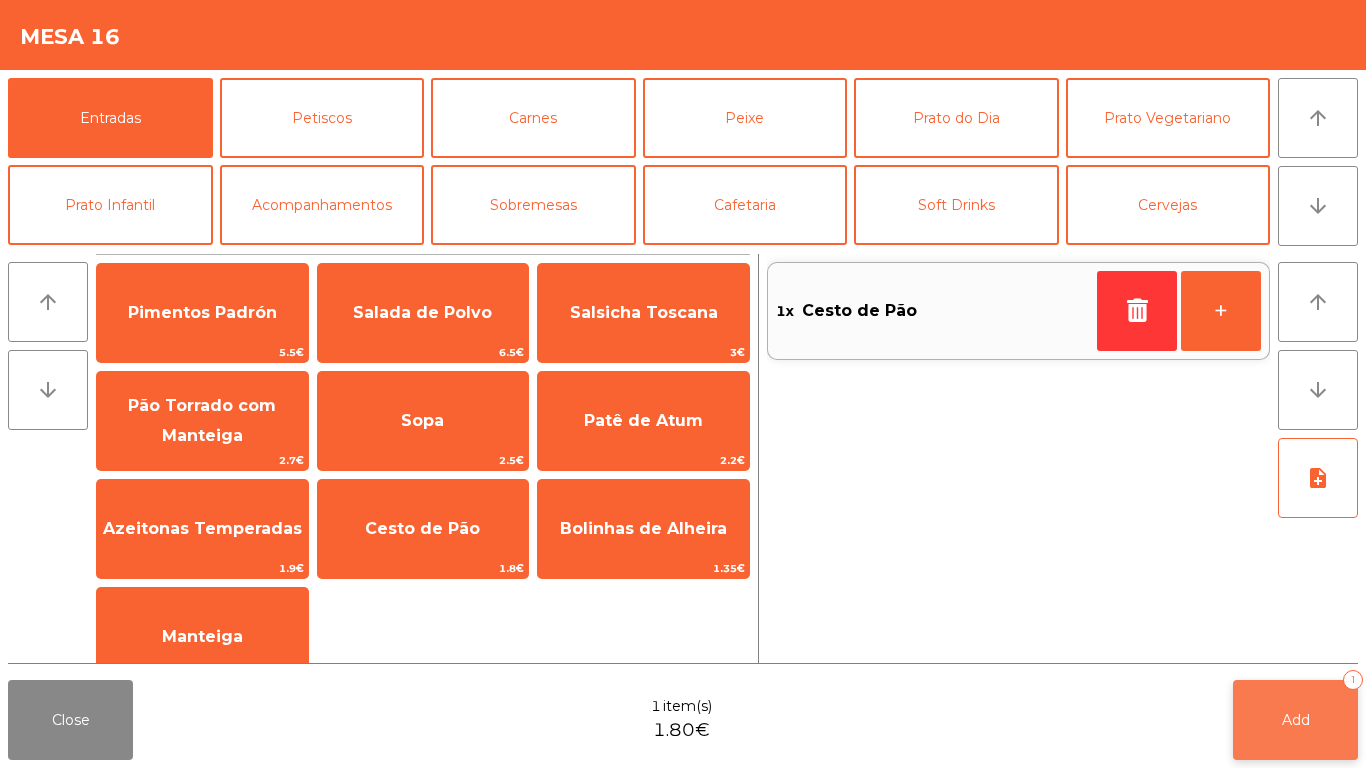 click on "Add   1" 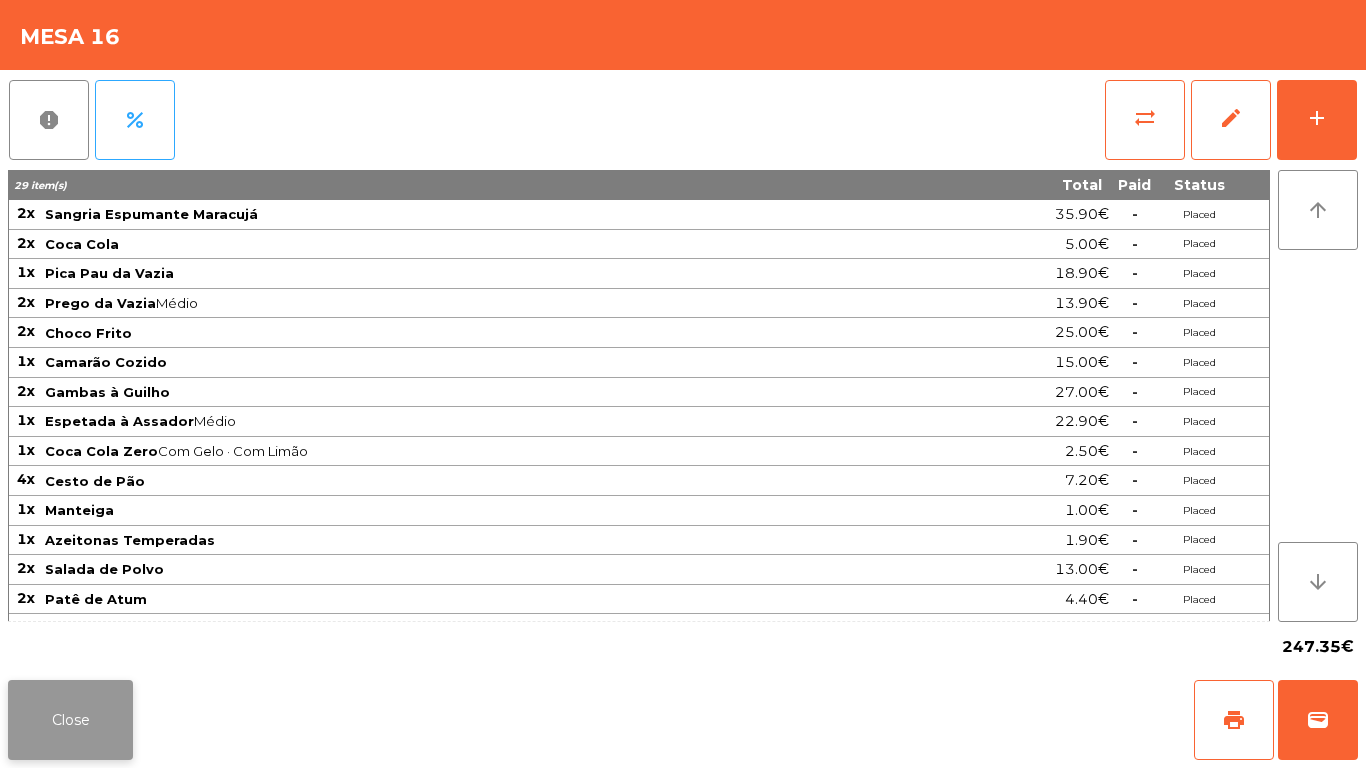 click on "Close" 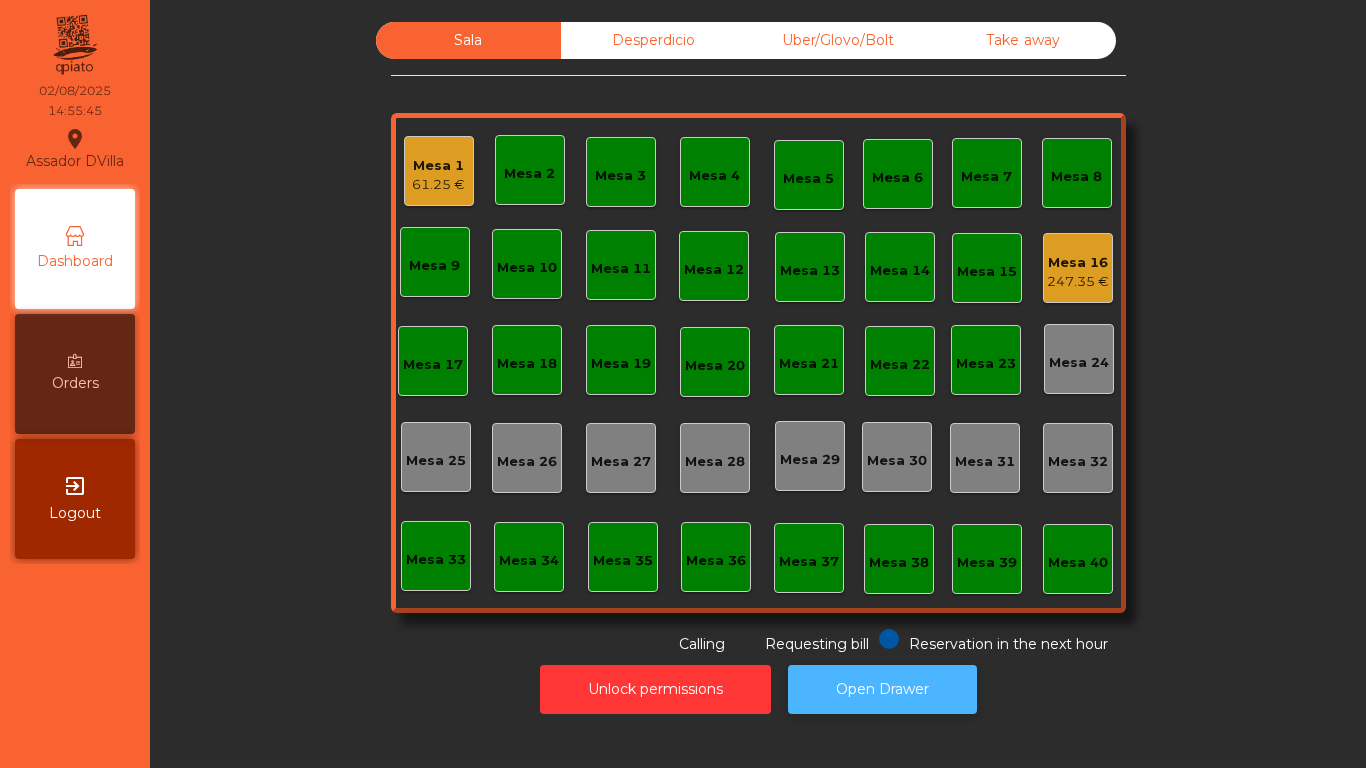 click on "Open Drawer" 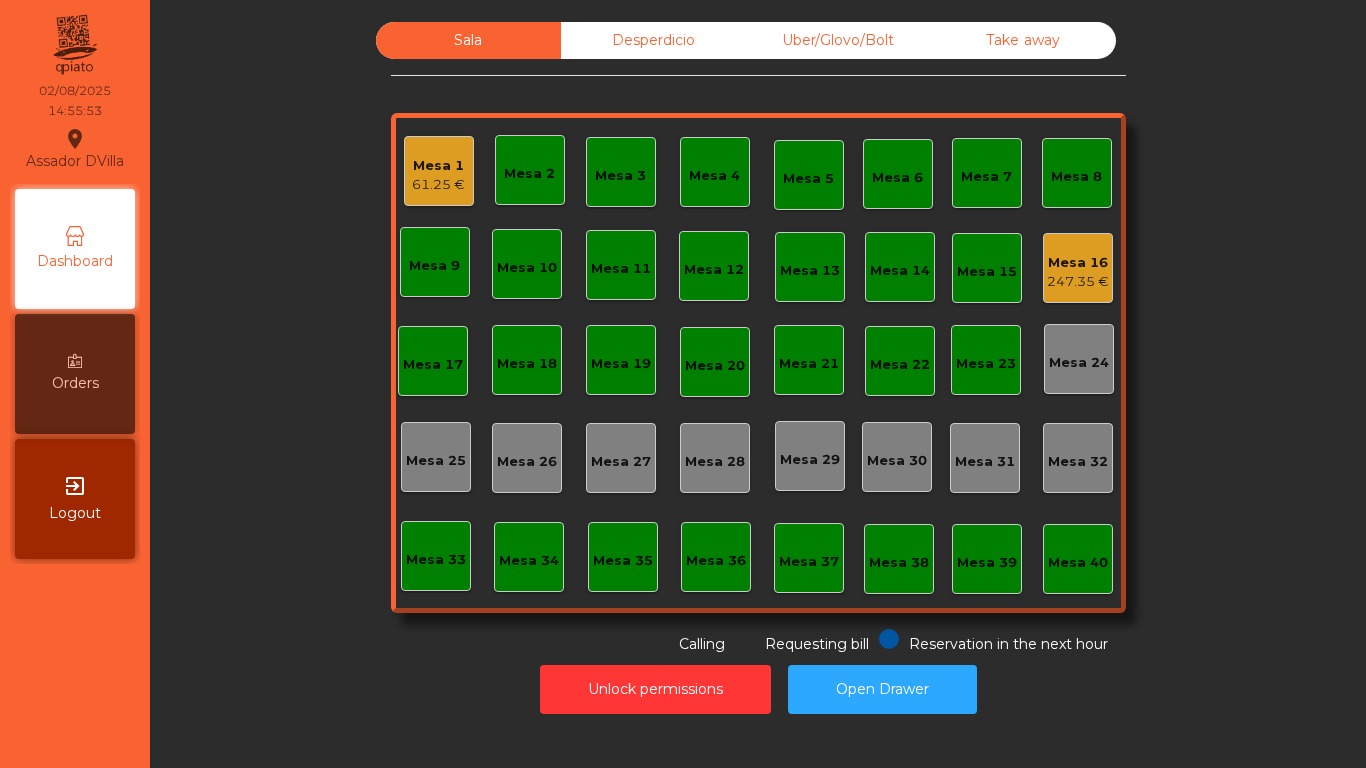 click on "Mesa 16" 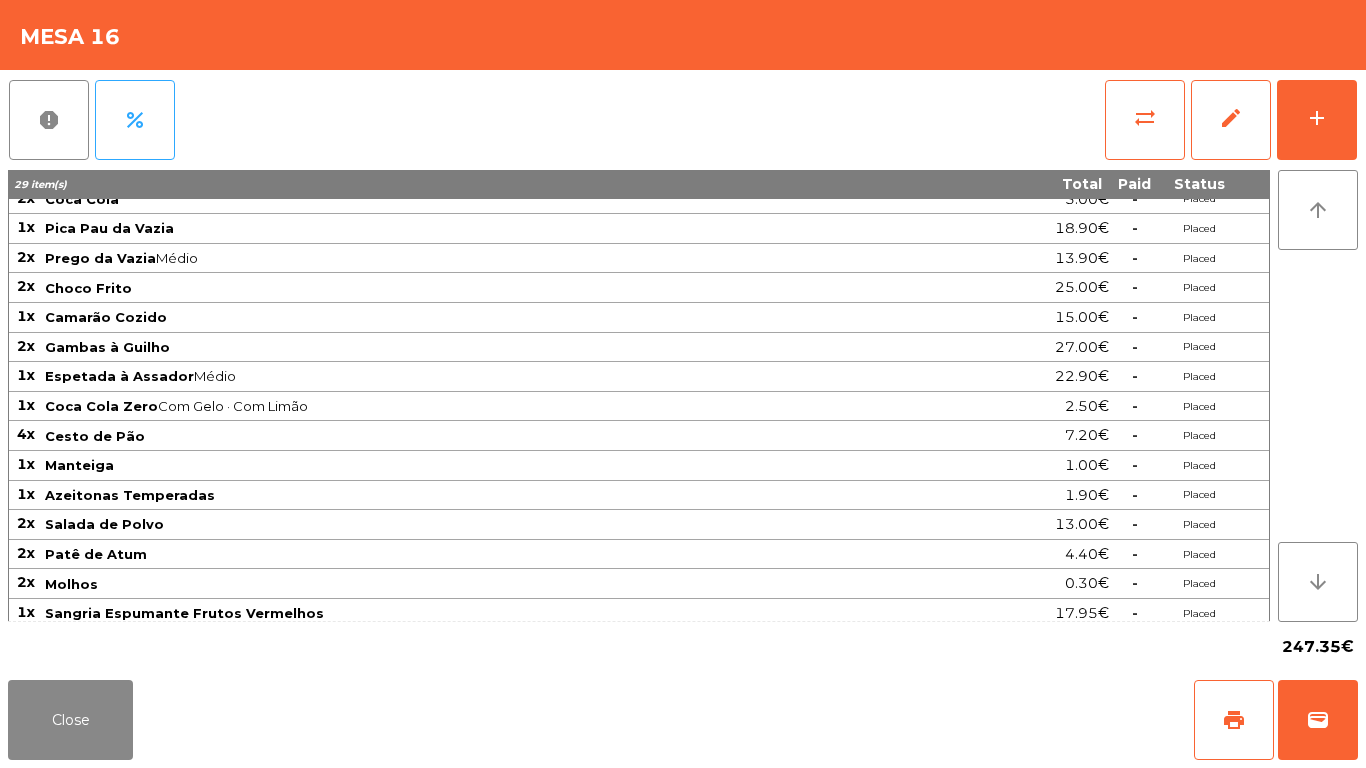 scroll, scrollTop: 0, scrollLeft: 0, axis: both 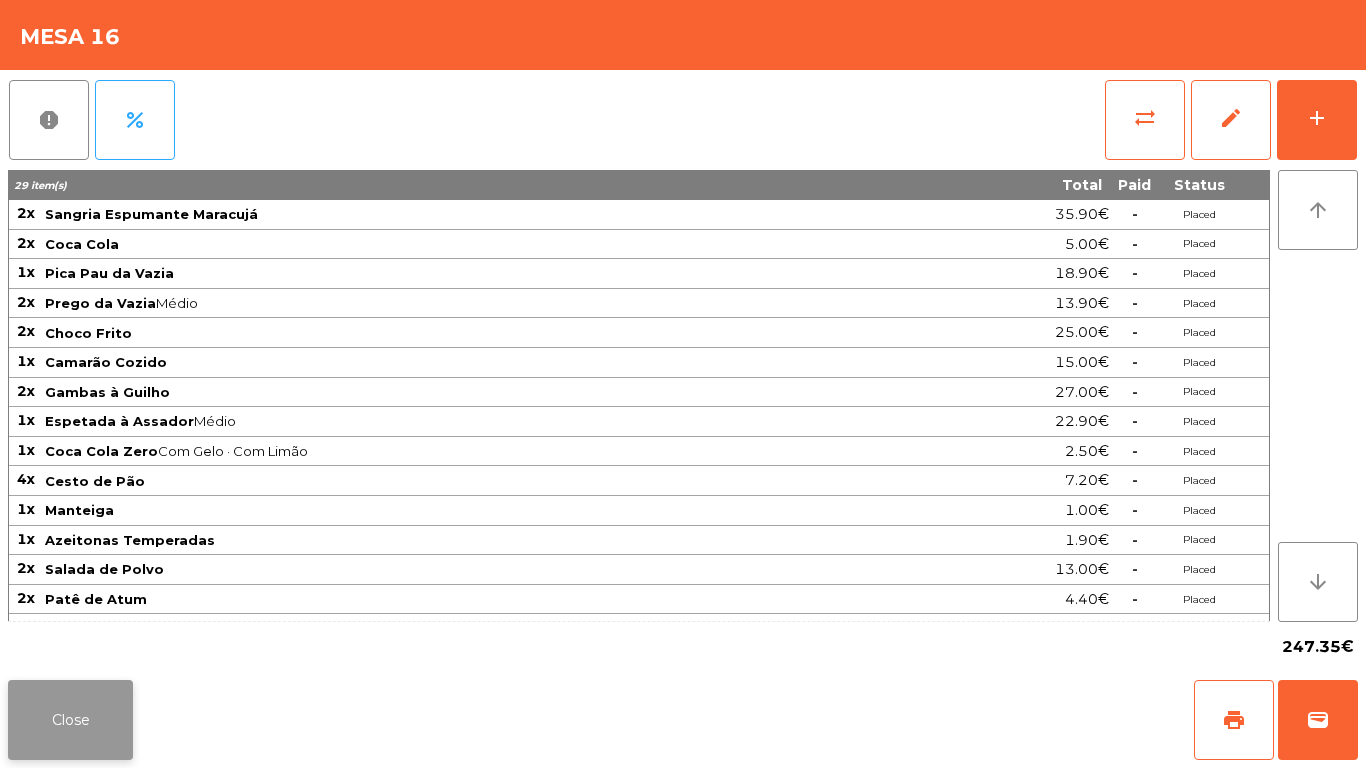 click on "Close" 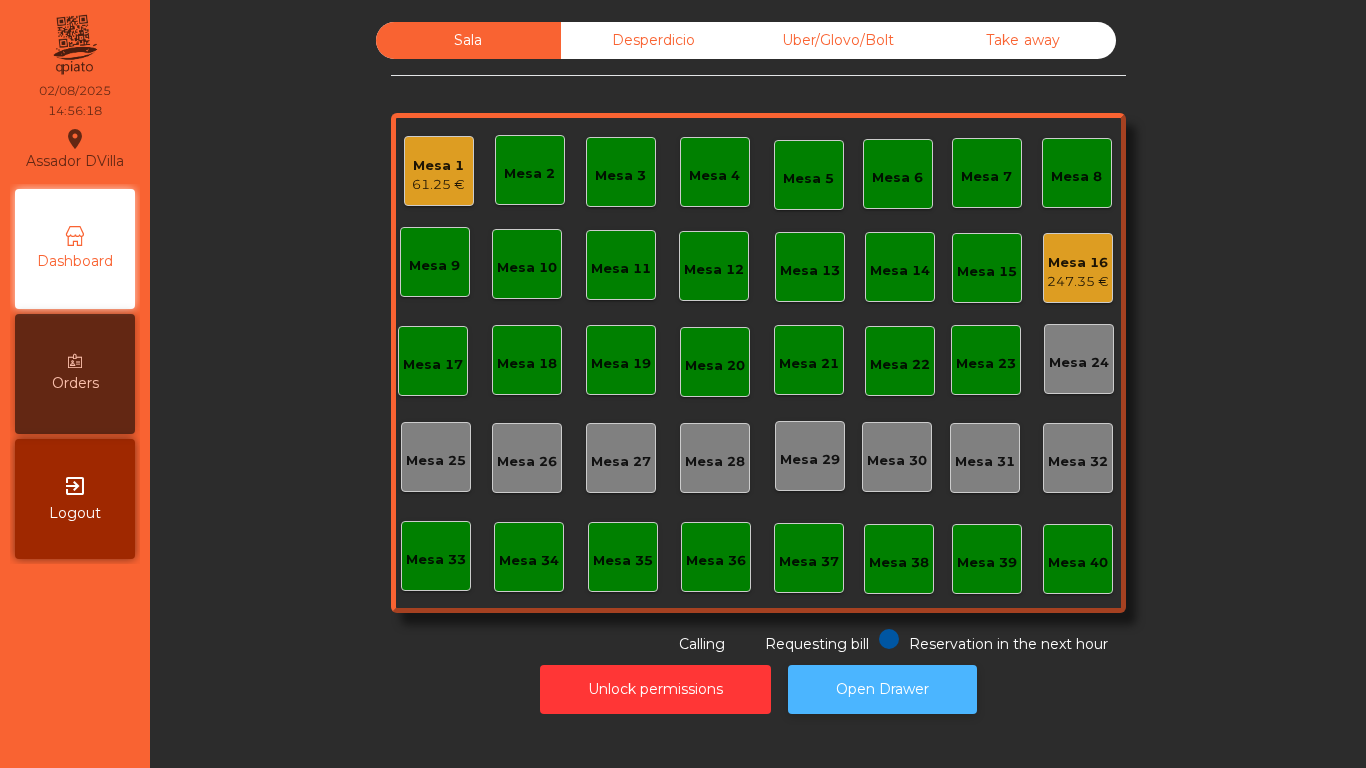 click on "Open Drawer" 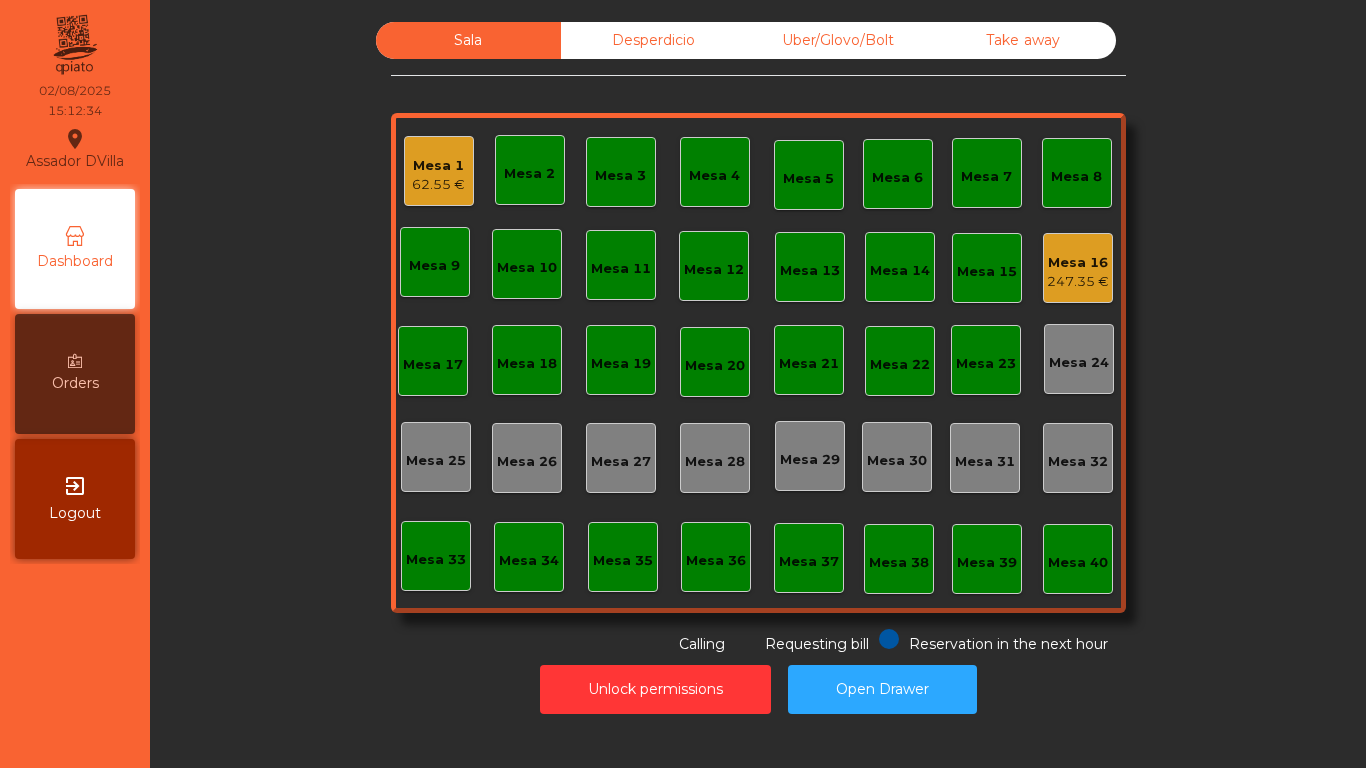 click on "Mesa 1 52.95 €" 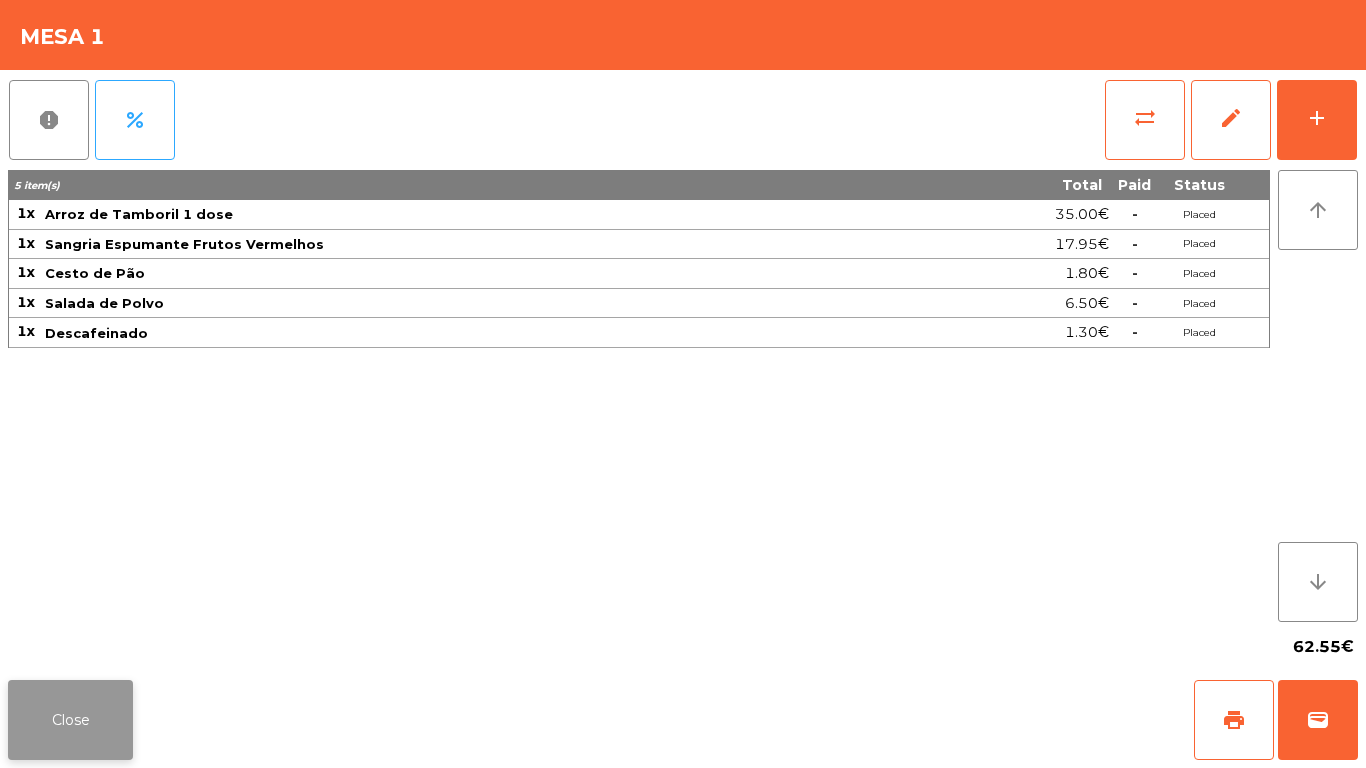 click on "Close" 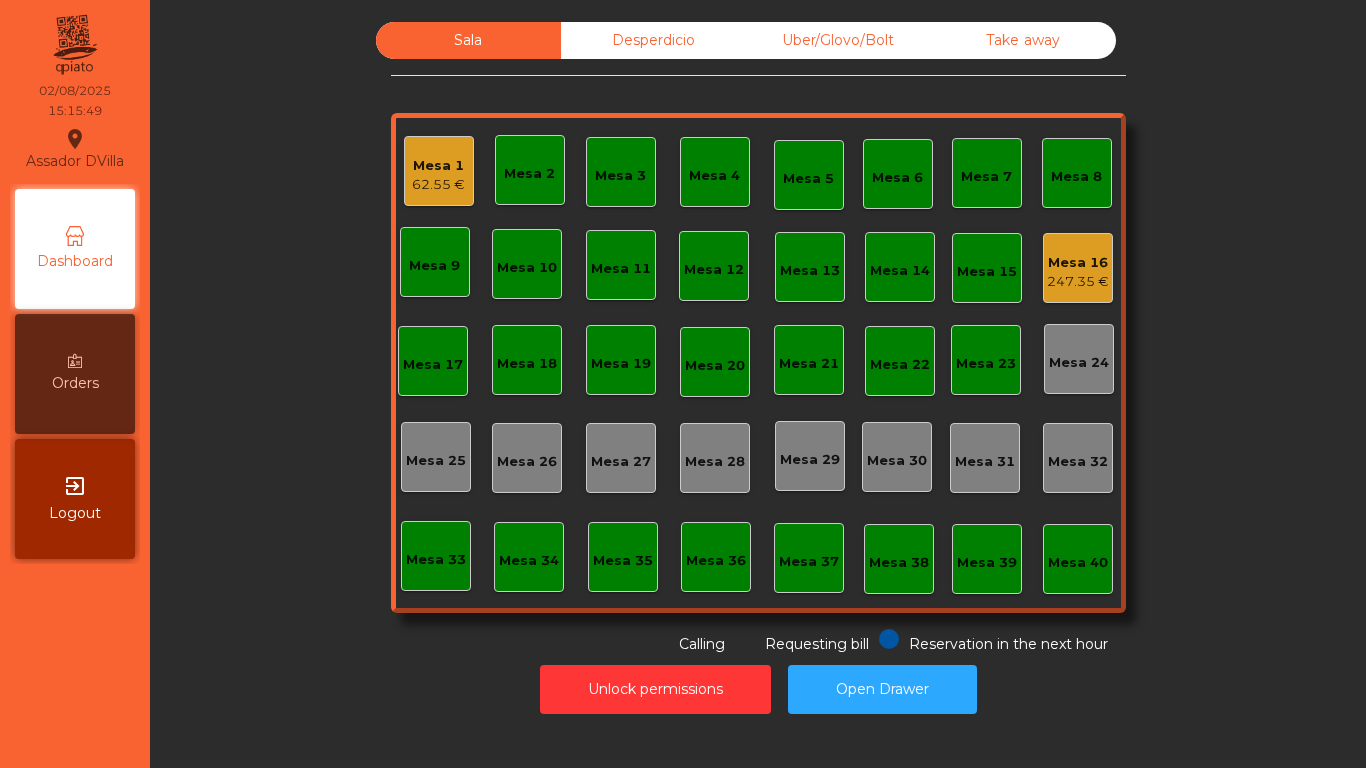 click on "247.35 €" 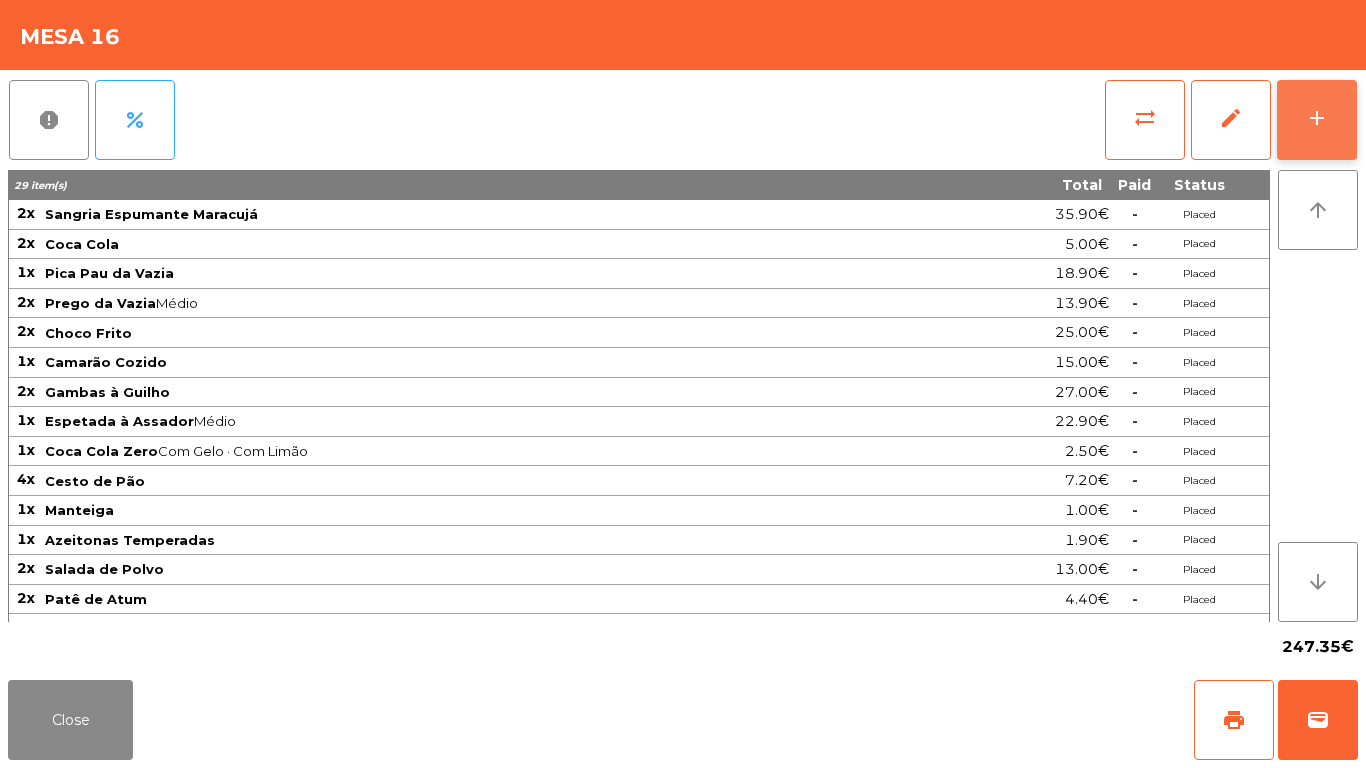 click on "add" 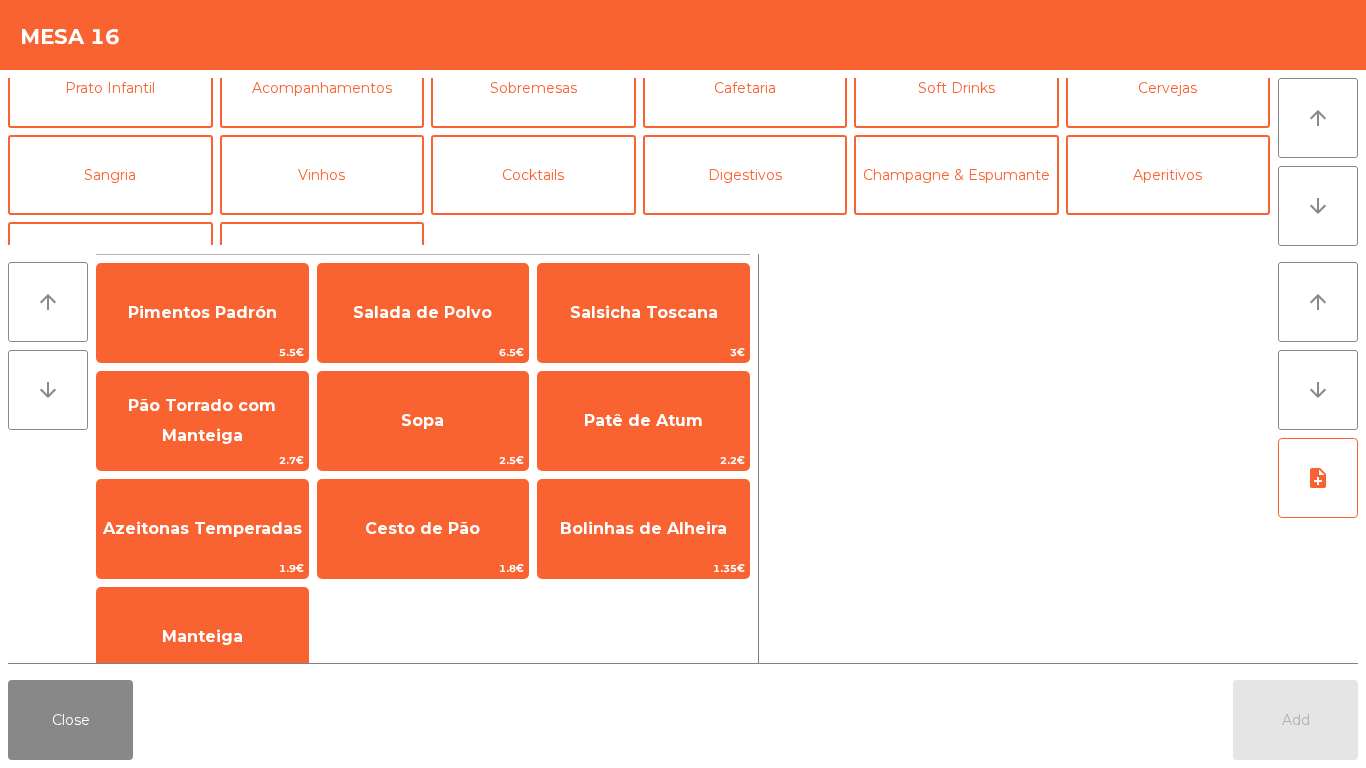 scroll, scrollTop: 128, scrollLeft: 0, axis: vertical 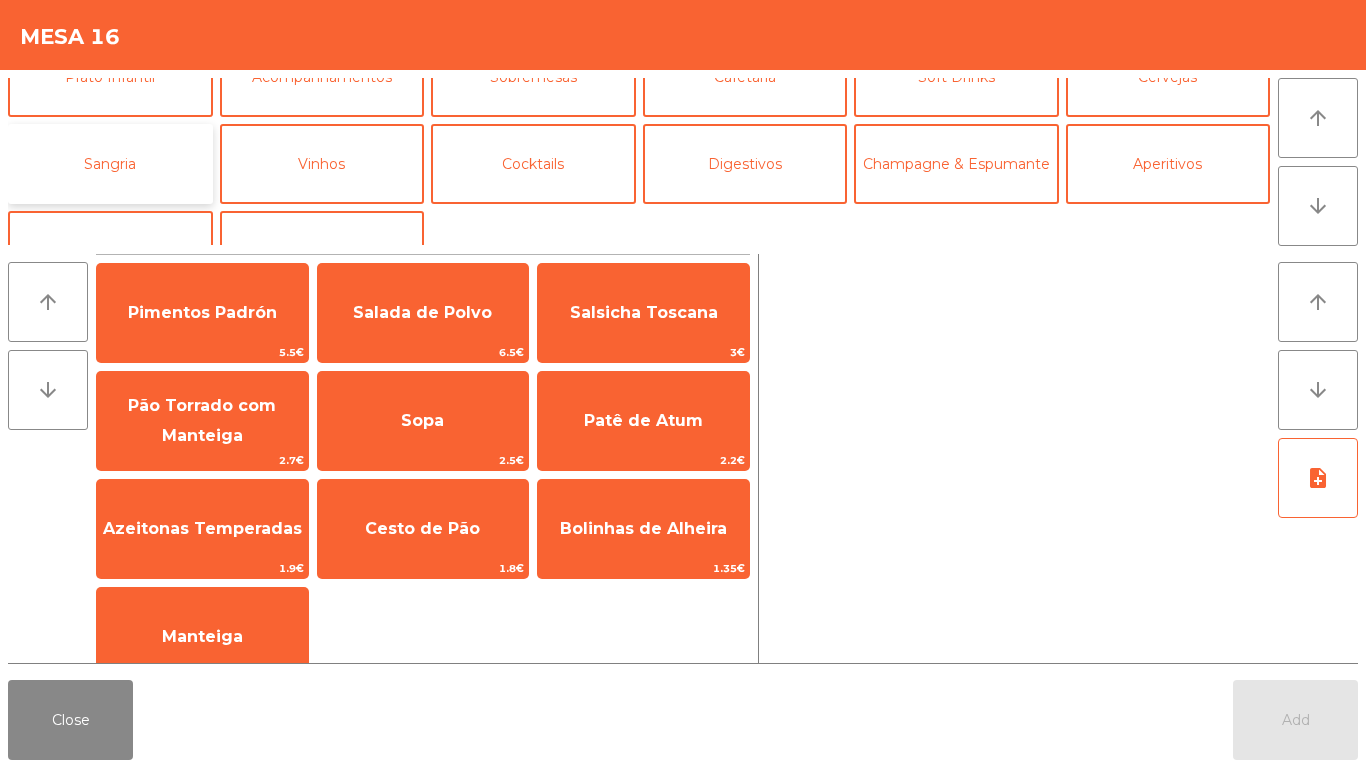 click on "Sangria" 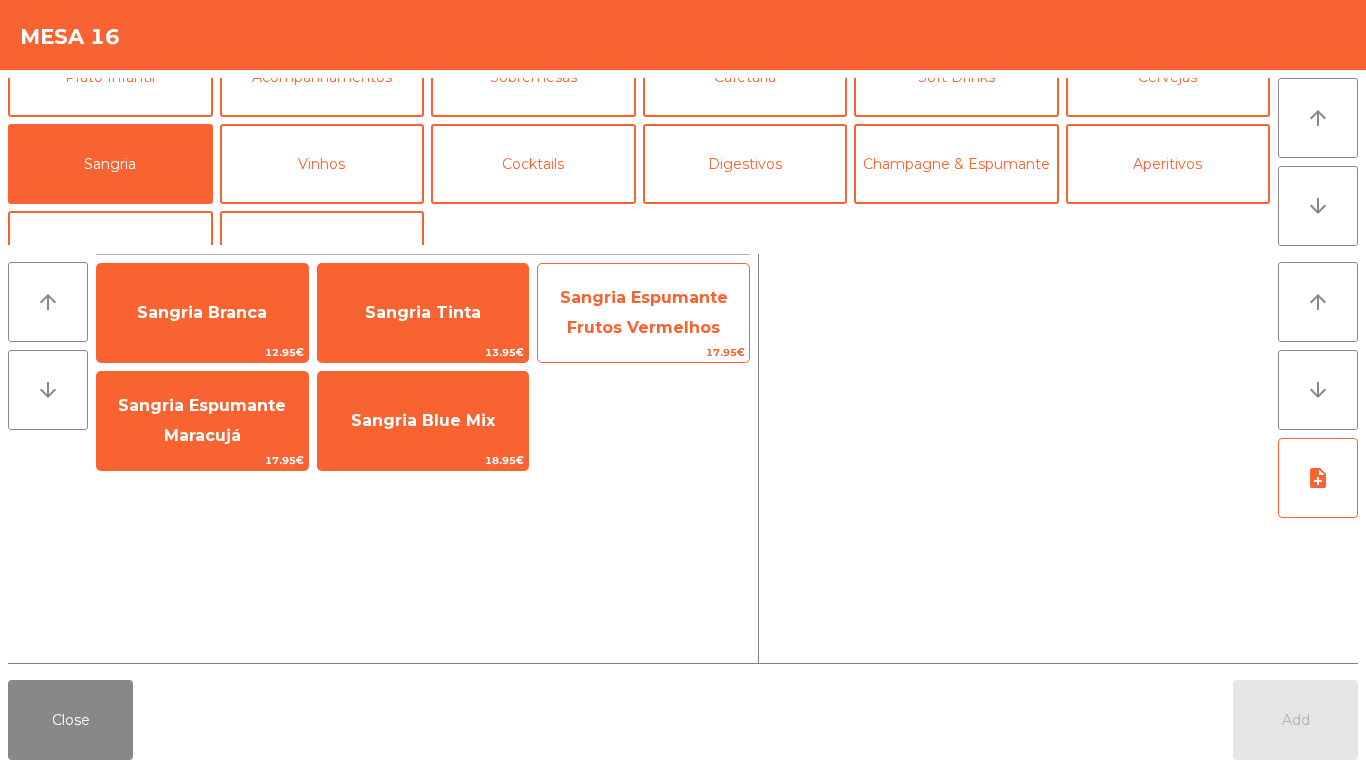 click on "Sangria Espumante Frutos Vermelhos" 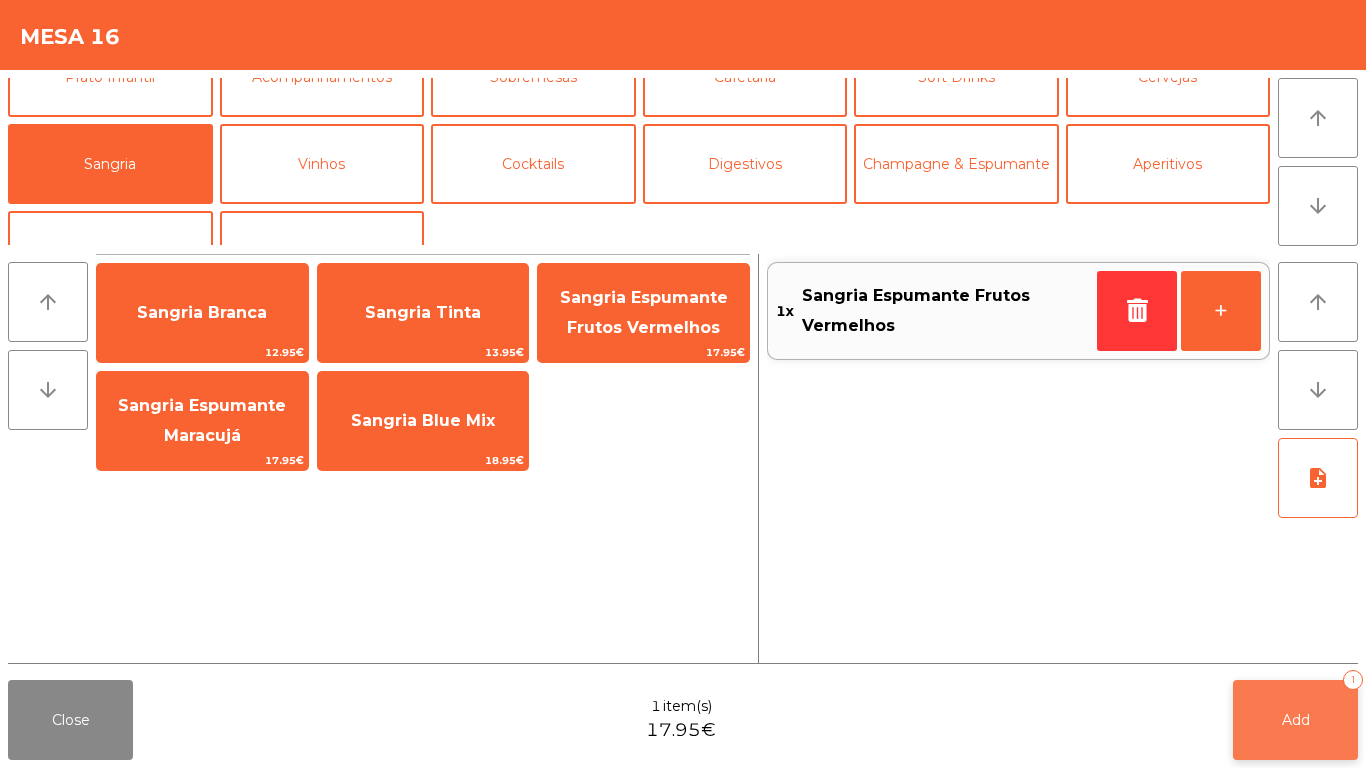 click on "Add   1" 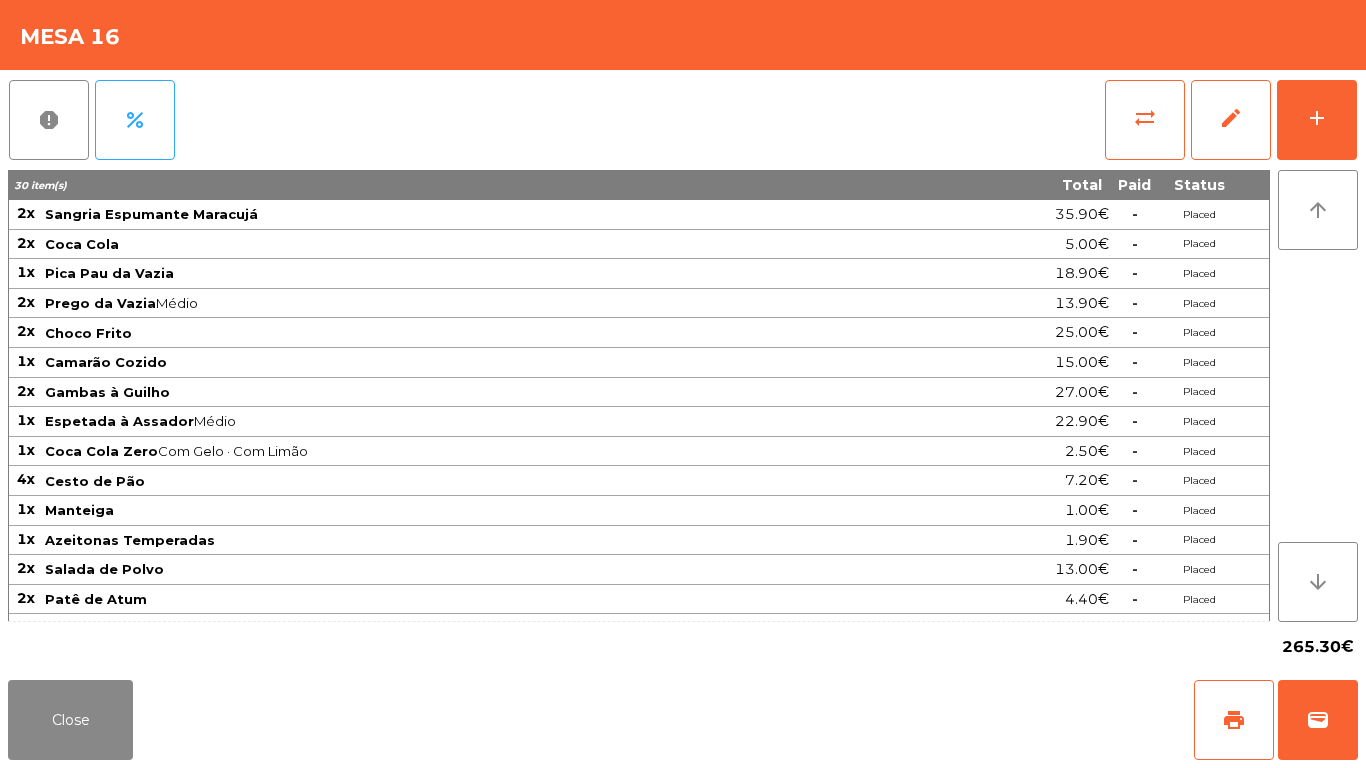 scroll, scrollTop: 0, scrollLeft: 0, axis: both 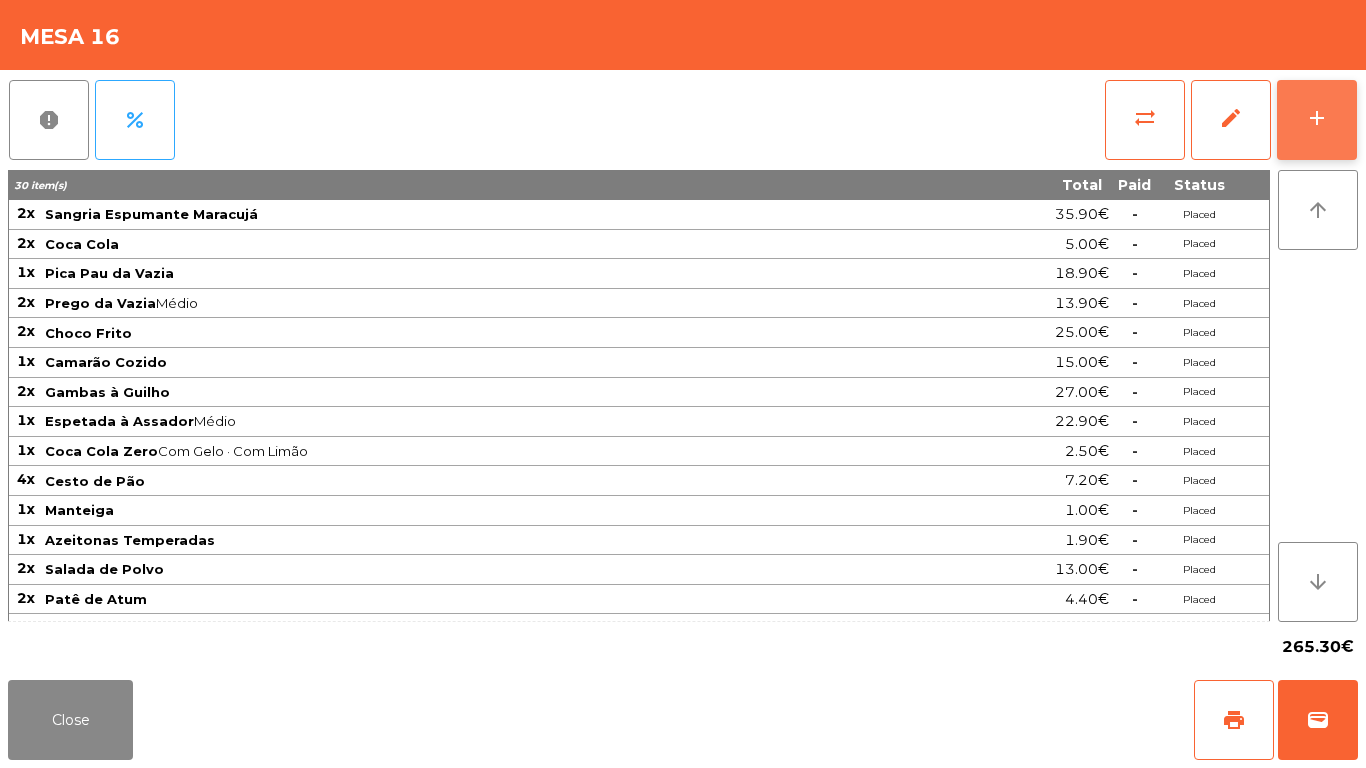 click on "add" 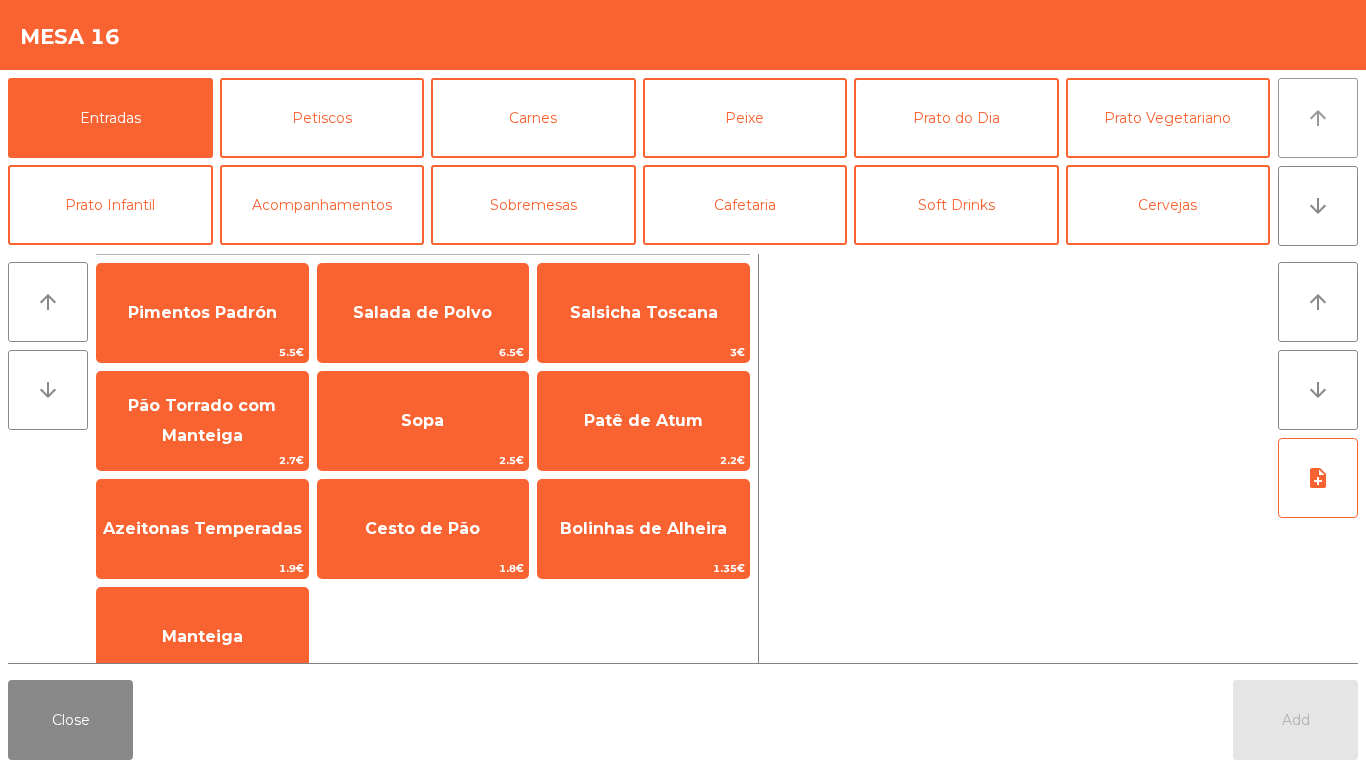 click on "arrow_upward" 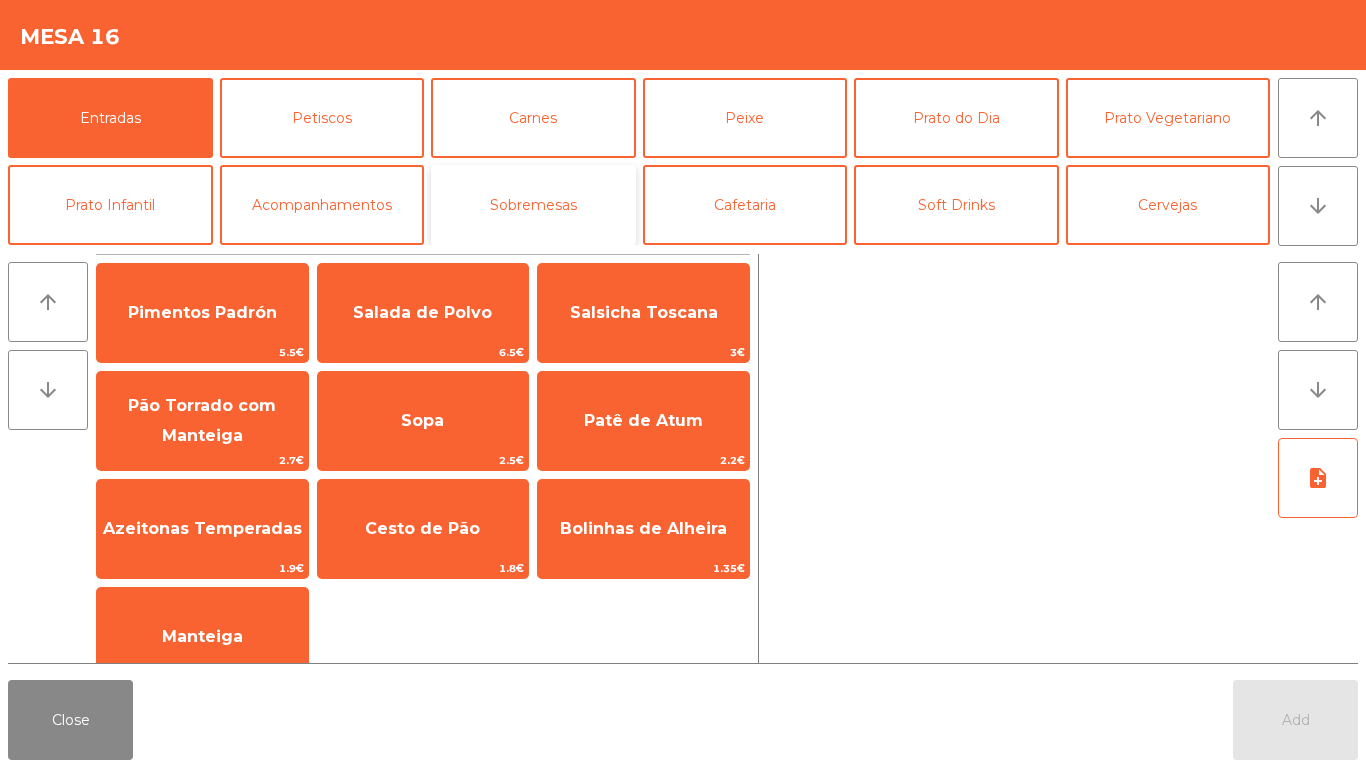 click on "Sobremesas" 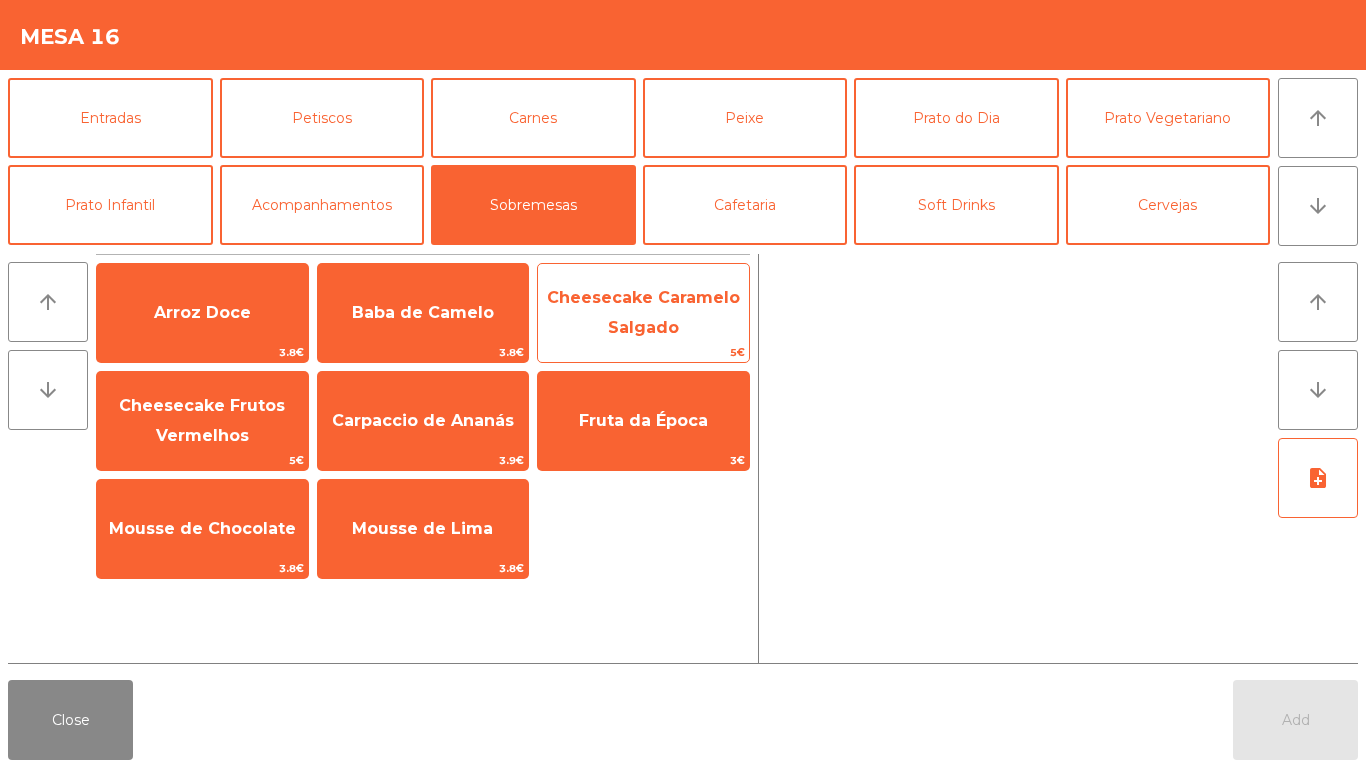click on "Cheesecake Caramelo Salgado" 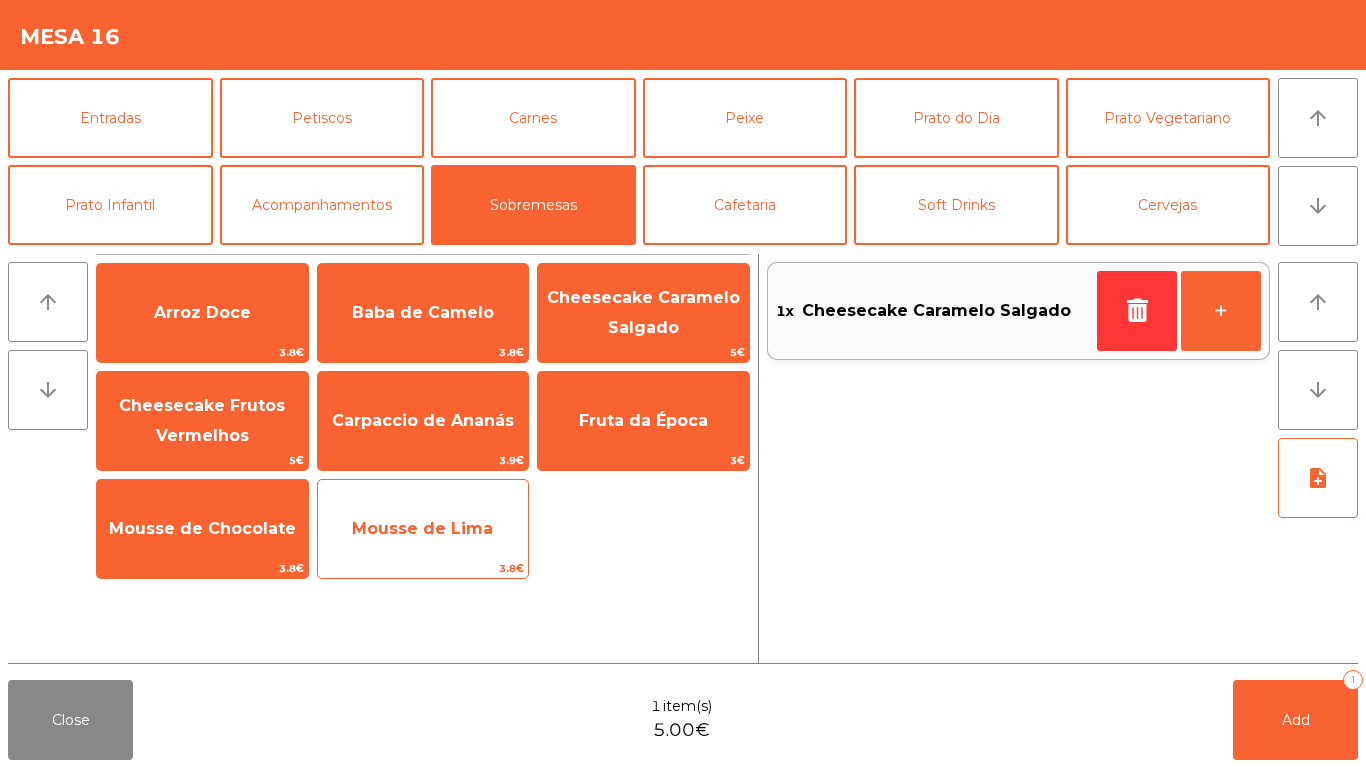 click on "Mousse de Lima" 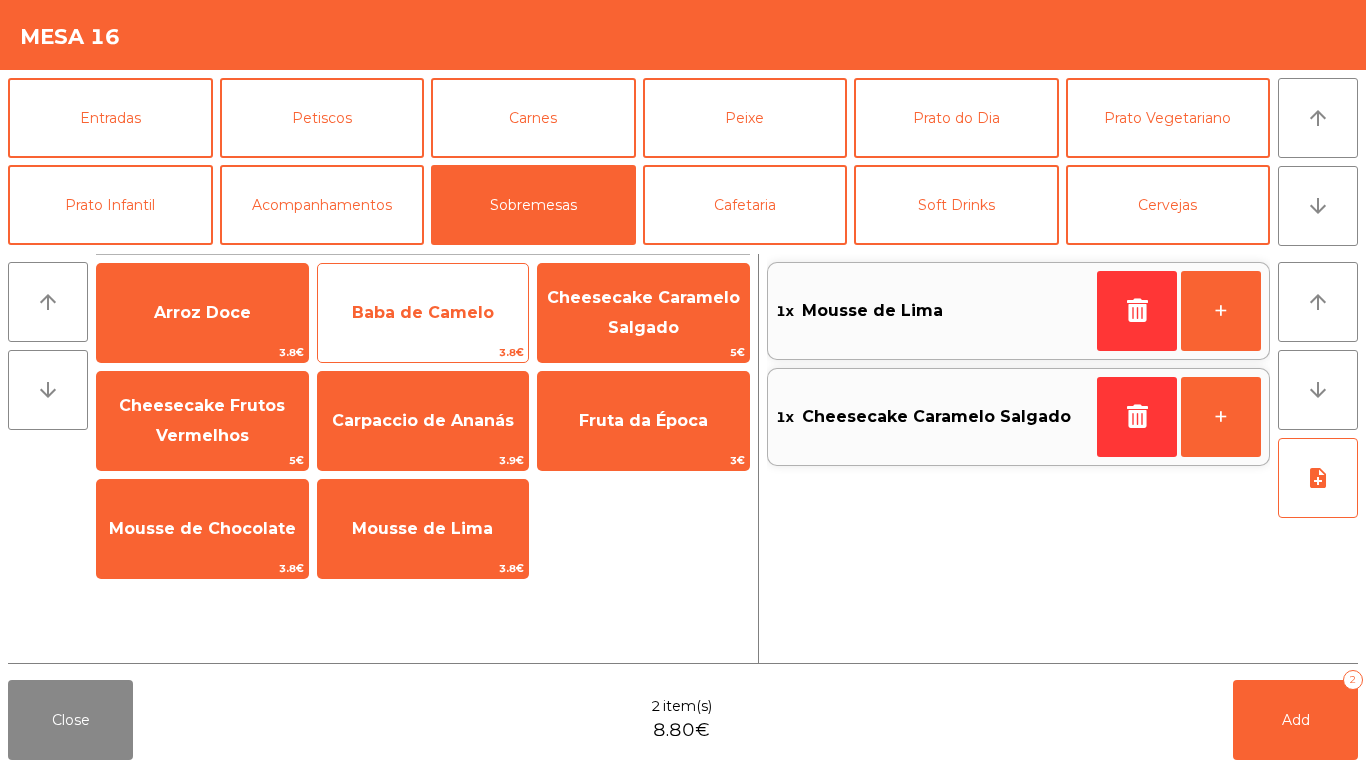 click on "Baba de Camelo" 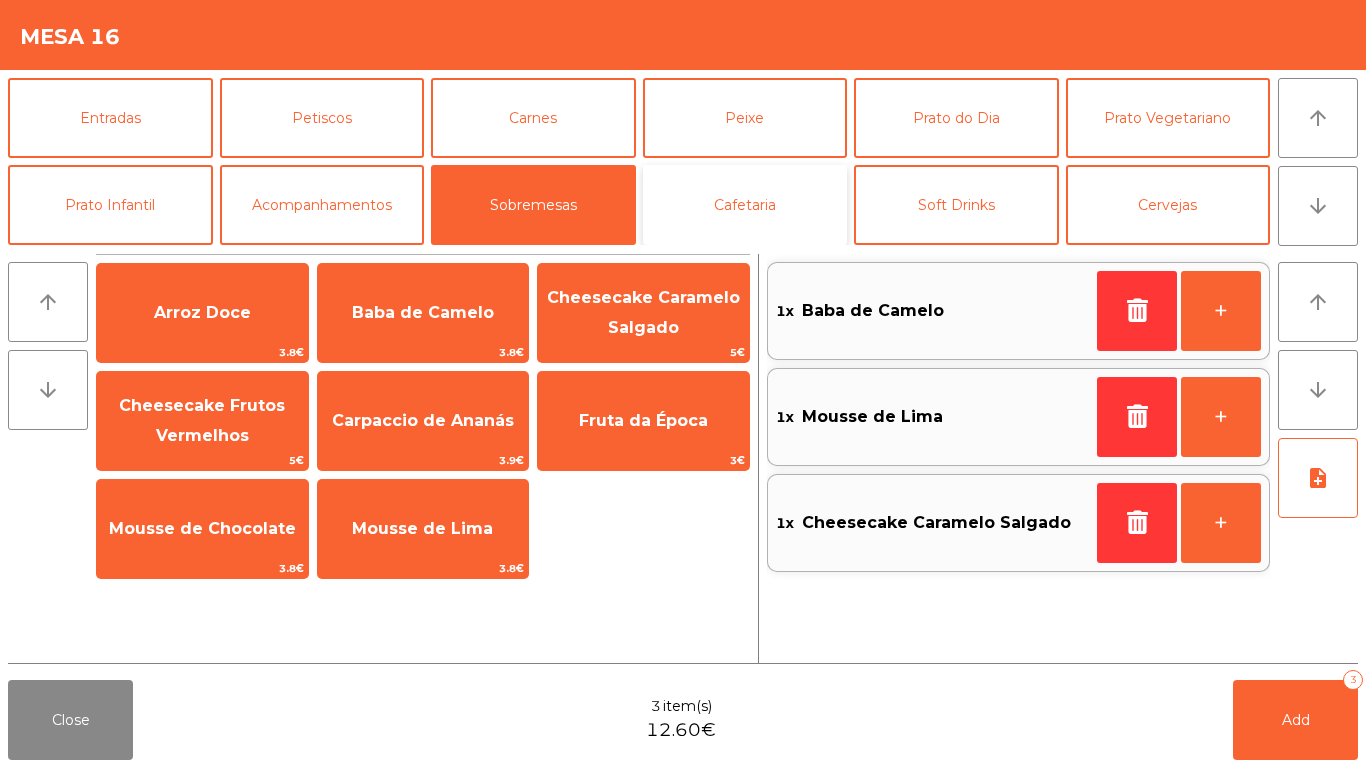 click on "Cafetaria" 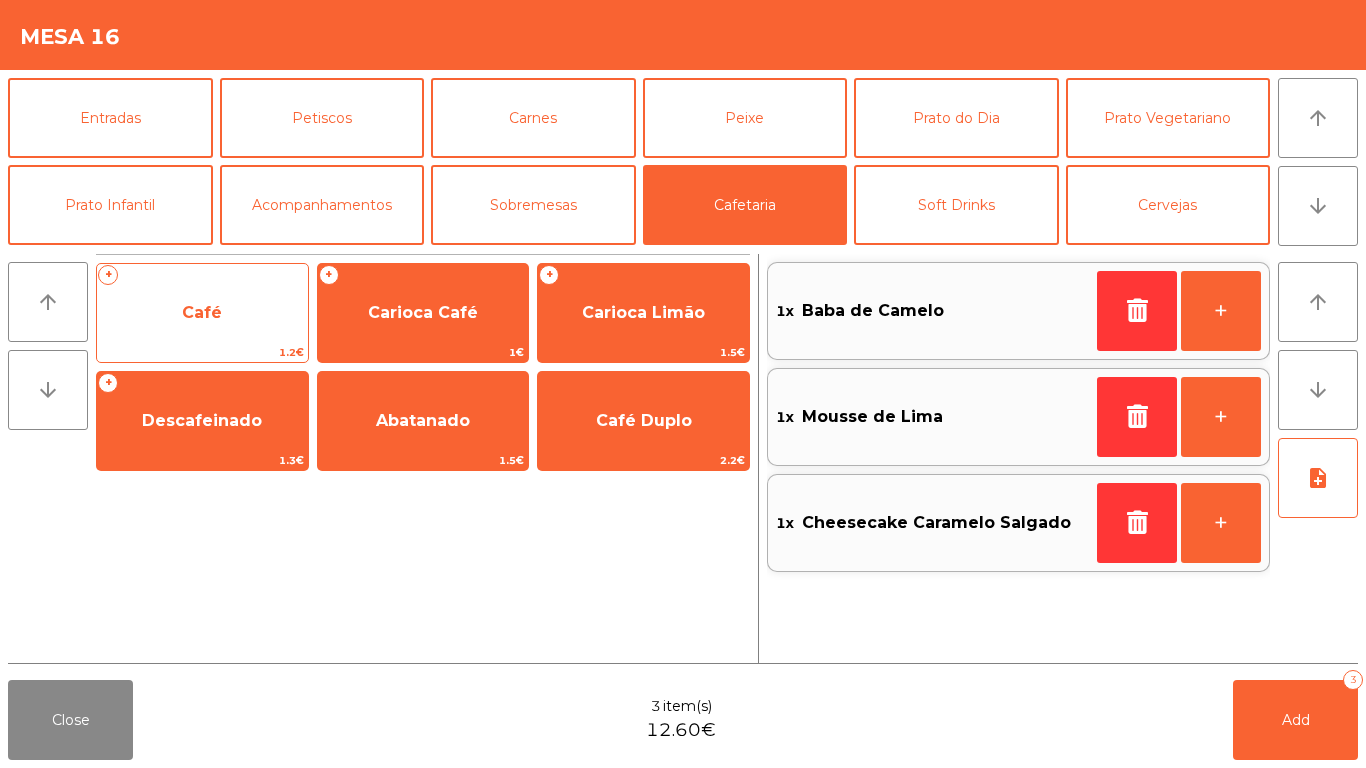 click on "Café" 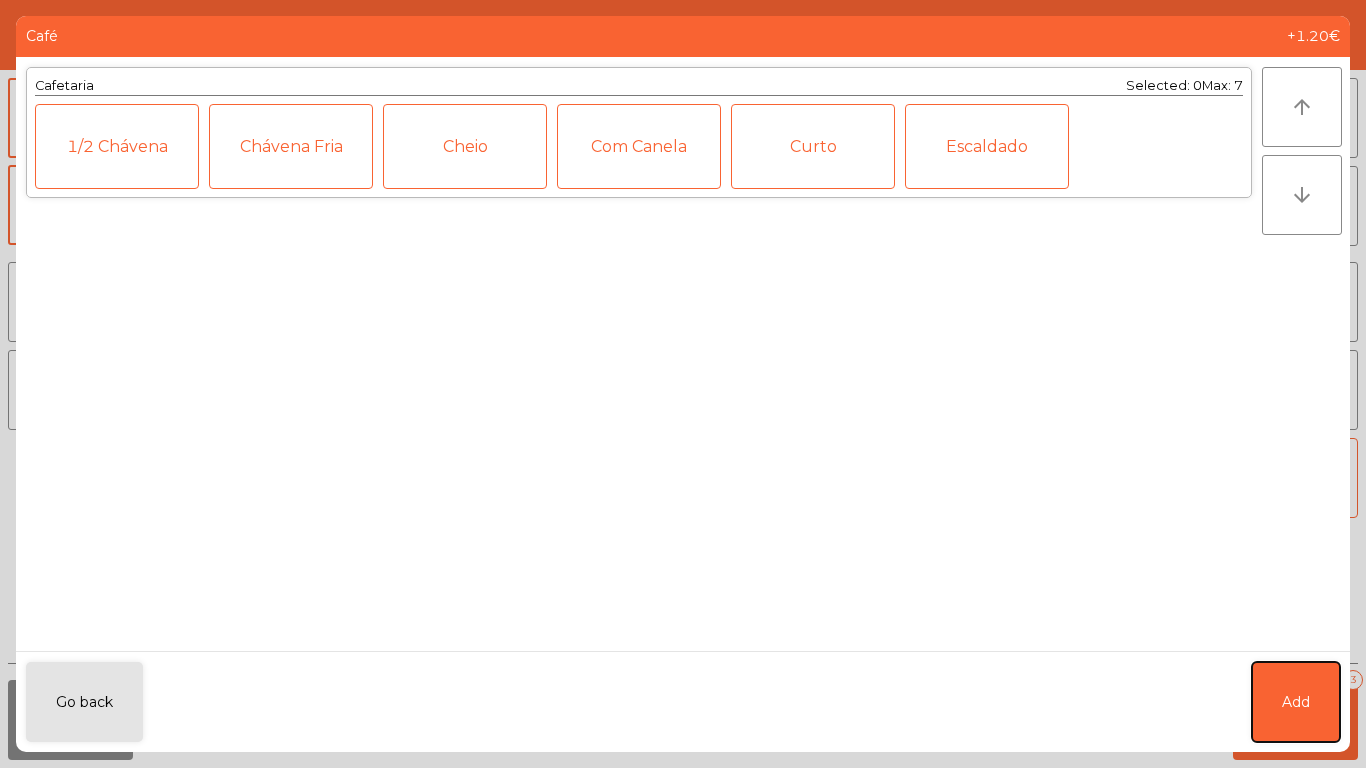 click on "Add" 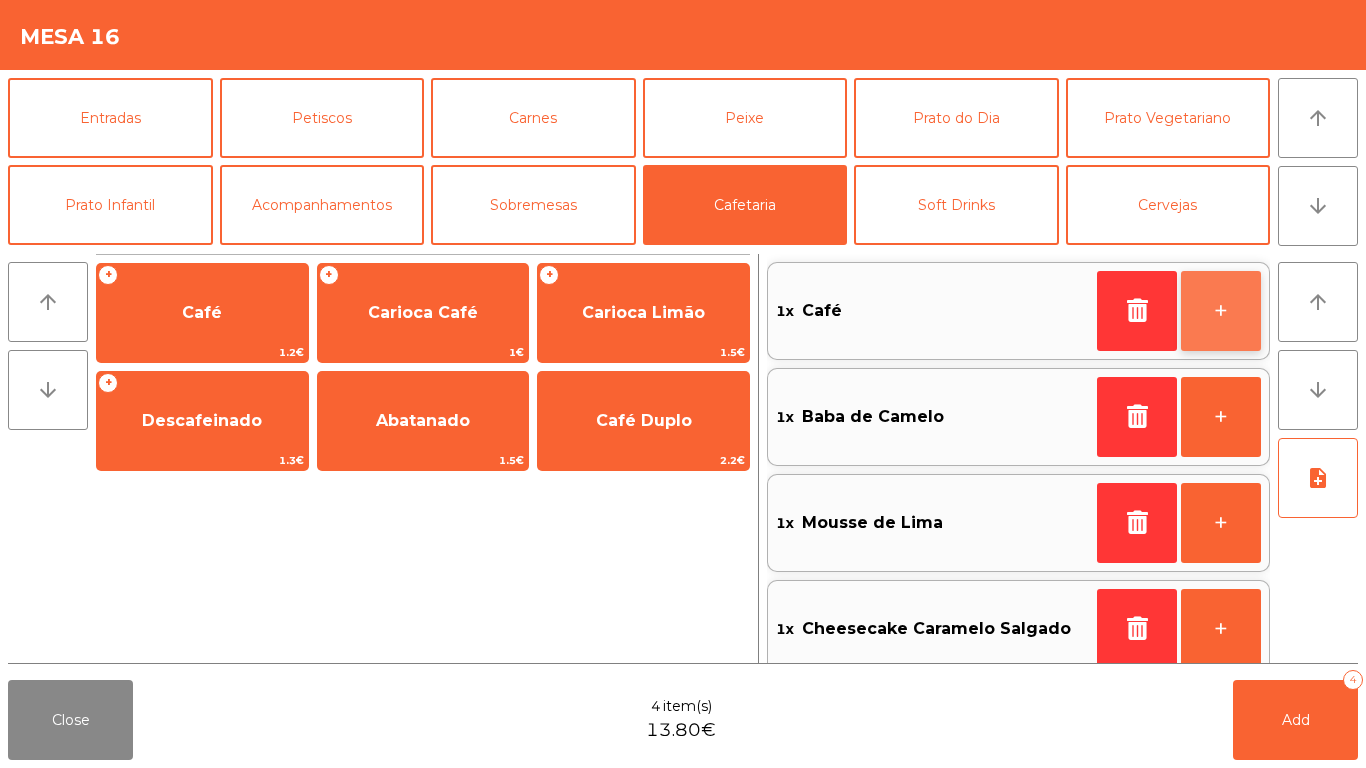 click on "+" 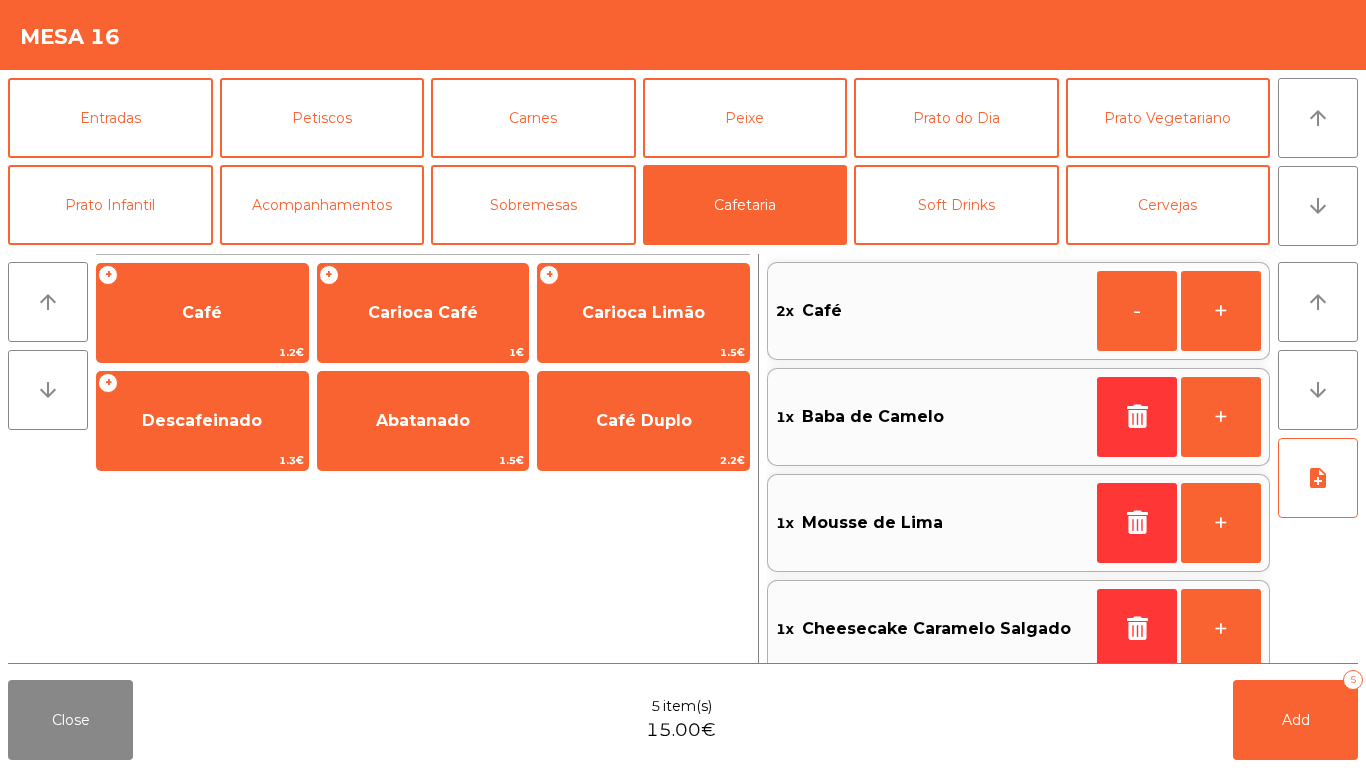 scroll, scrollTop: 8, scrollLeft: 0, axis: vertical 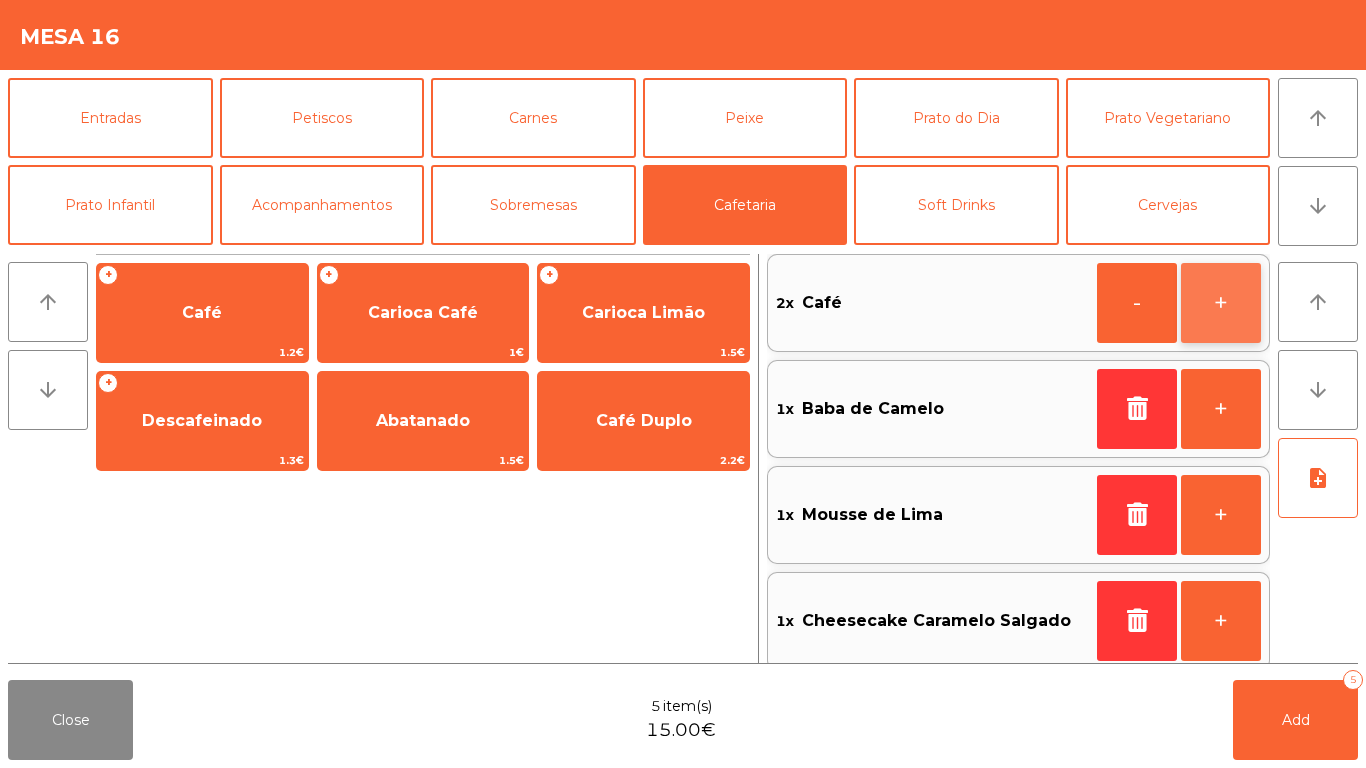 click on "+" 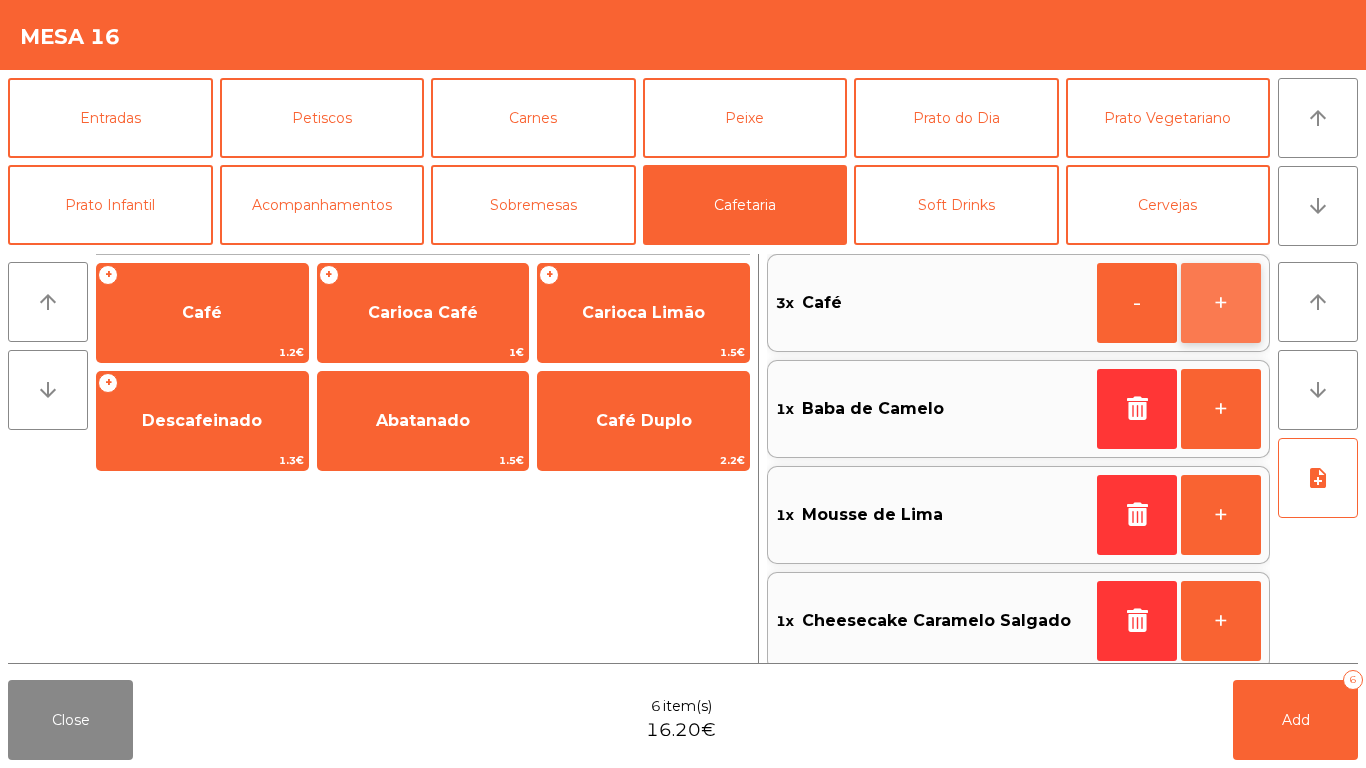 click on "+" 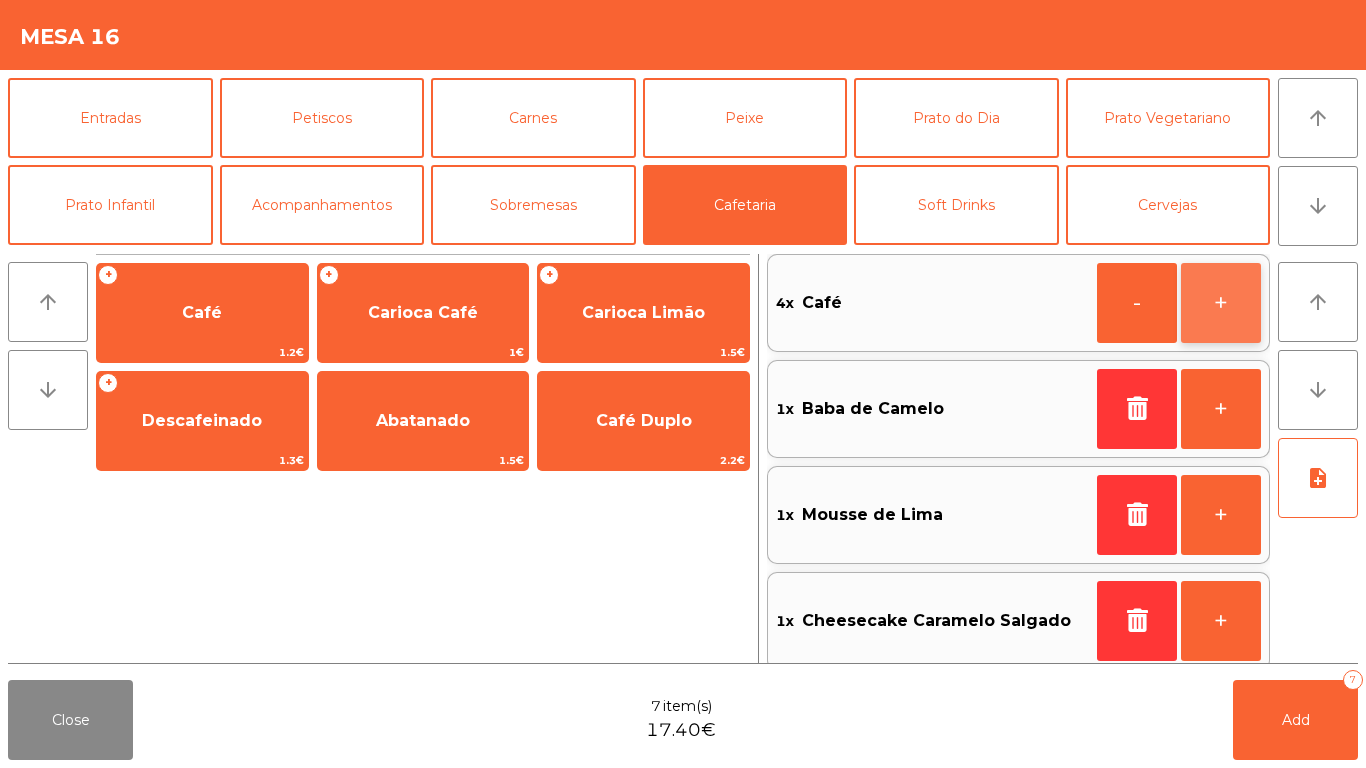 click on "+" 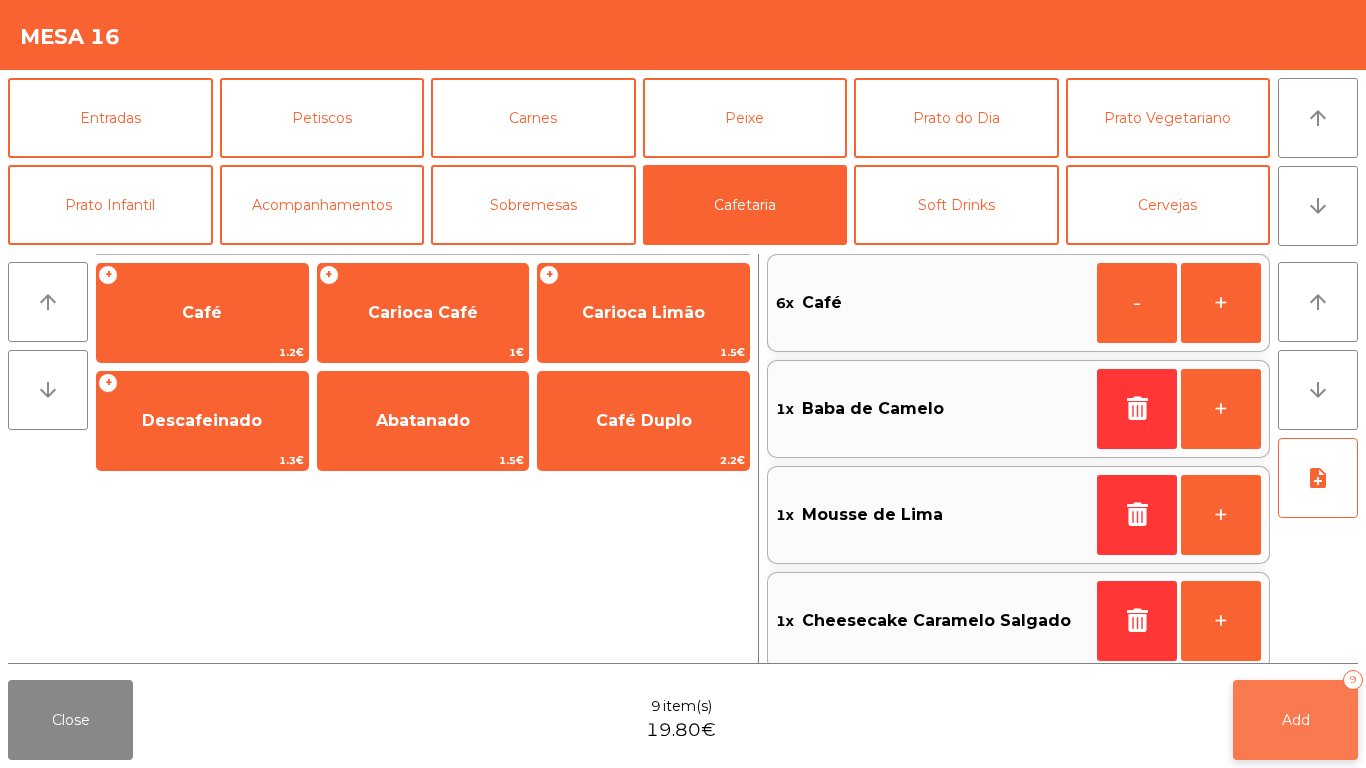 click on "Add   9" 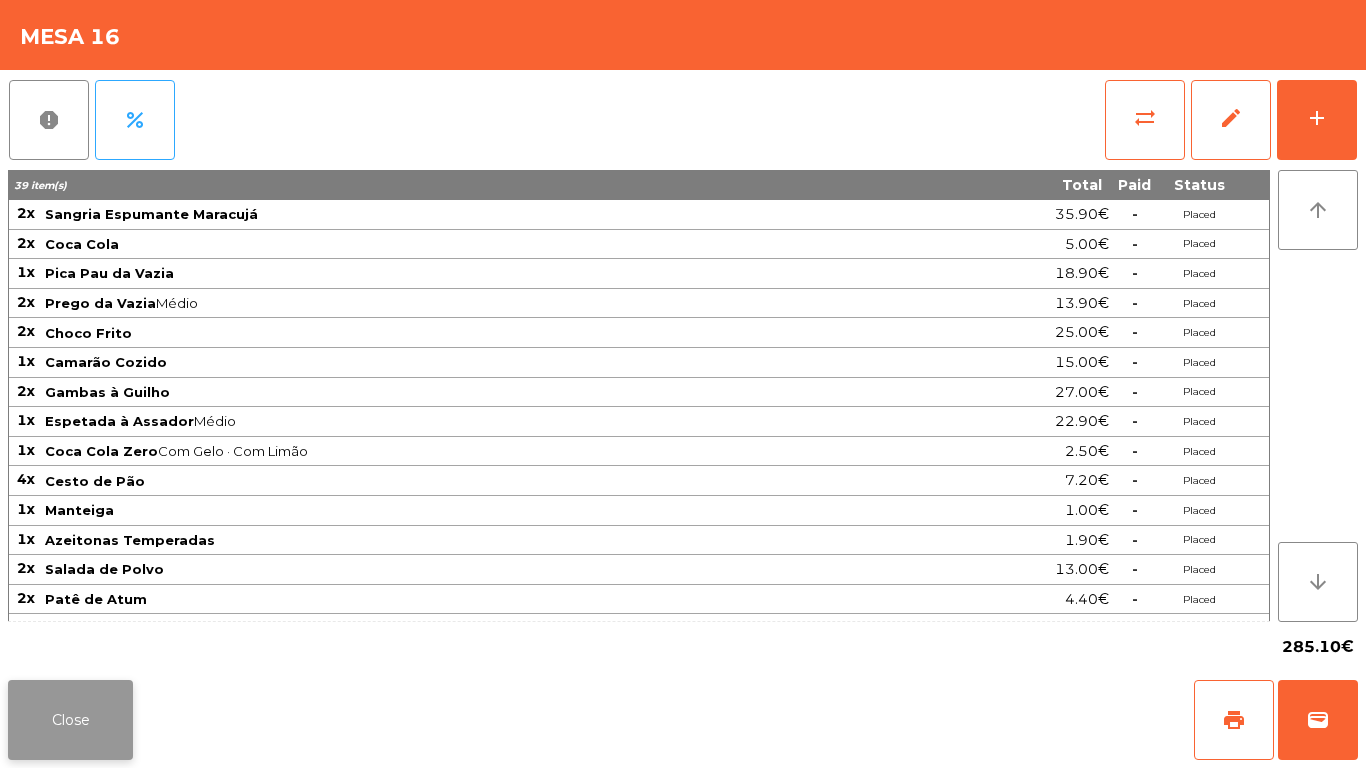 click on "Close" 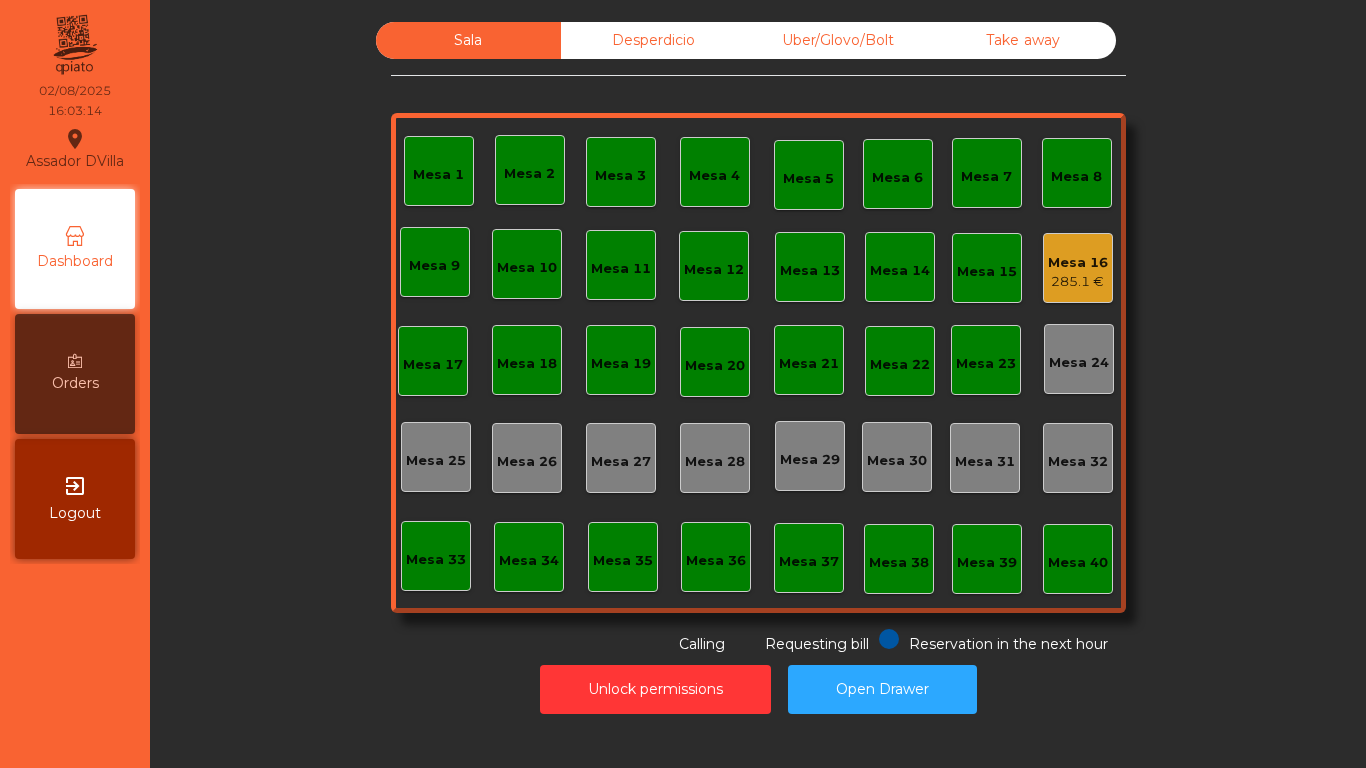 click on "Uber/Glovo/Bolt" 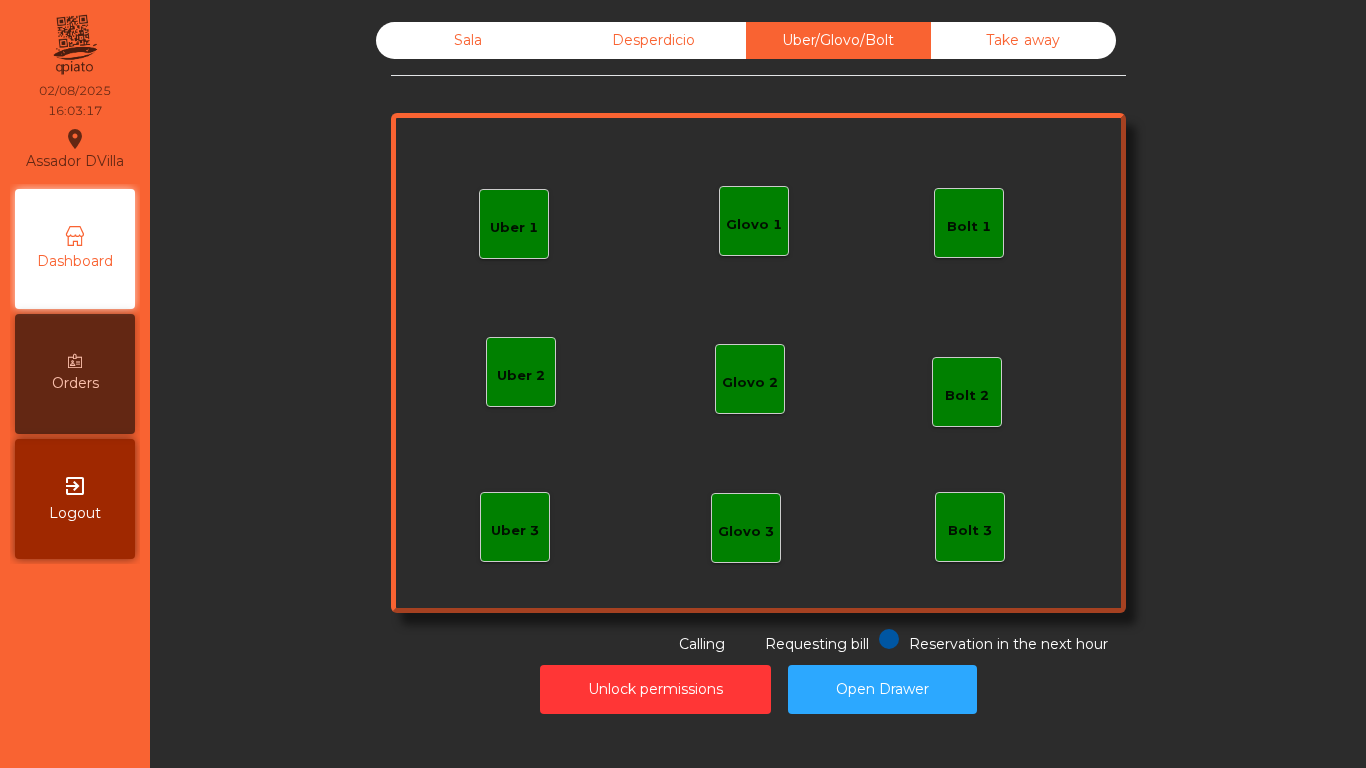 click on "Uber 1" 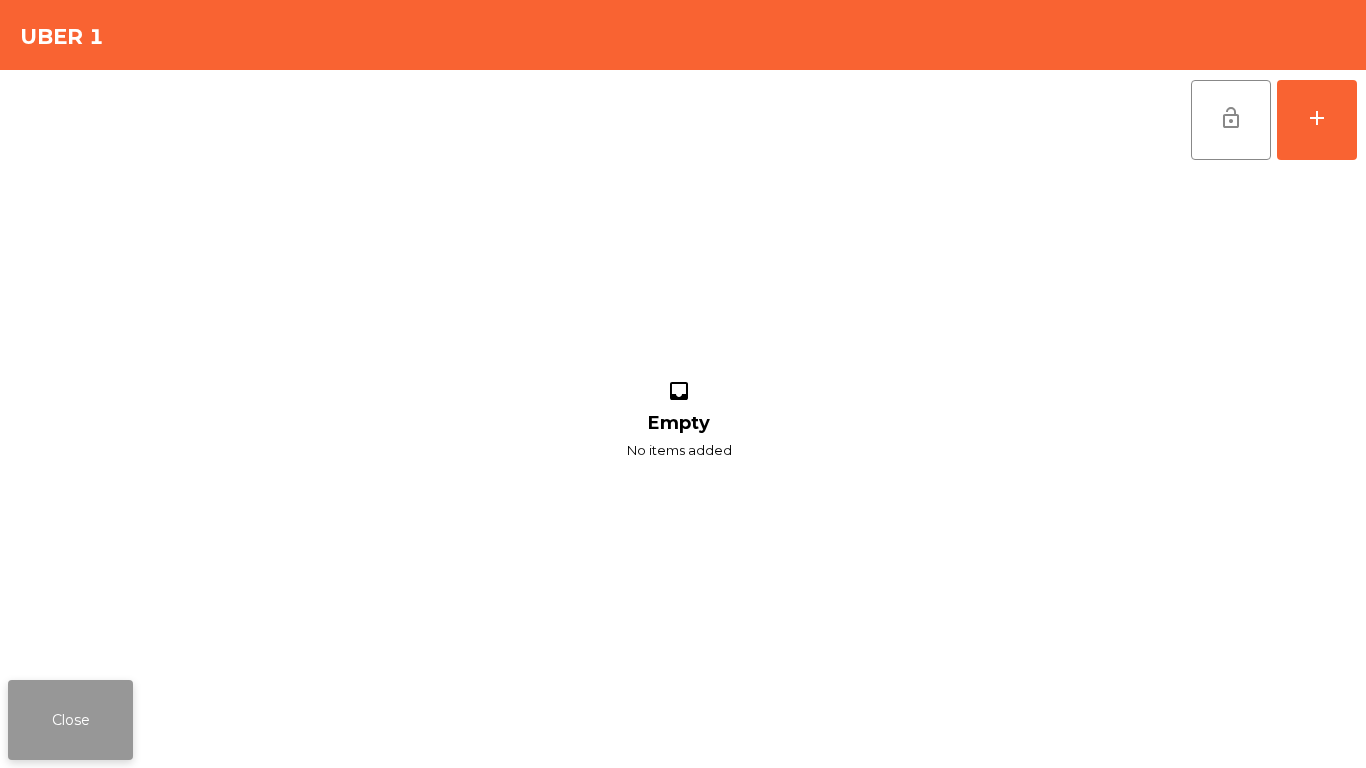 click on "Close" 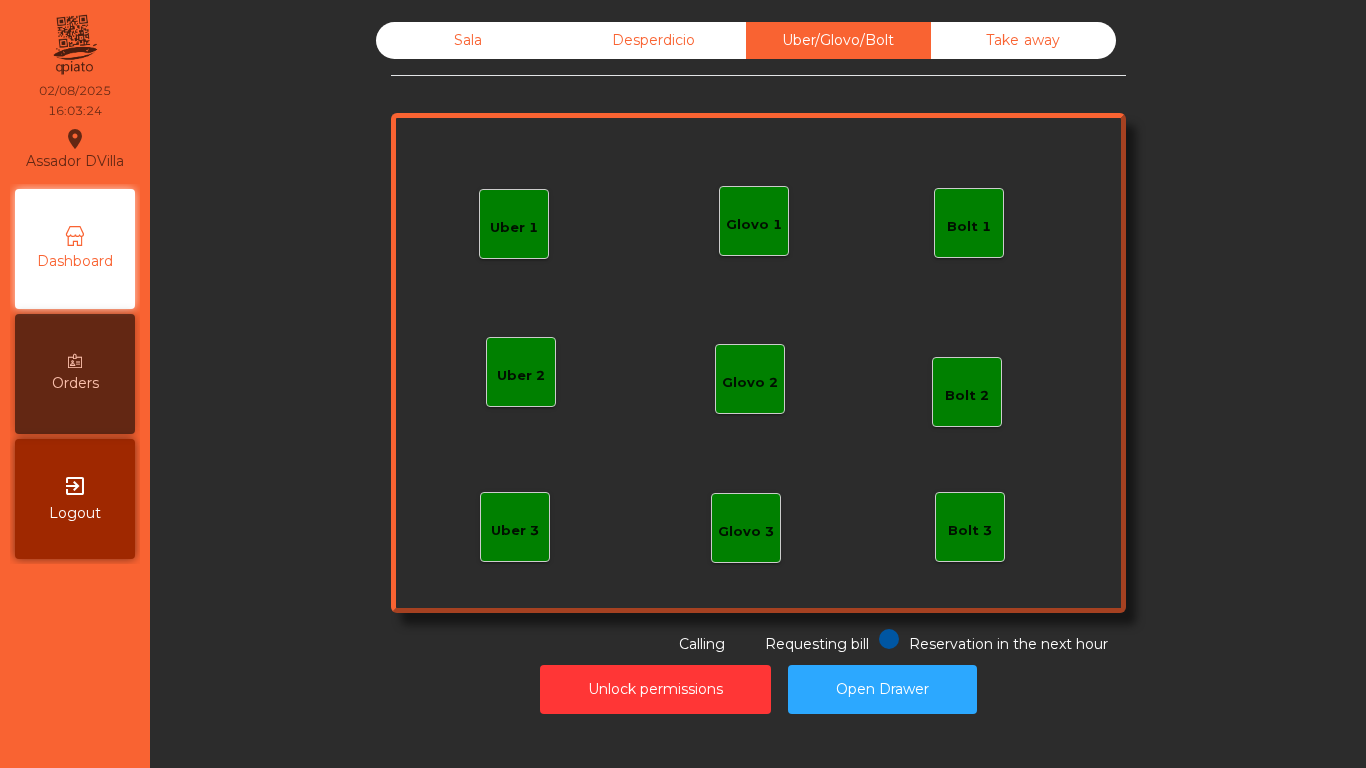 click on "Glovo 1" 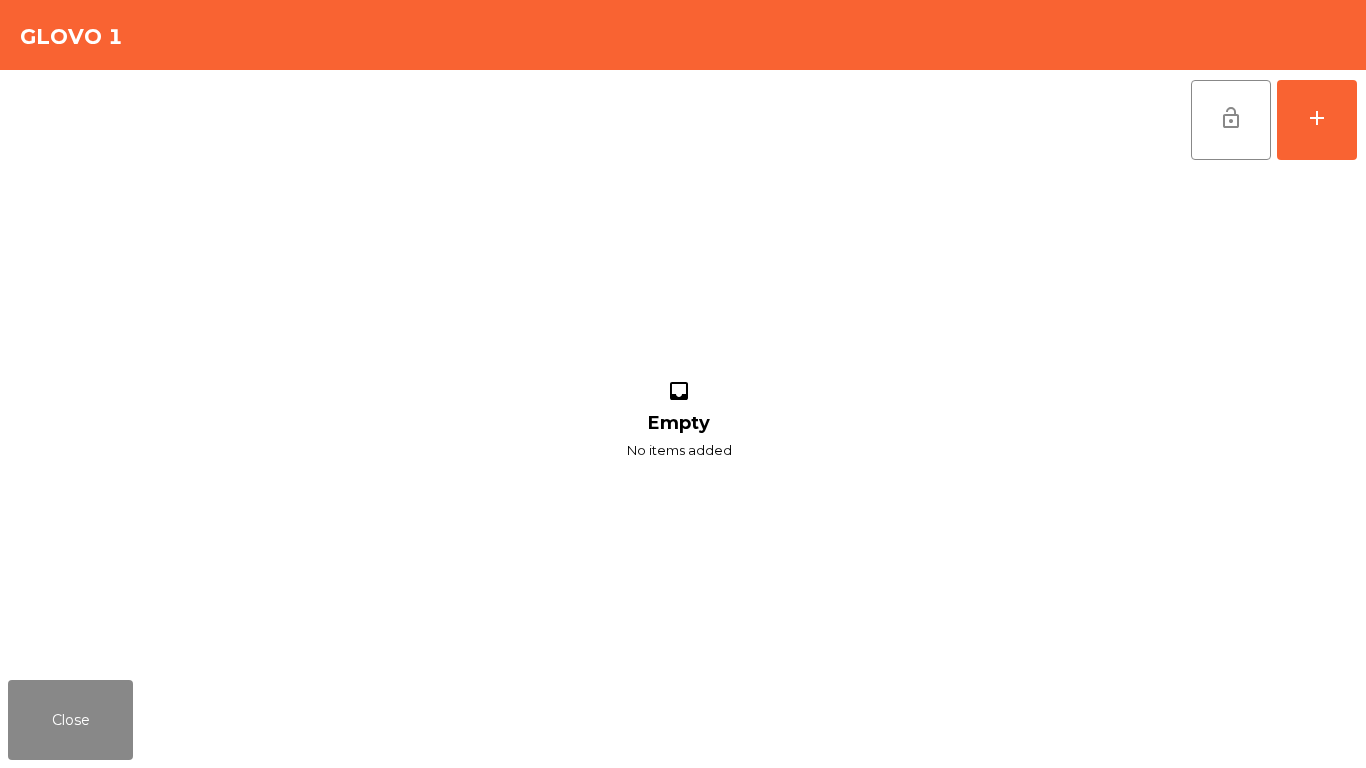 click on "lock_open   add  inbox Empty No items added" 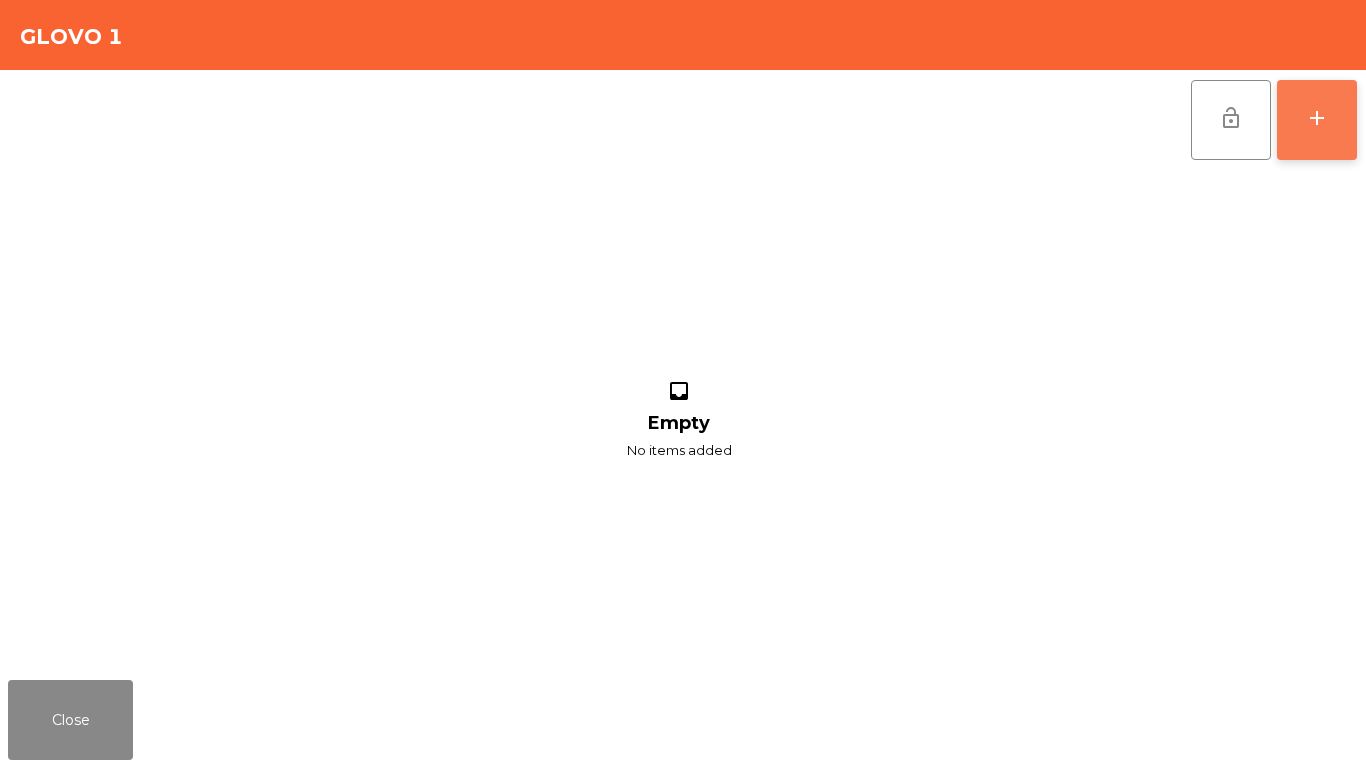 click on "add" 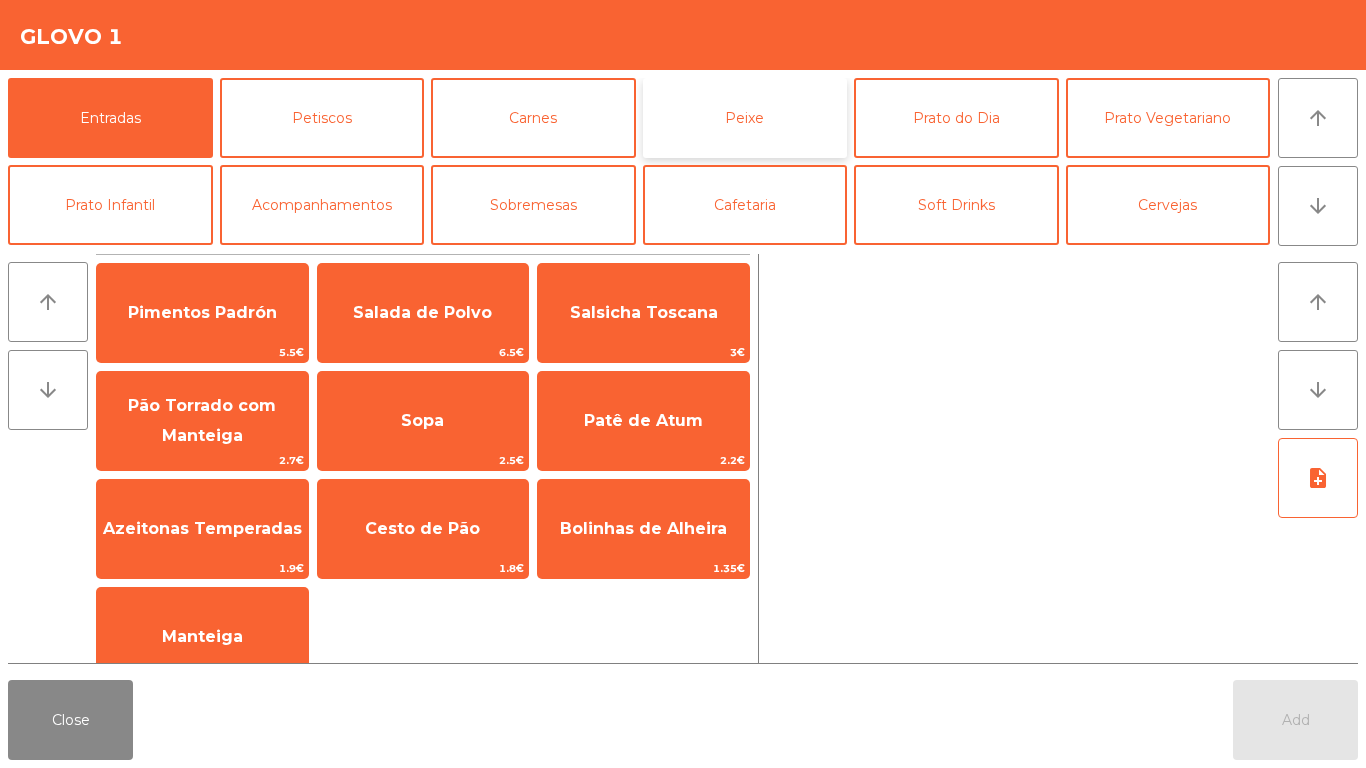 click on "Peixe" 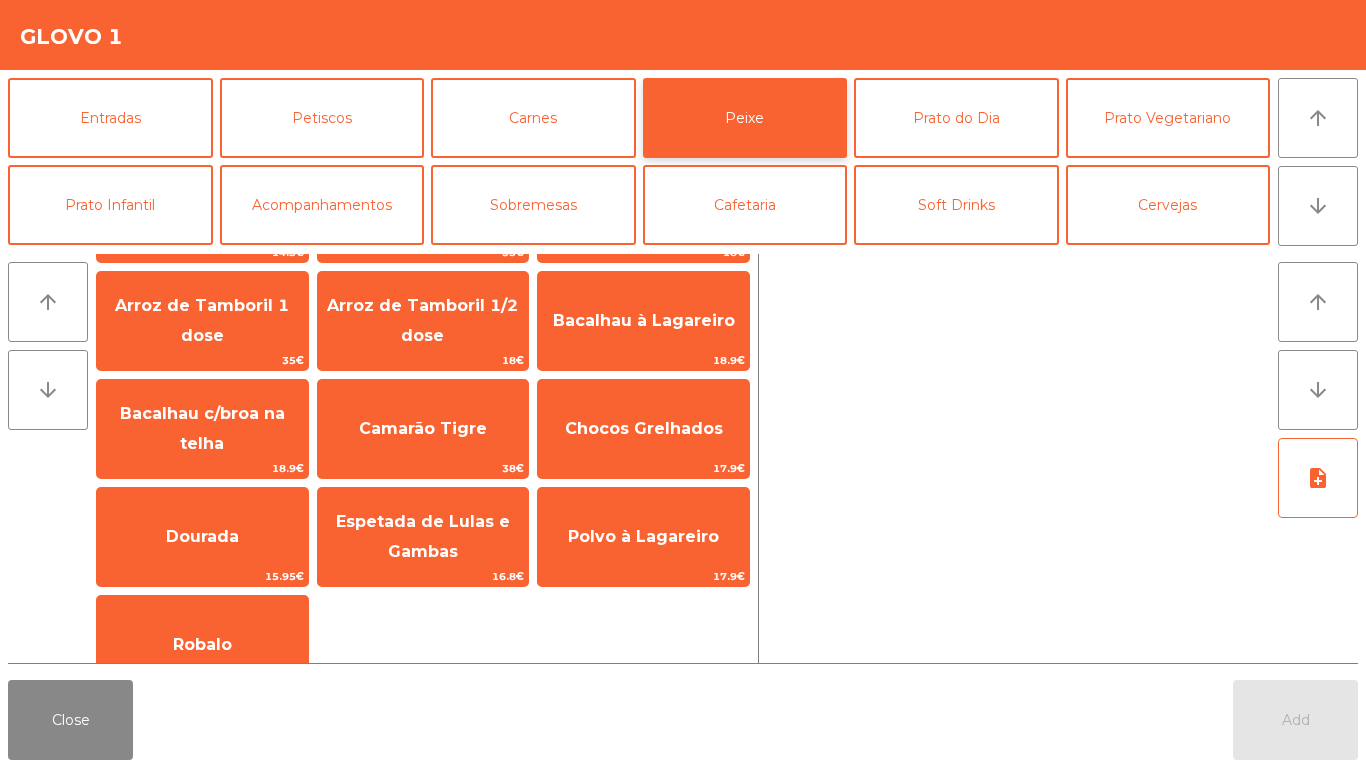 scroll, scrollTop: 105, scrollLeft: 0, axis: vertical 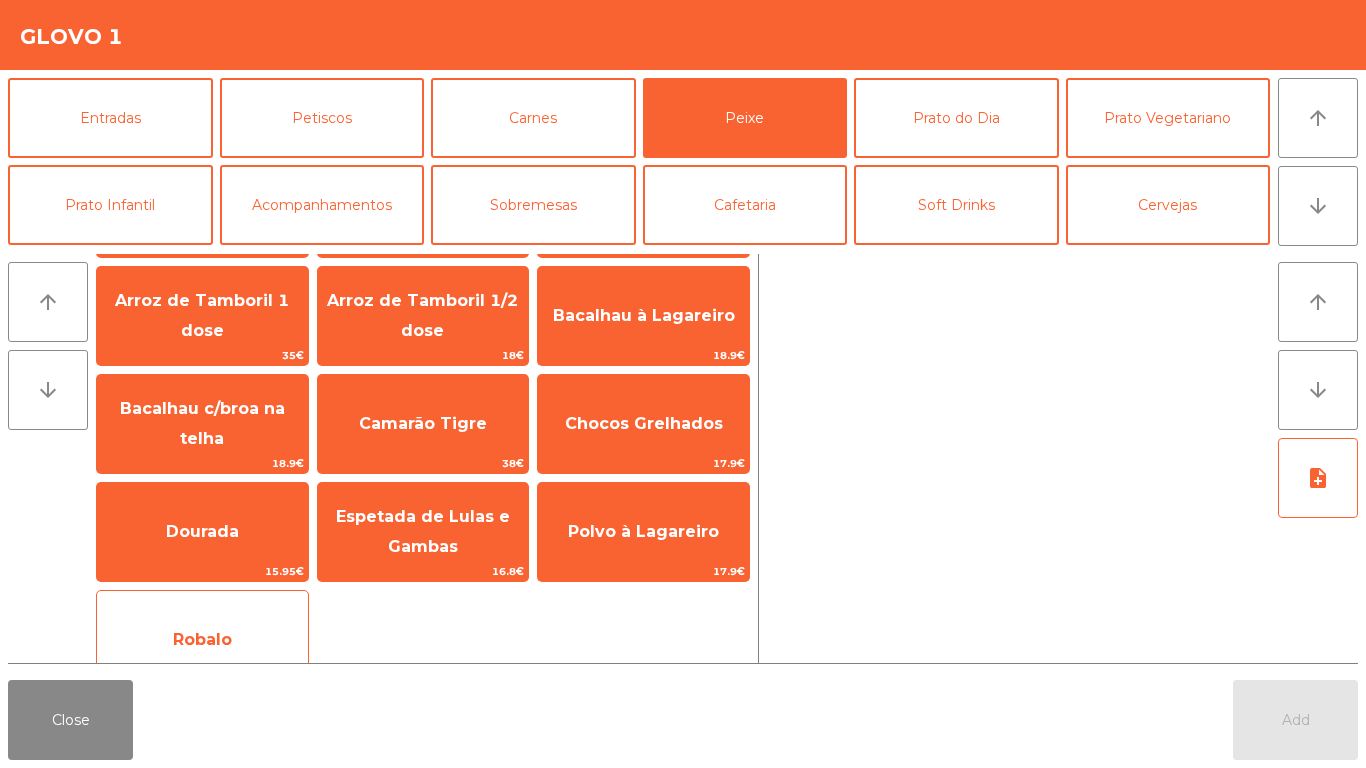 click on "Robalo" 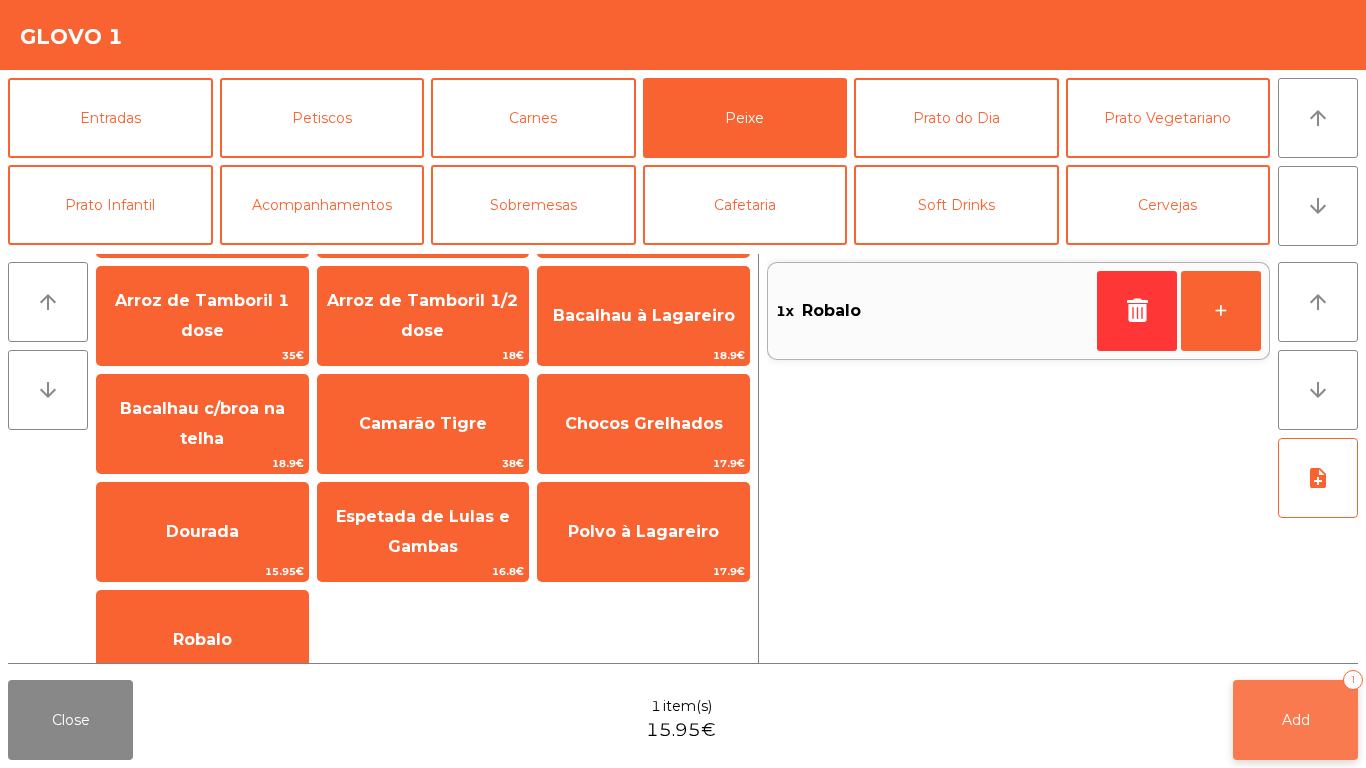 click on "Add" 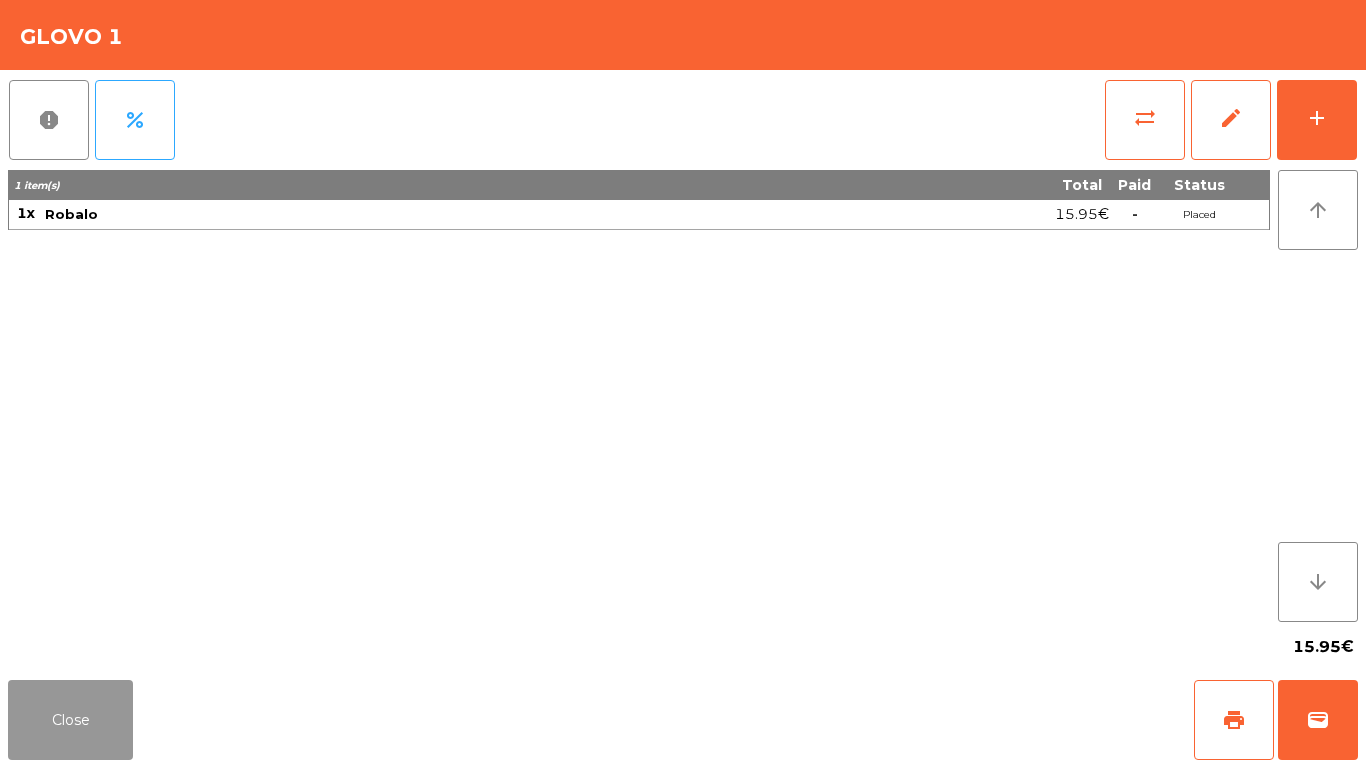drag, startPoint x: 92, startPoint y: 697, endPoint x: 203, endPoint y: 688, distance: 111.364265 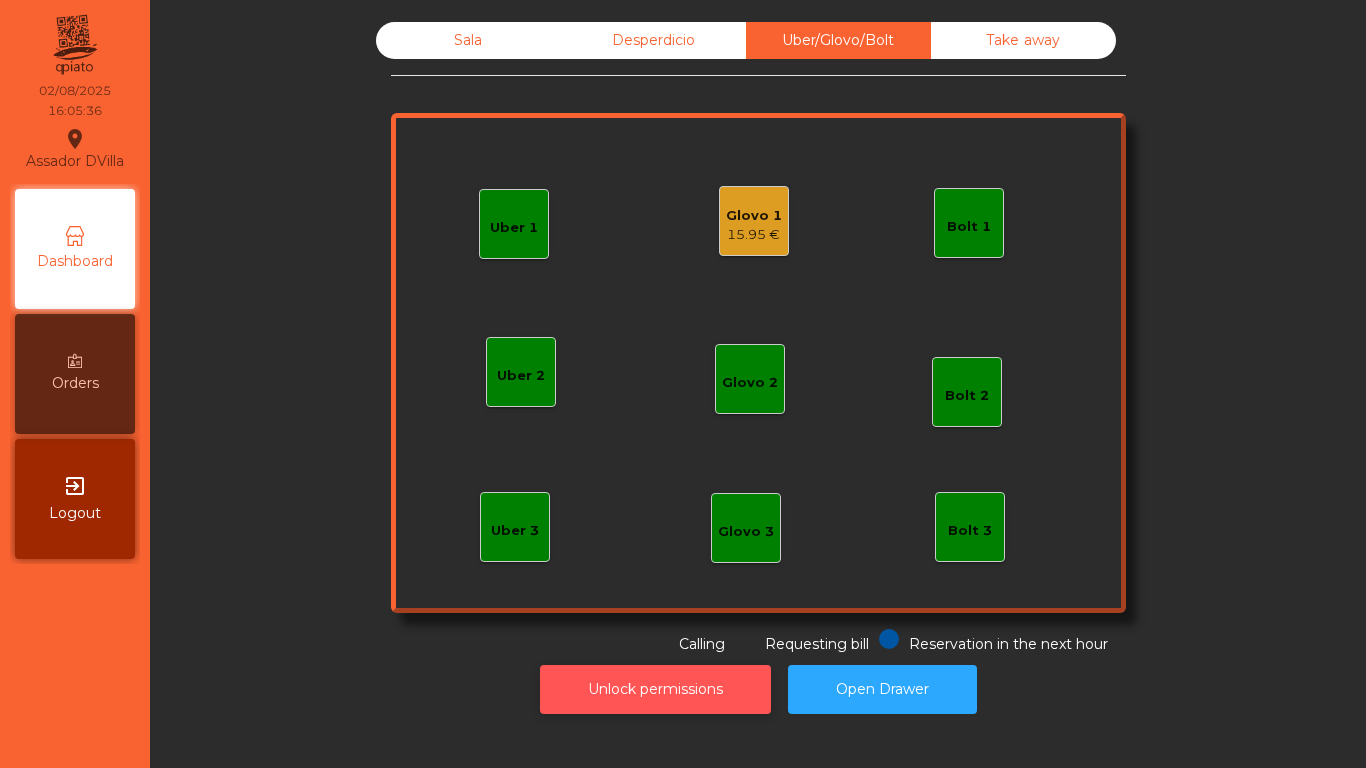 click on "Unlock permissions" 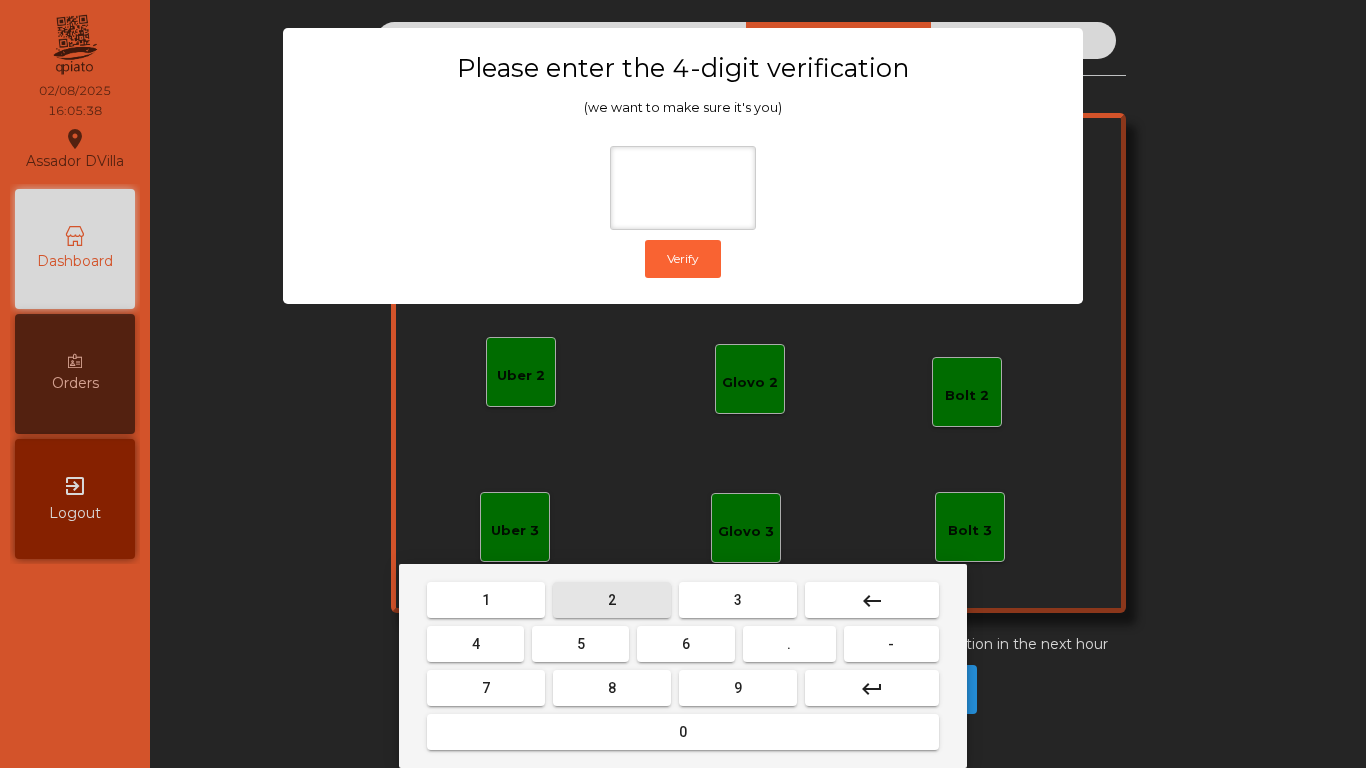 drag, startPoint x: 594, startPoint y: 598, endPoint x: 439, endPoint y: 633, distance: 158.90248 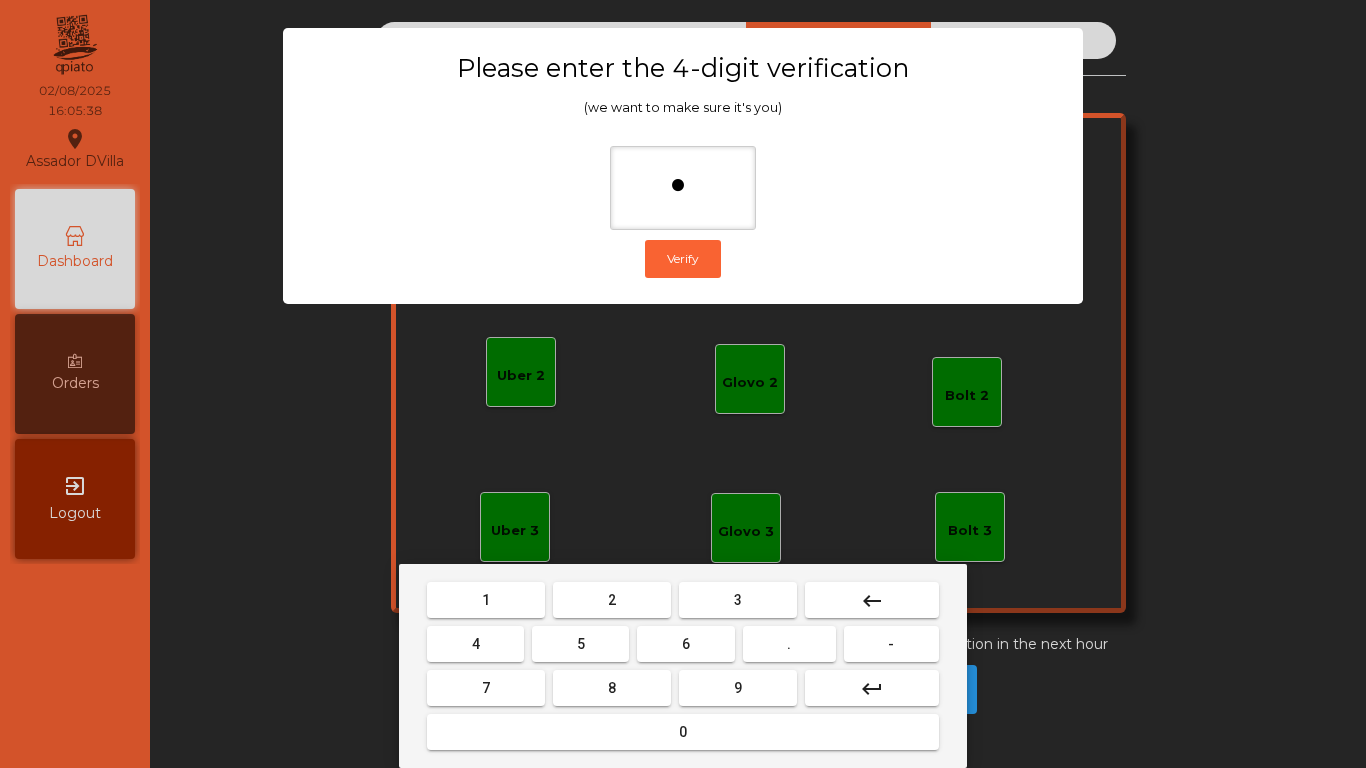 click on "4" at bounding box center [475, 644] 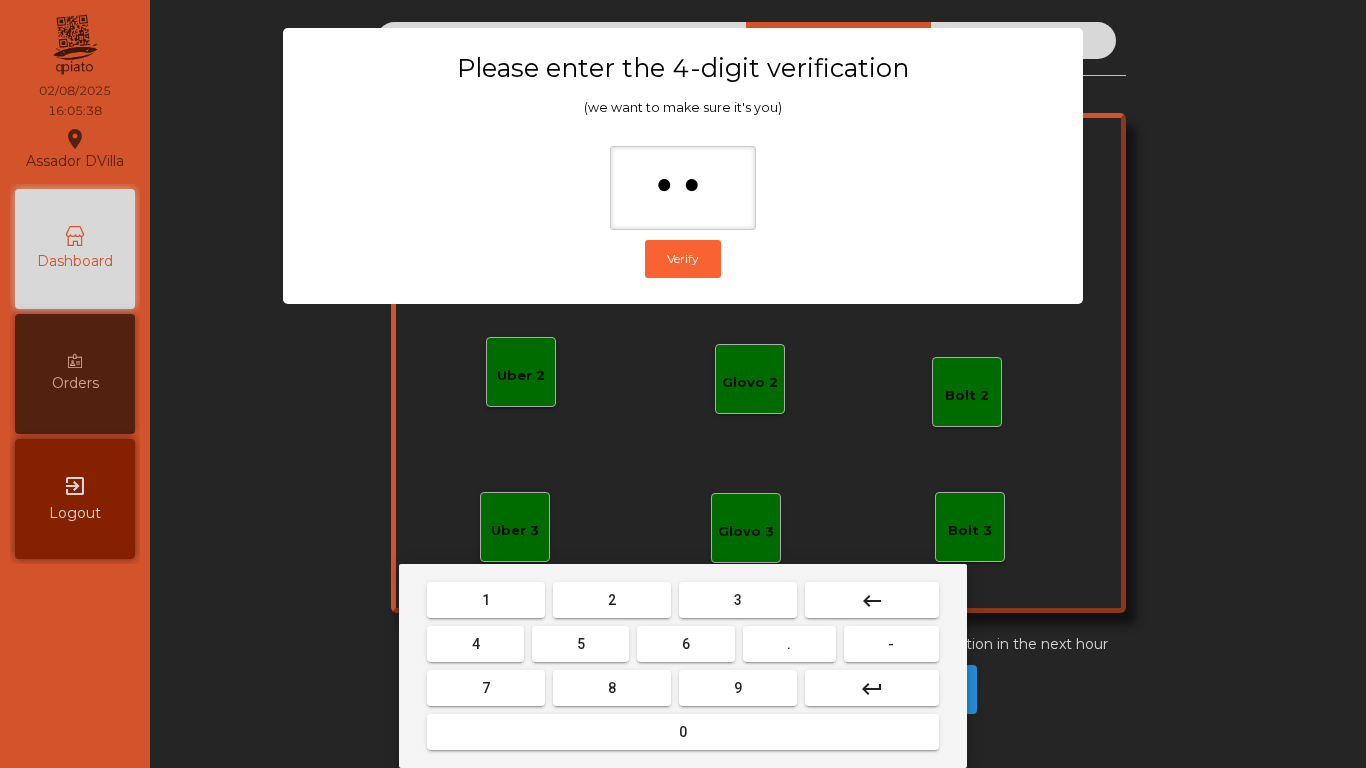 click on "6" at bounding box center (685, 644) 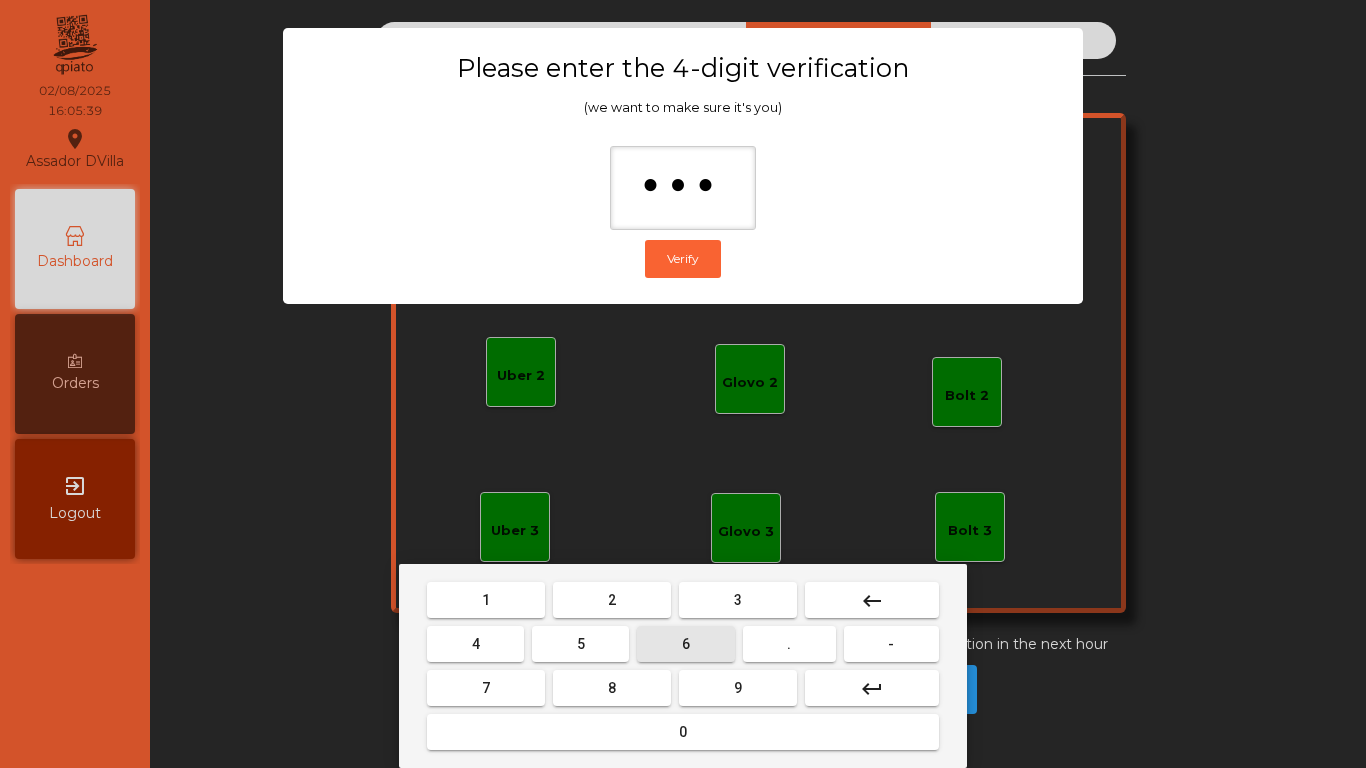 click on "9" at bounding box center (738, 688) 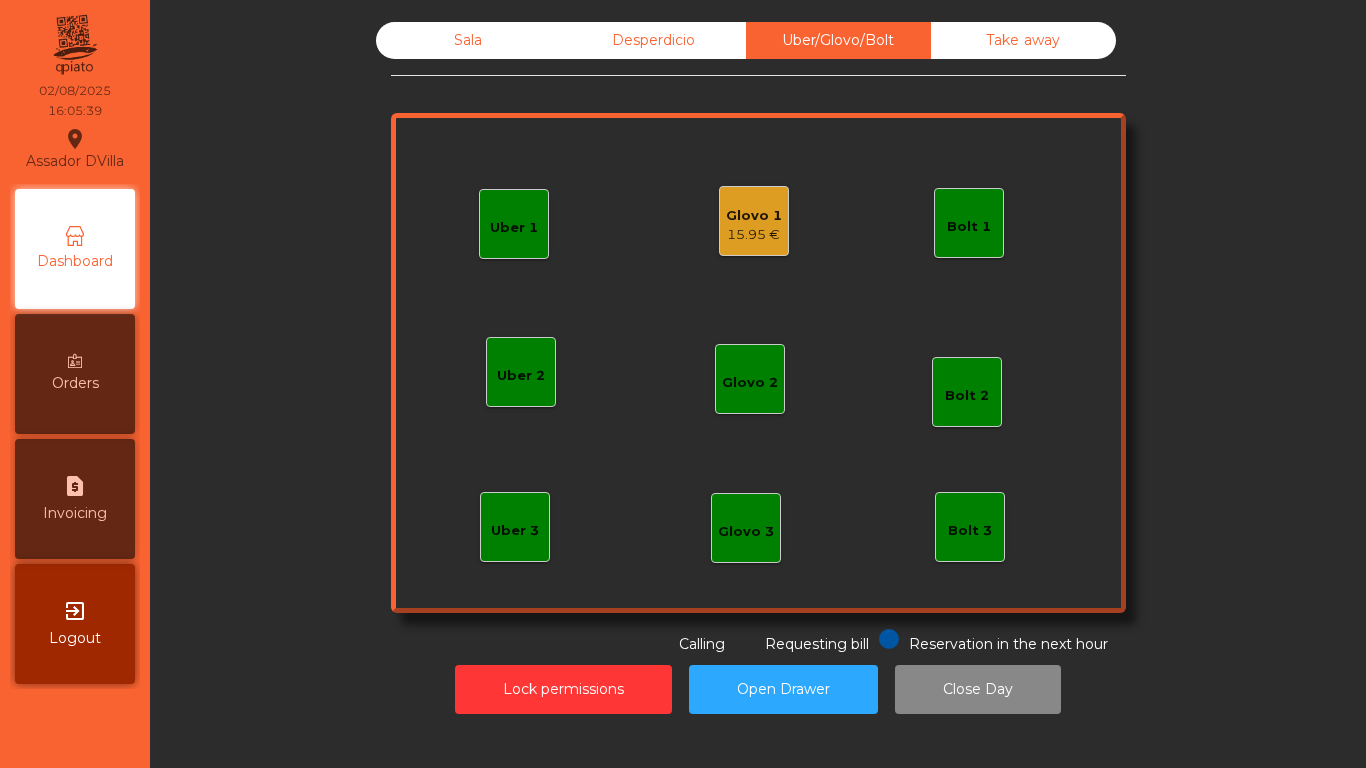 click on "Glovo 1" 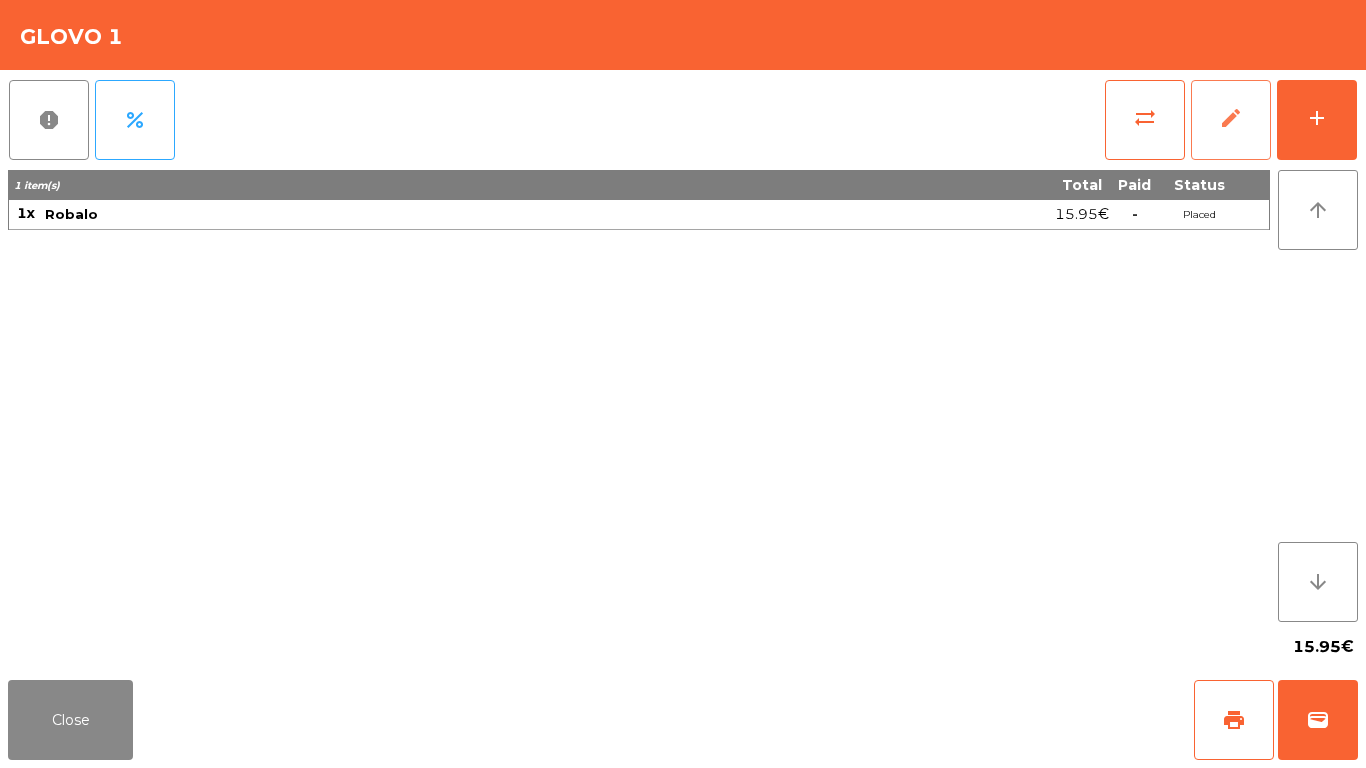 click on "edit" 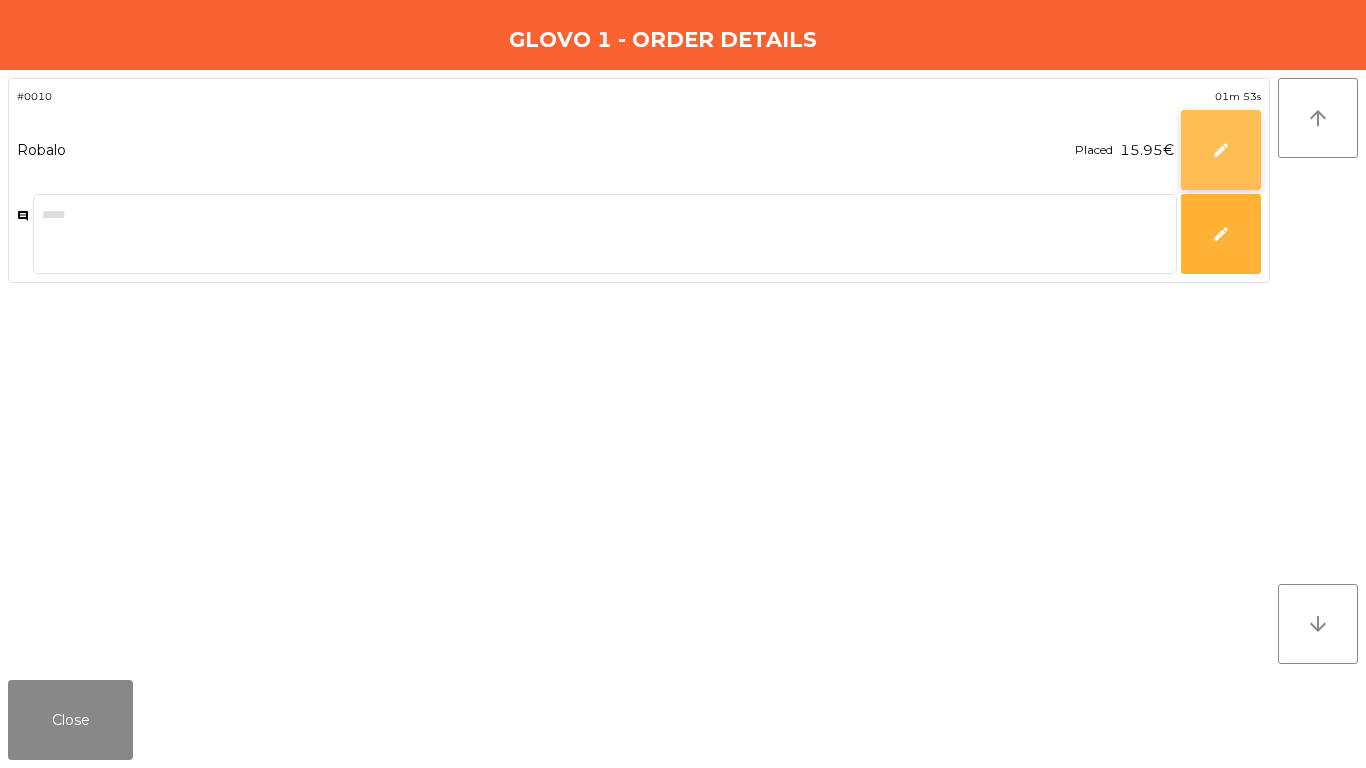 click on "edit" 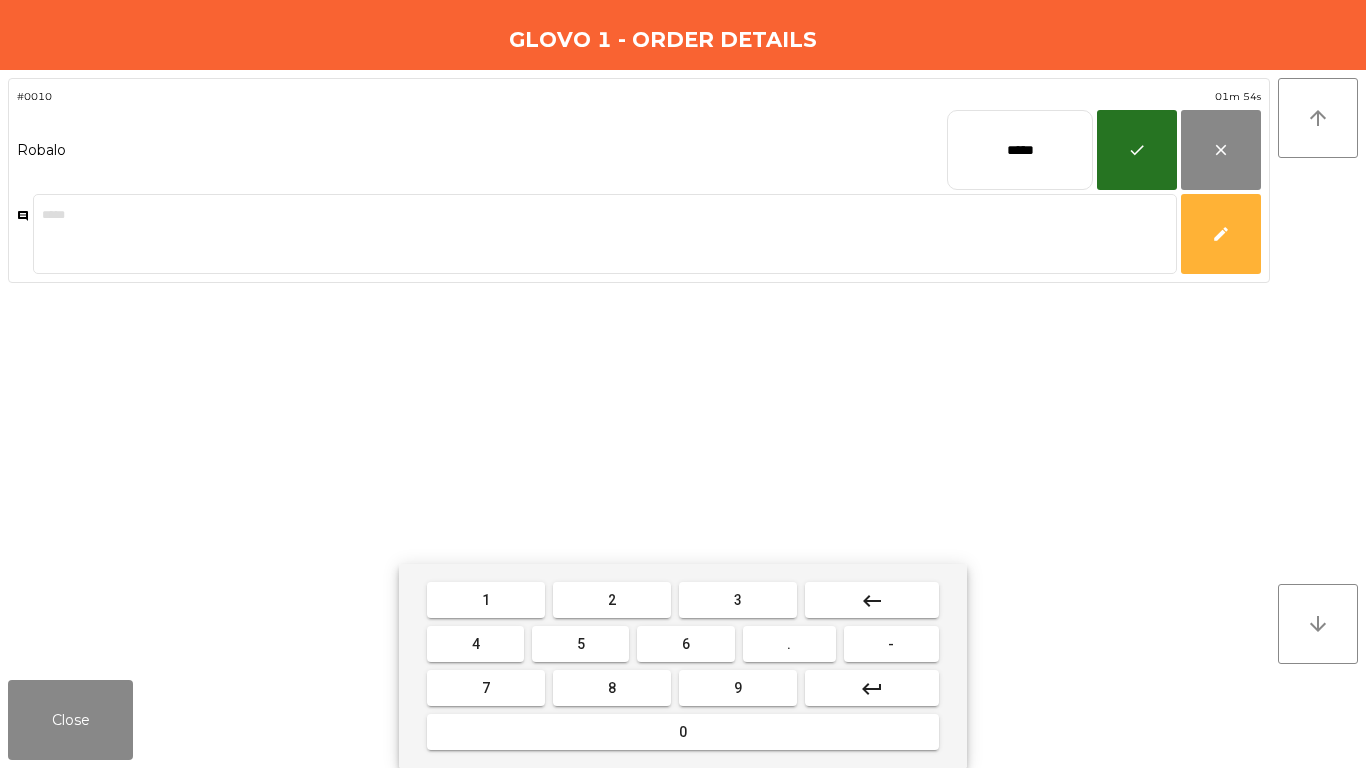 click on "*****" 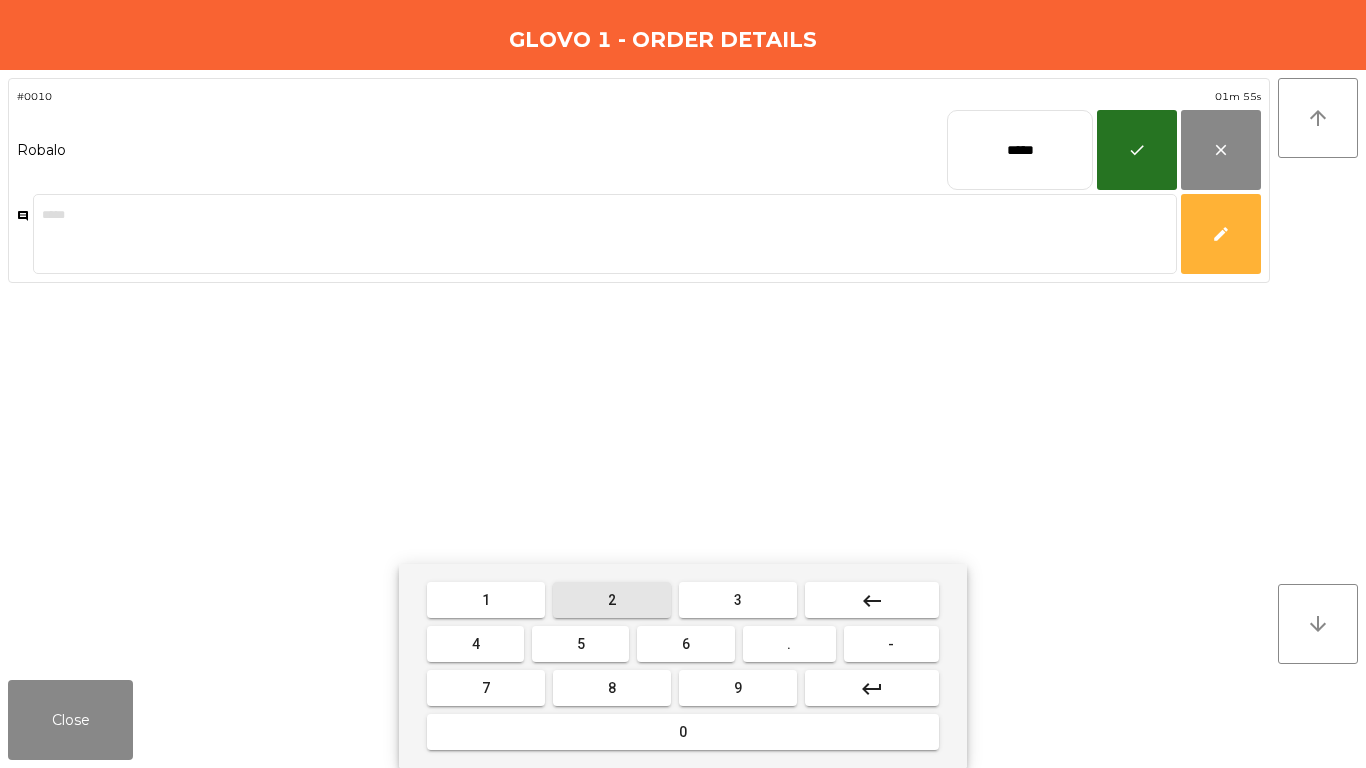 click on "2" at bounding box center (612, 600) 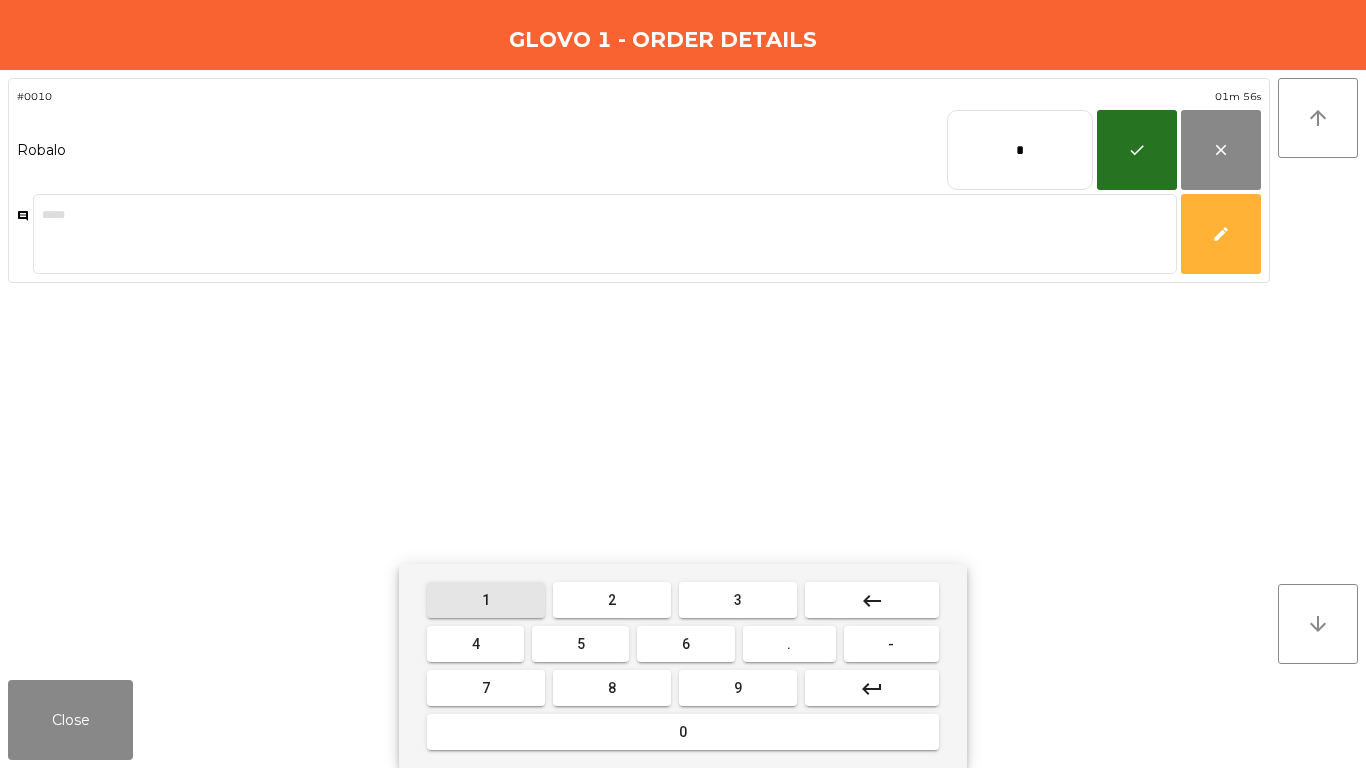 drag, startPoint x: 519, startPoint y: 607, endPoint x: 622, endPoint y: 618, distance: 103.58572 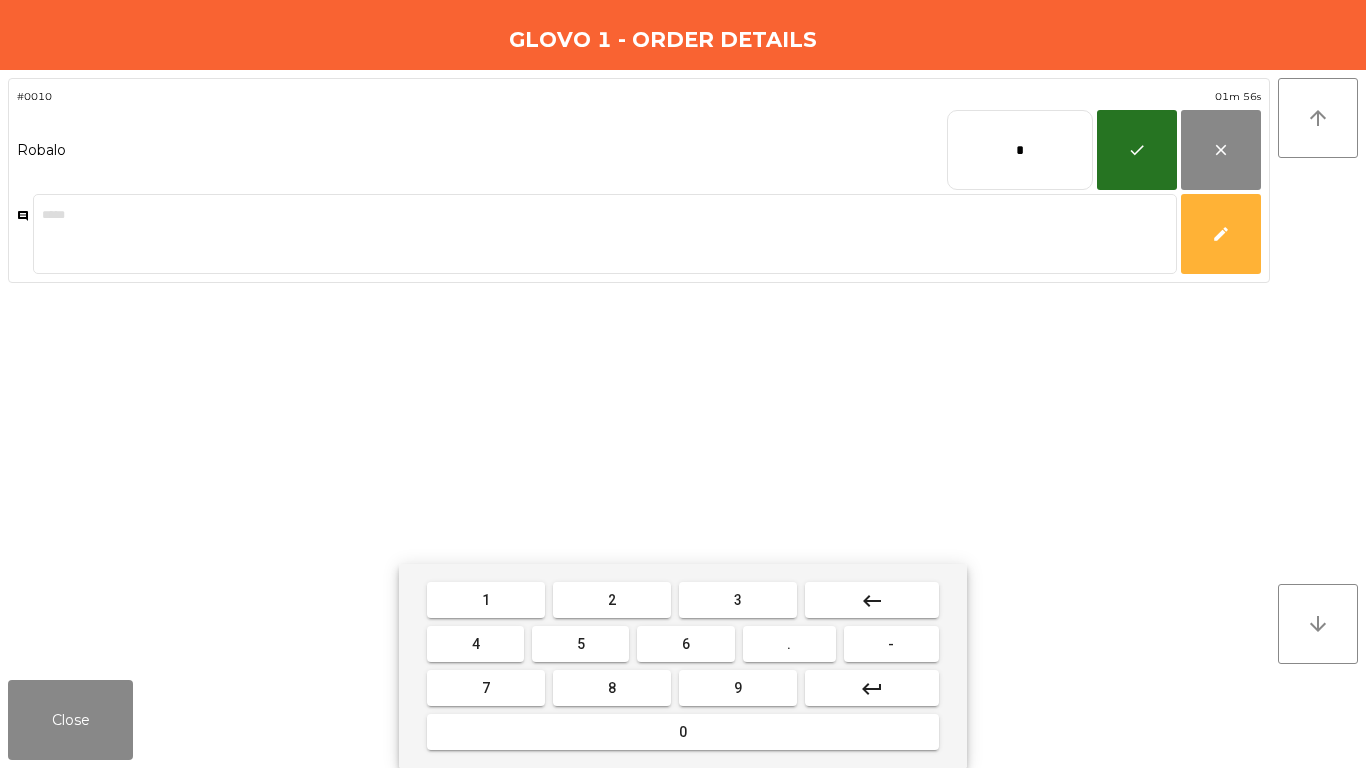 drag, startPoint x: 806, startPoint y: 651, endPoint x: 561, endPoint y: 648, distance: 245.01837 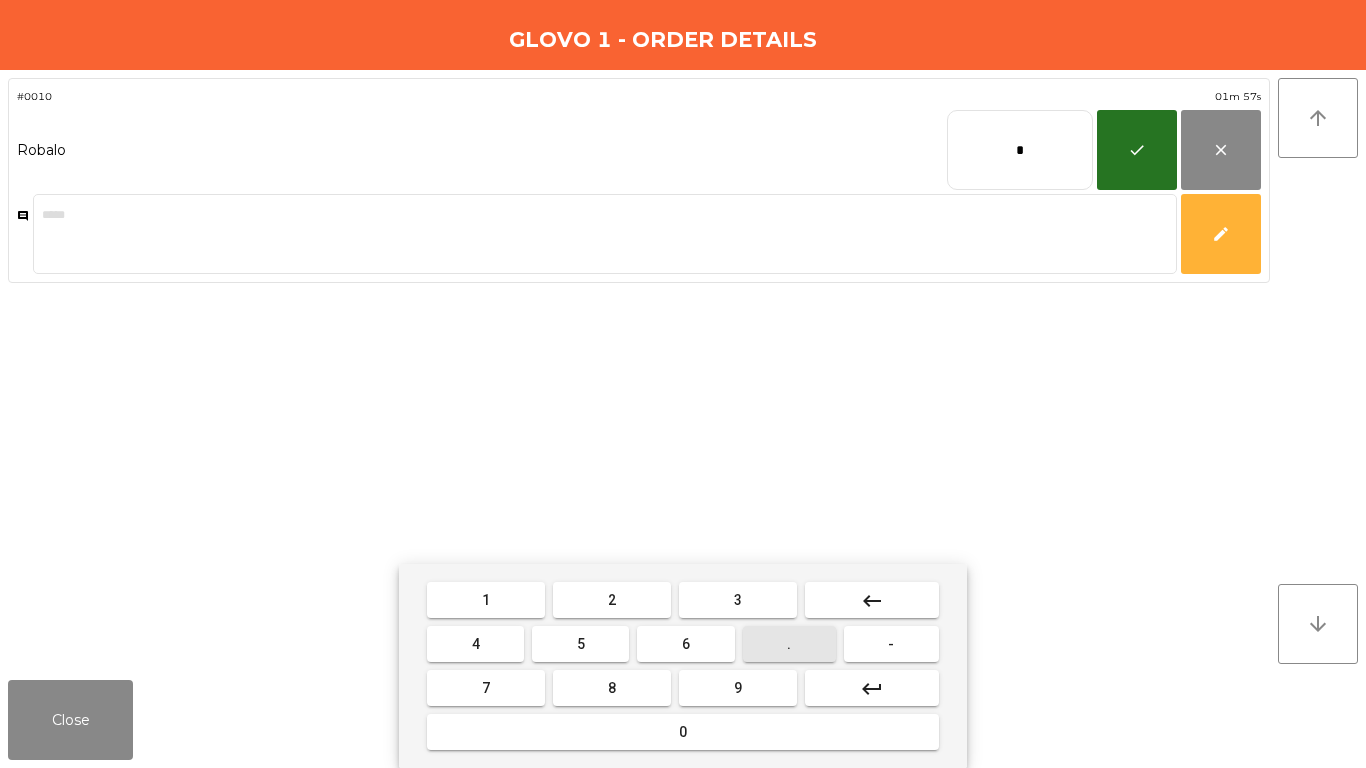 drag, startPoint x: 559, startPoint y: 647, endPoint x: 584, endPoint y: 663, distance: 29.681644 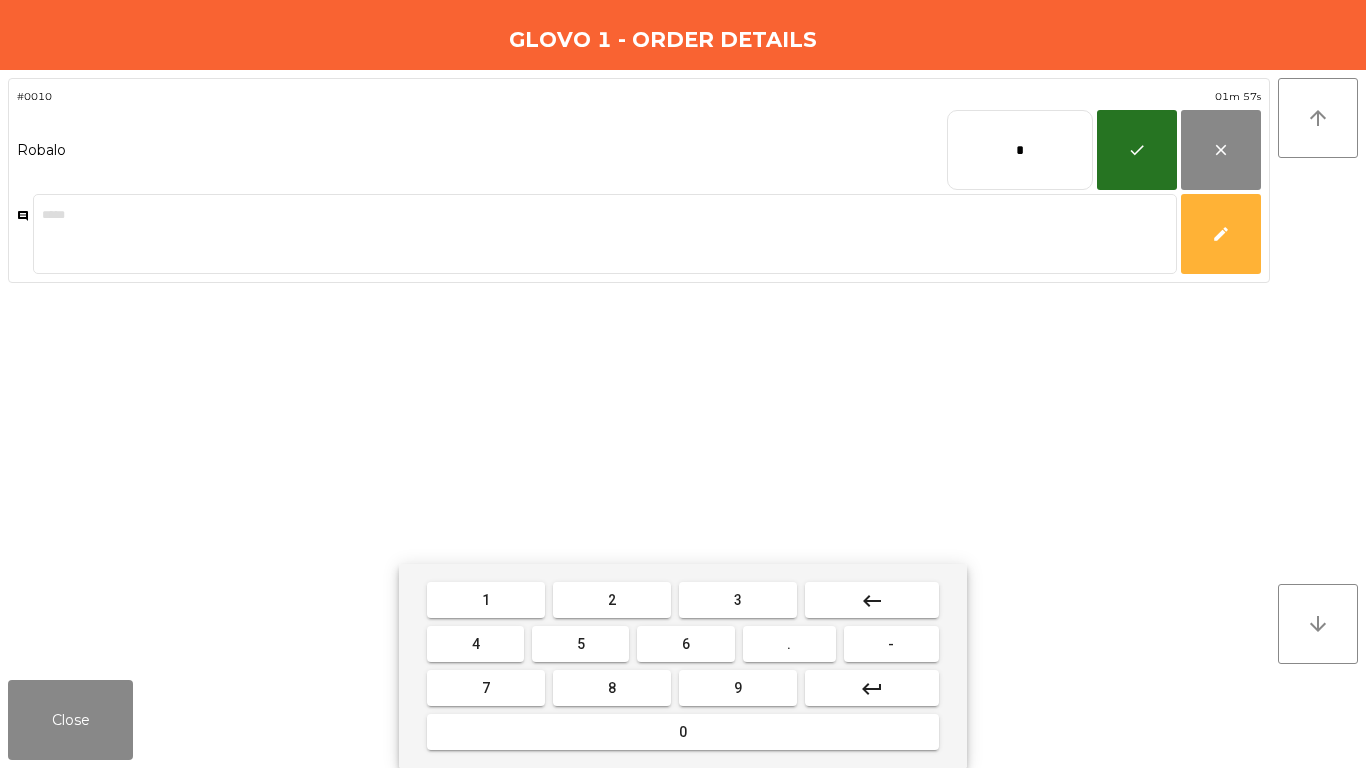 click on "0" at bounding box center [683, 732] 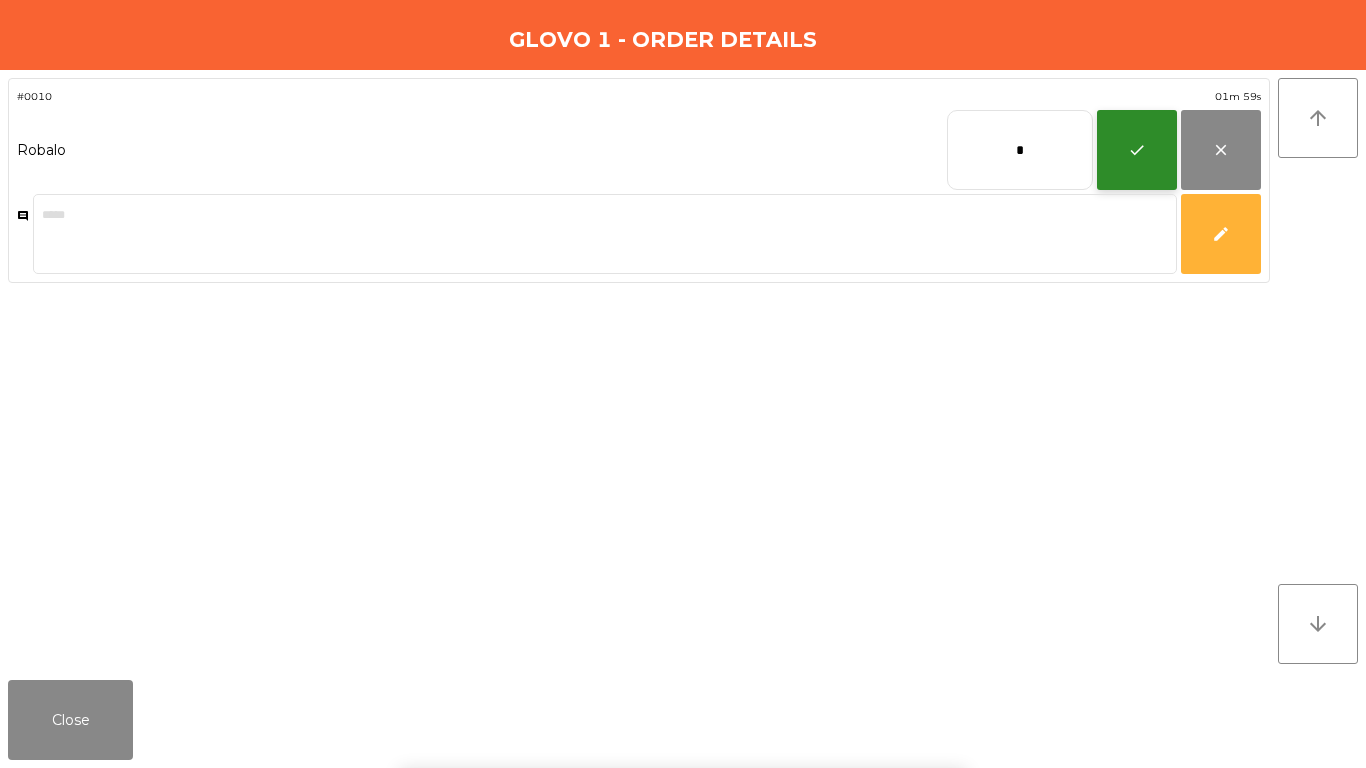 click on "check" 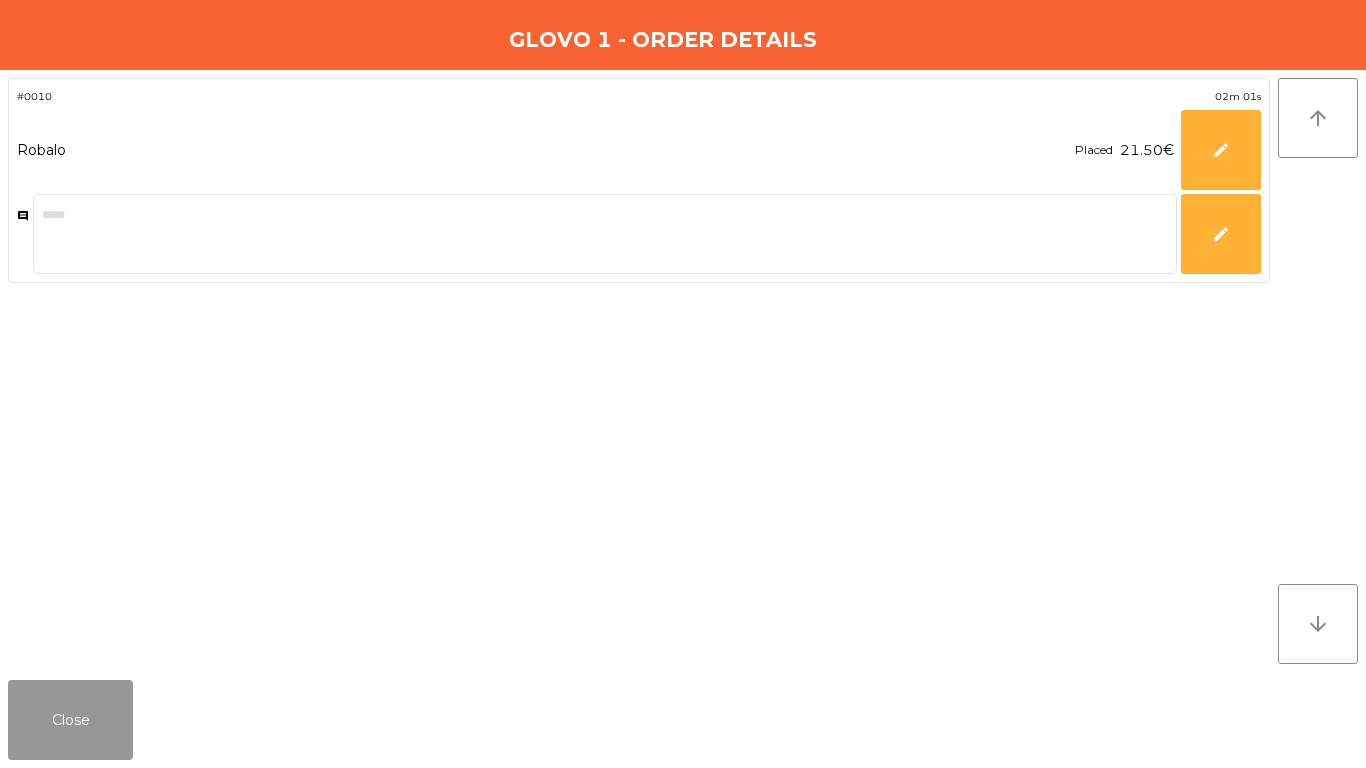 drag, startPoint x: 68, startPoint y: 690, endPoint x: 393, endPoint y: 539, distance: 358.36572 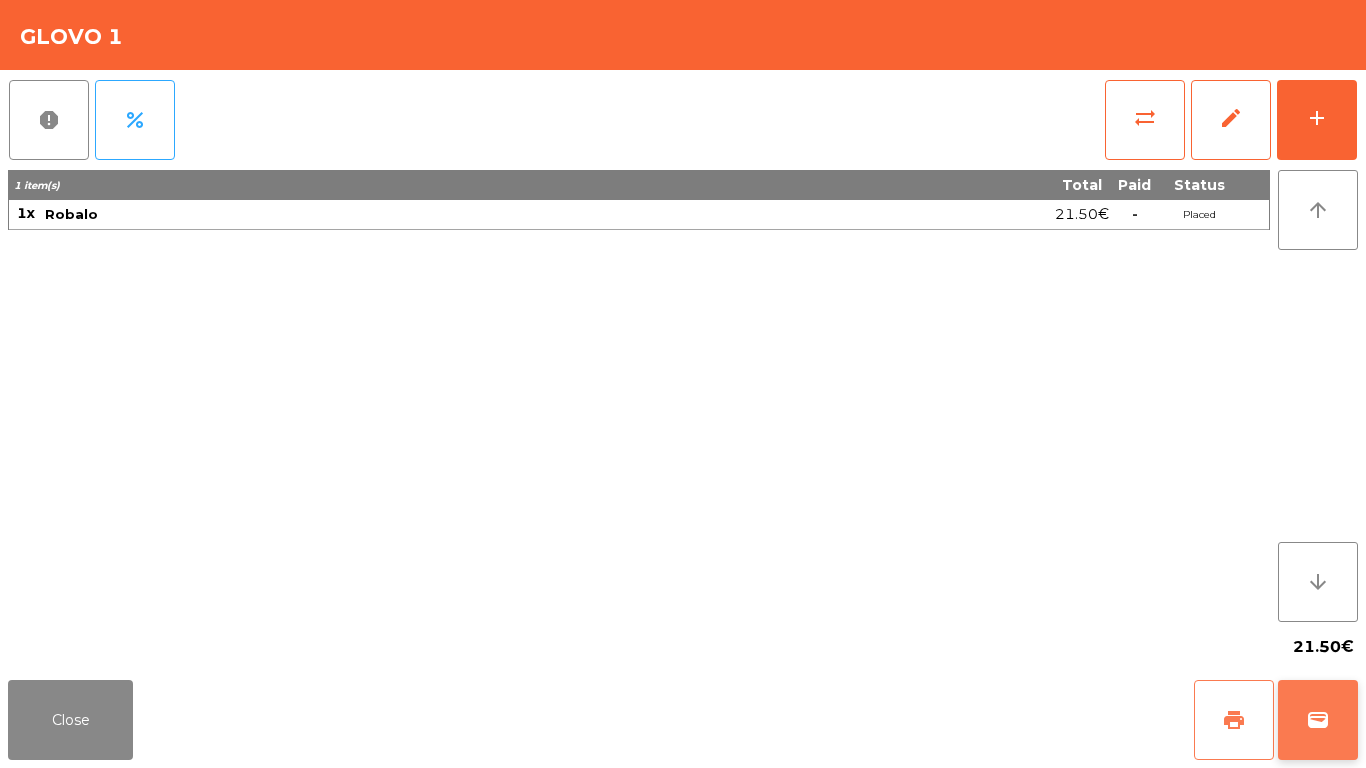 drag, startPoint x: 1243, startPoint y: 730, endPoint x: 1280, endPoint y: 719, distance: 38.600517 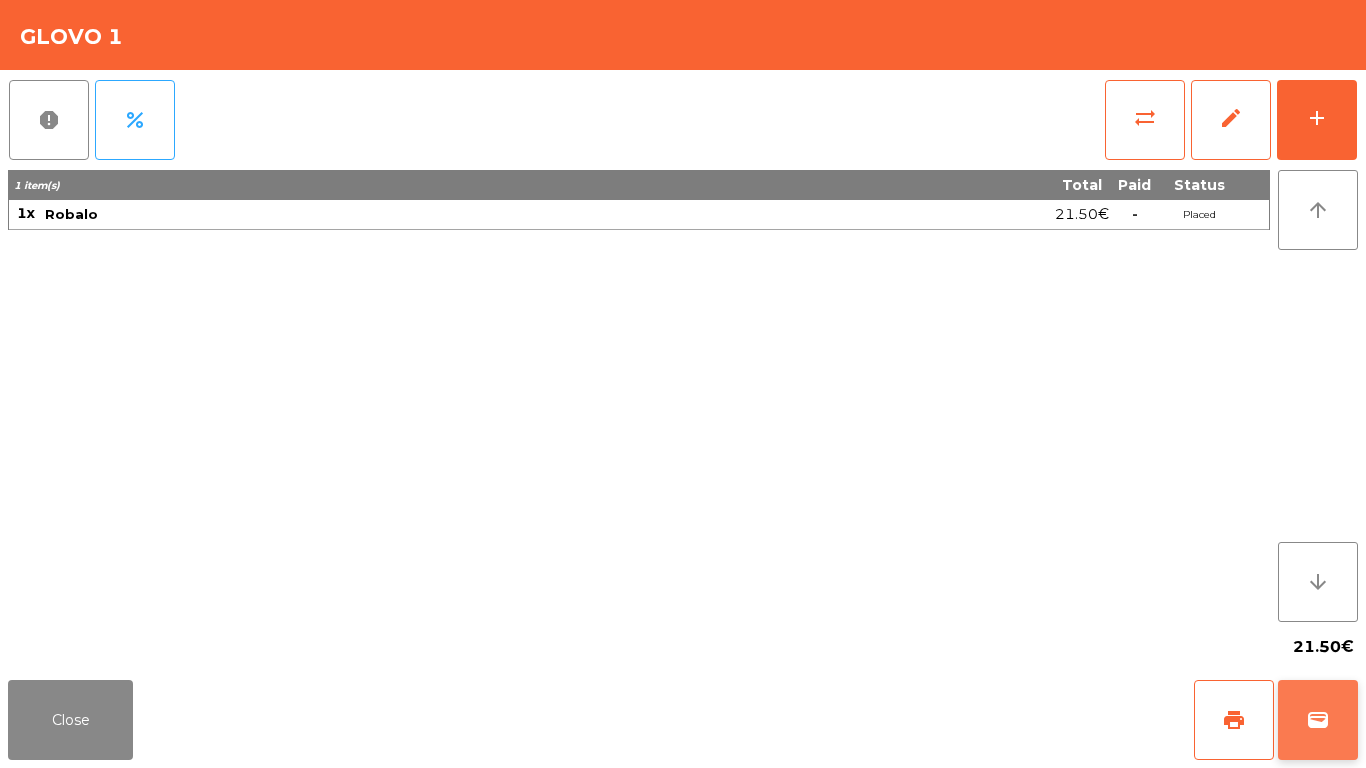 click on "wallet" 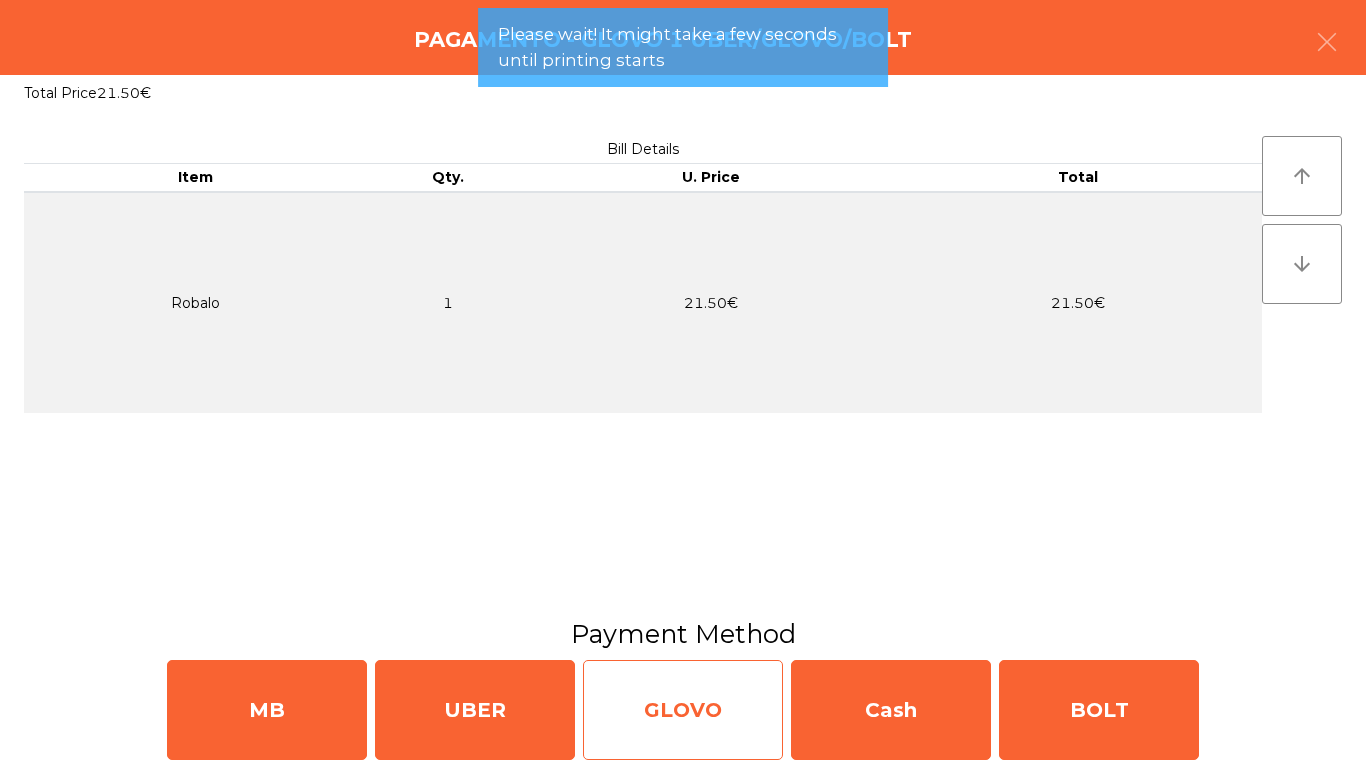 click on "GLOVO" 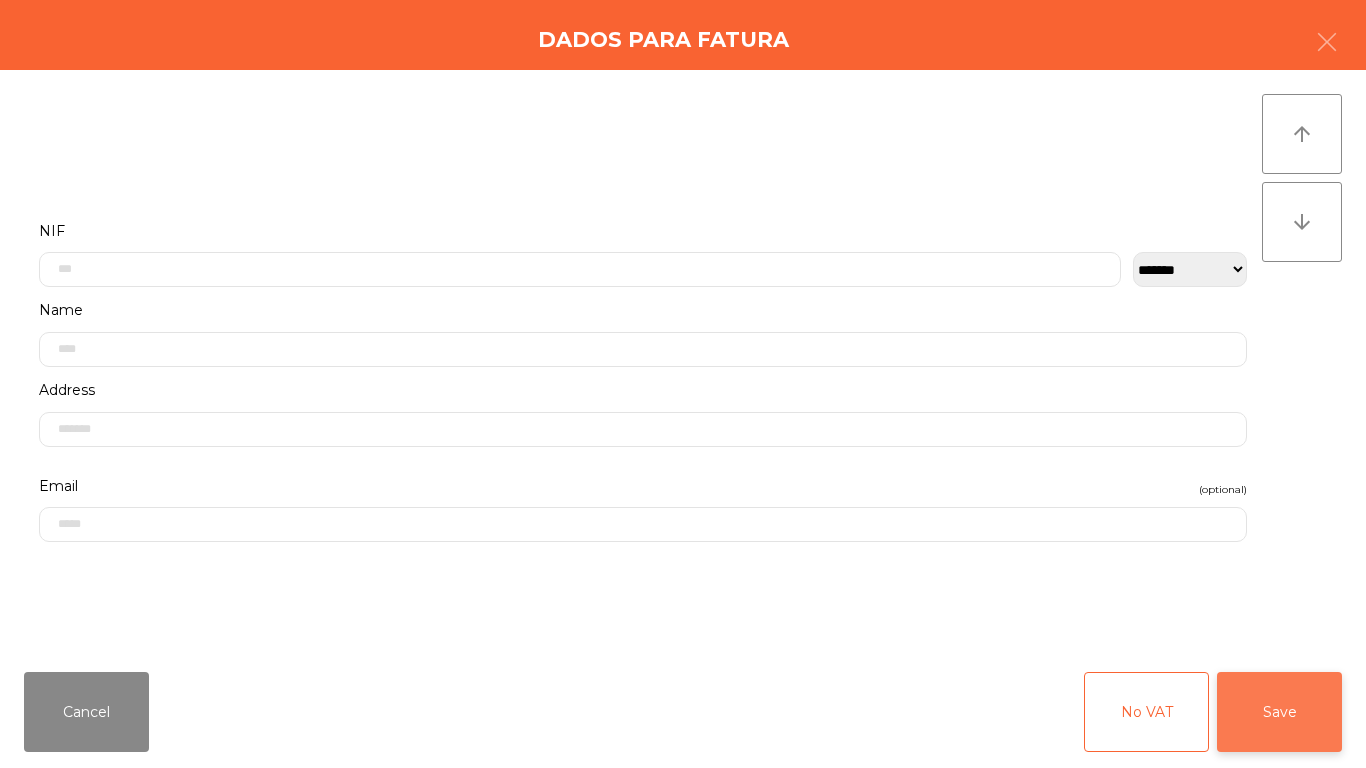 click on "Save" 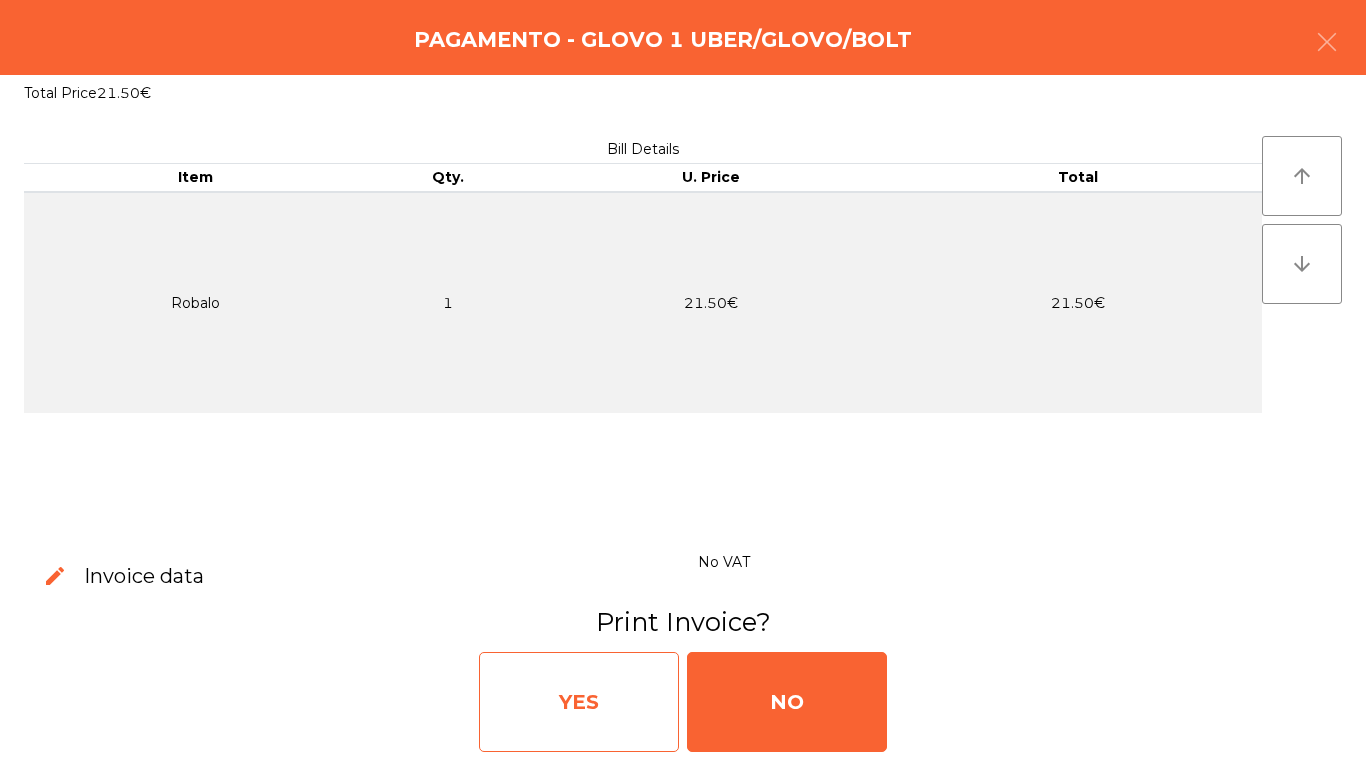 click on "YES" 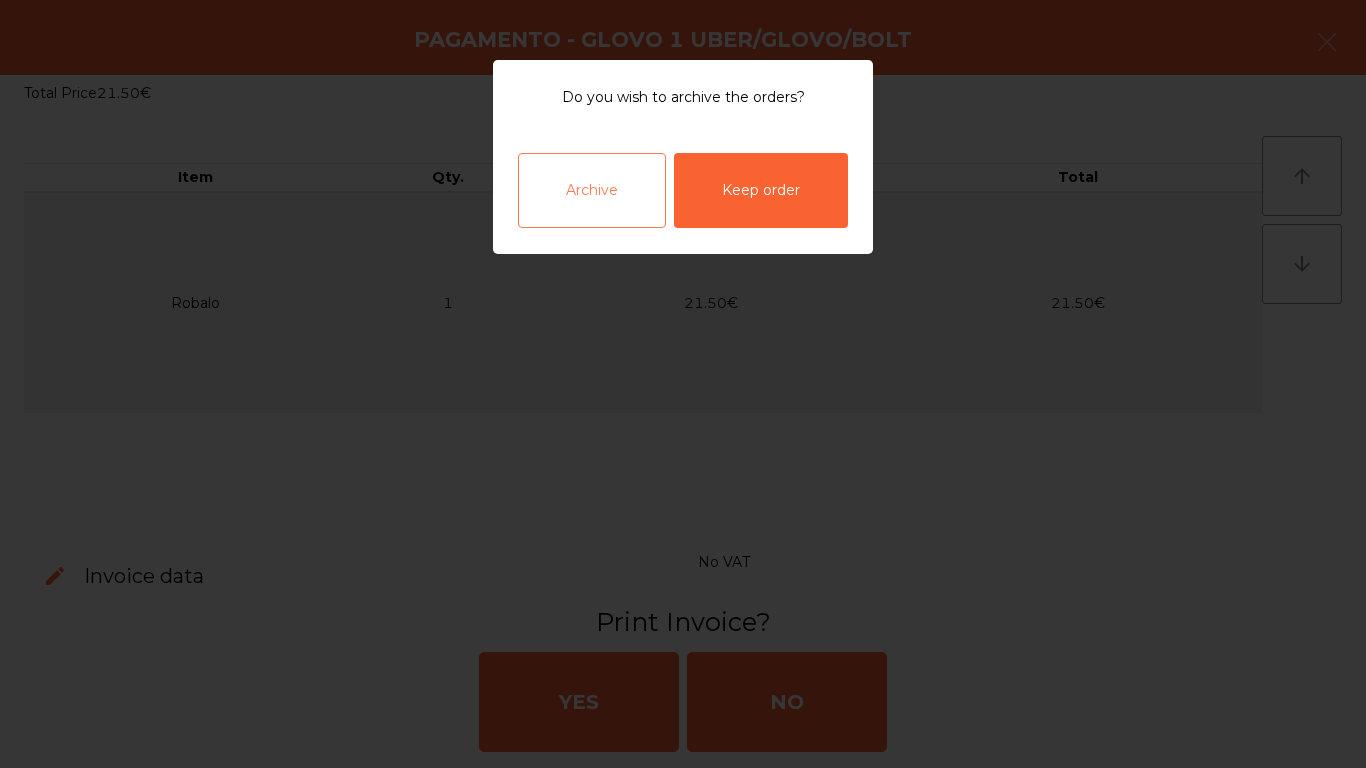 click on "Archive" 